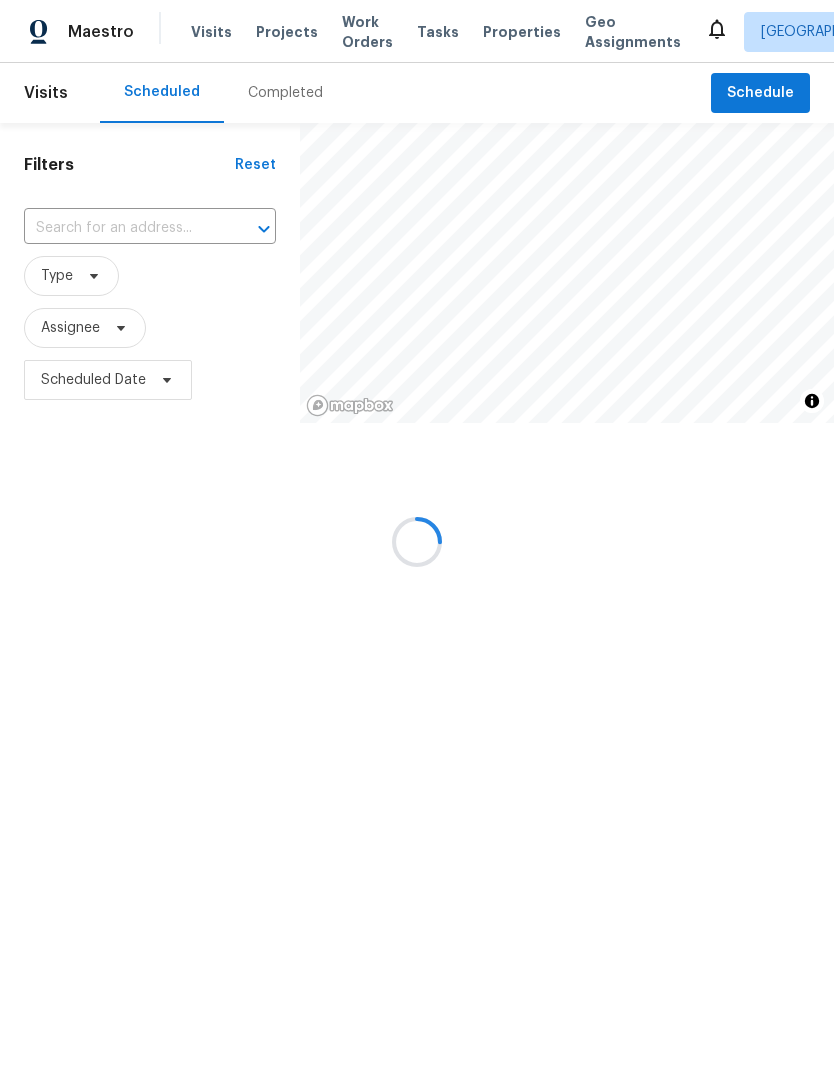 scroll, scrollTop: 0, scrollLeft: 0, axis: both 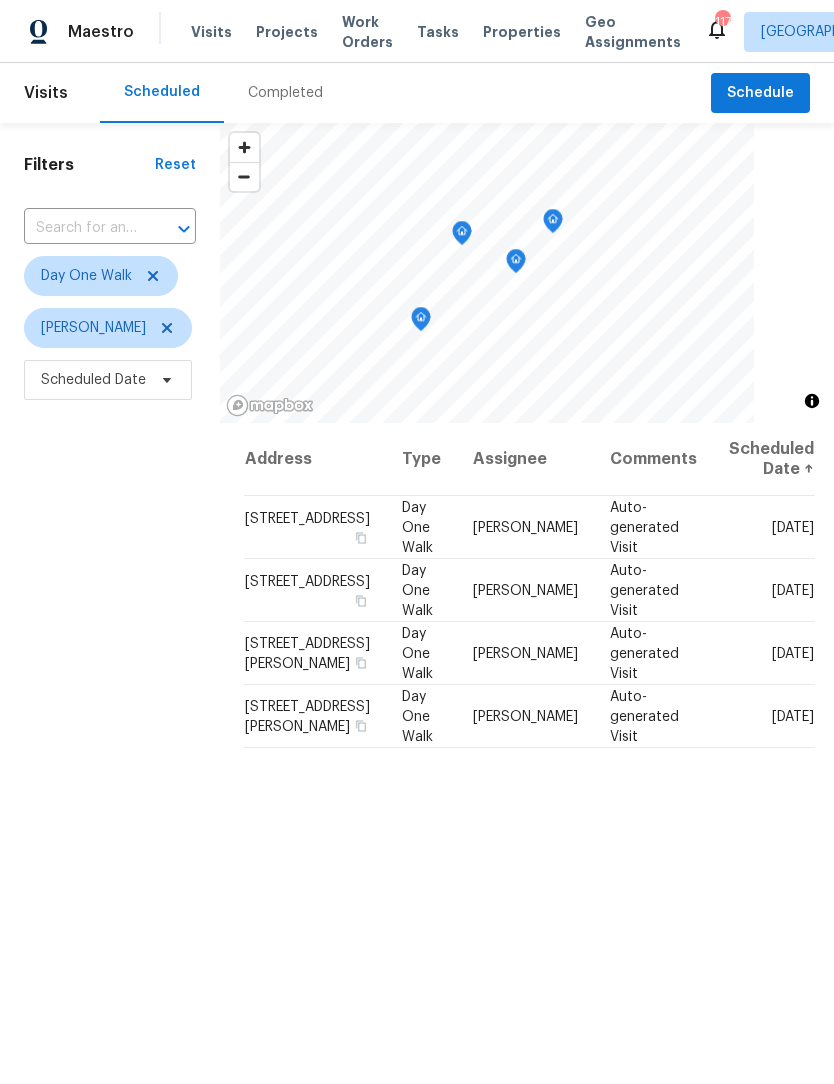 click on "Work Orders" at bounding box center [367, 32] 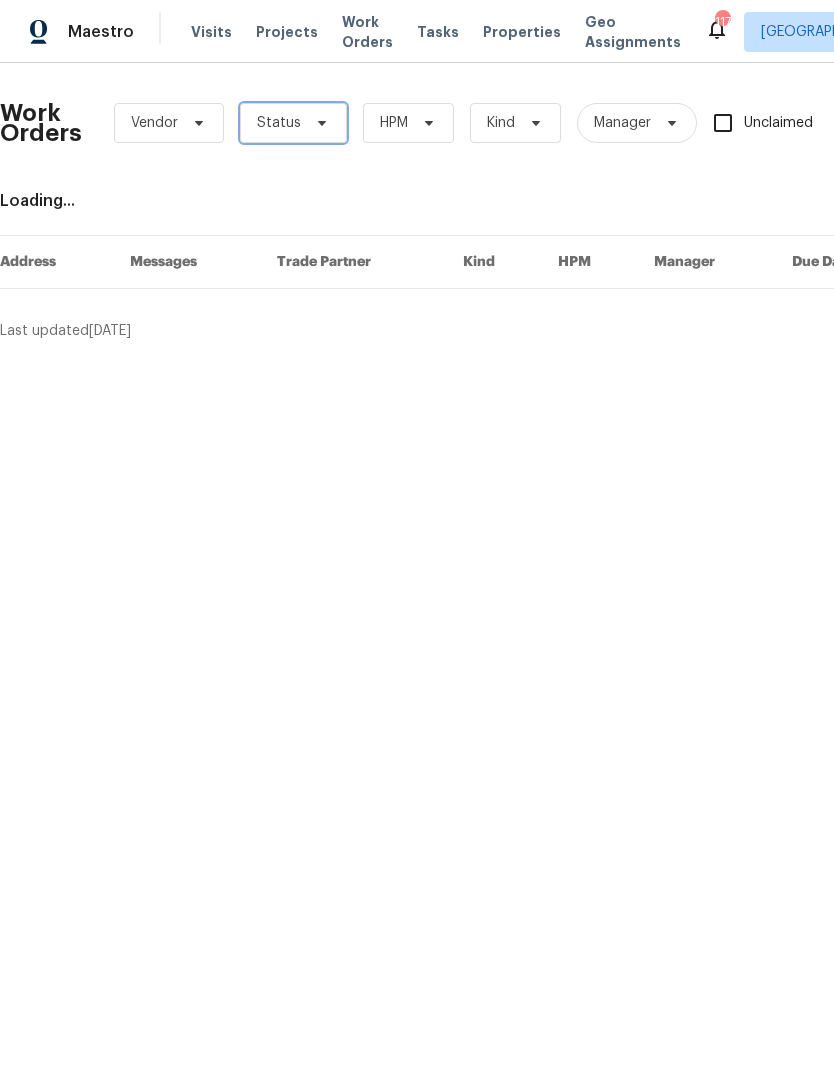 click on "Status" at bounding box center [293, 123] 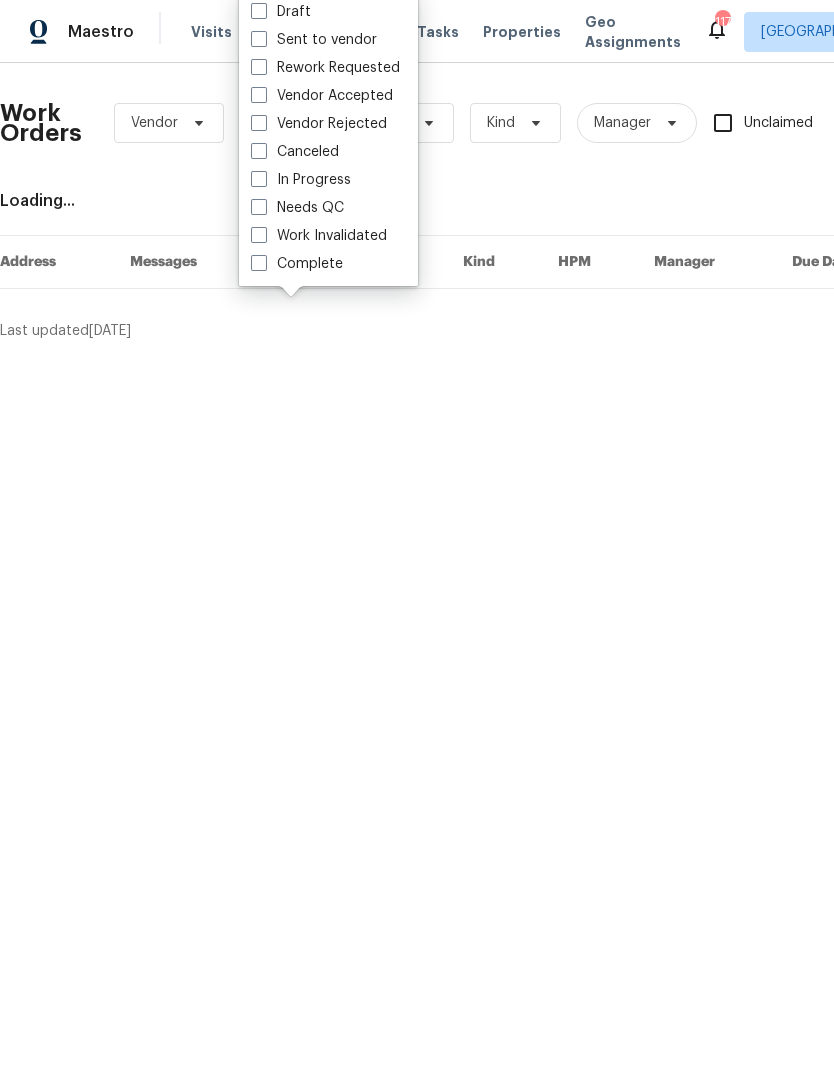 click at bounding box center [259, 207] 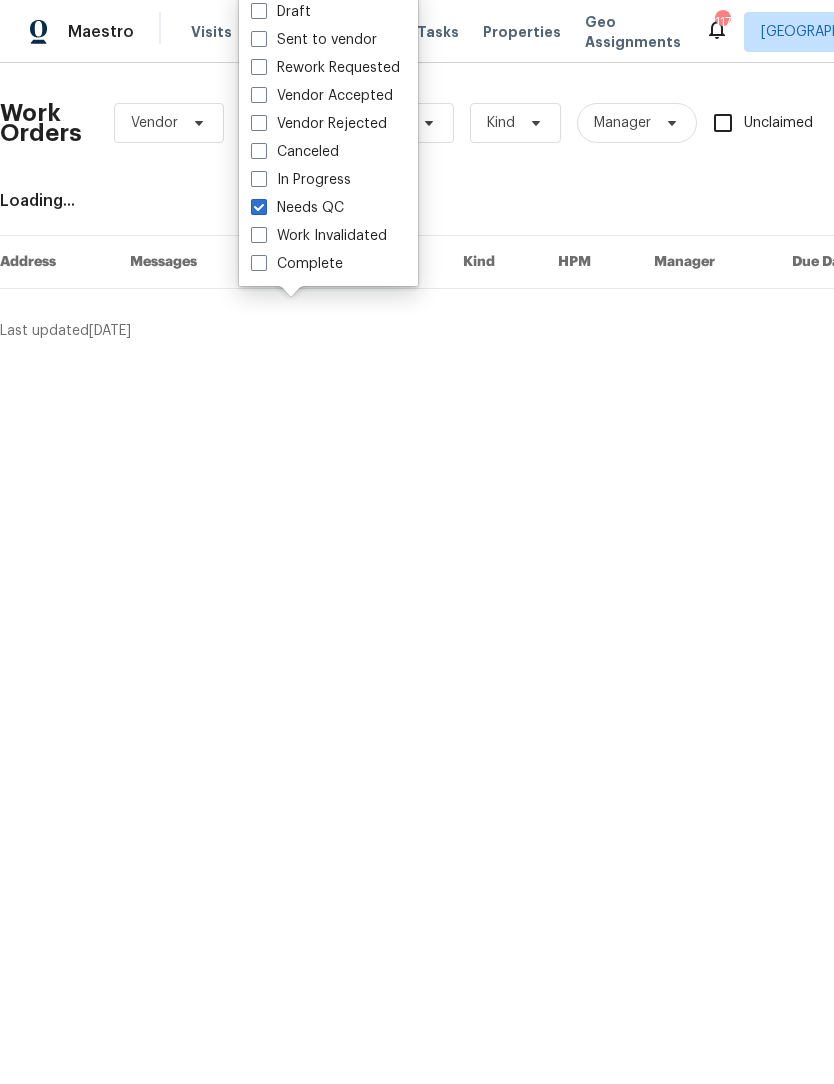 checkbox on "true" 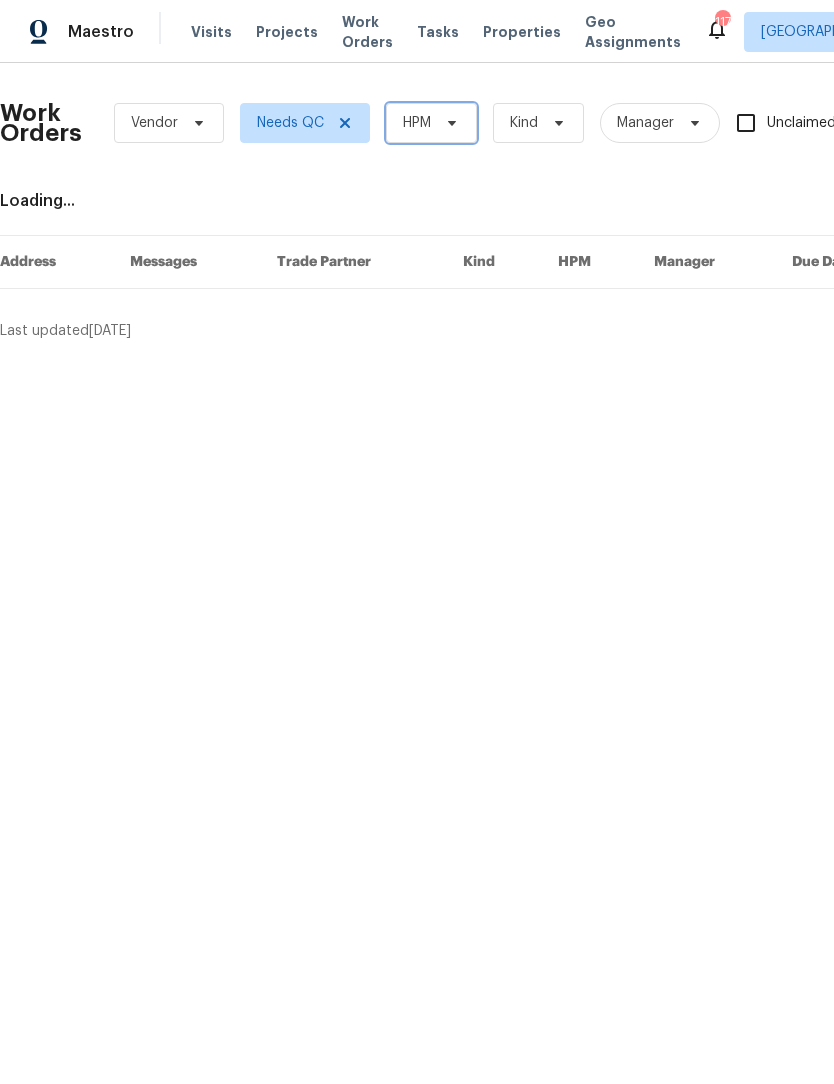 click 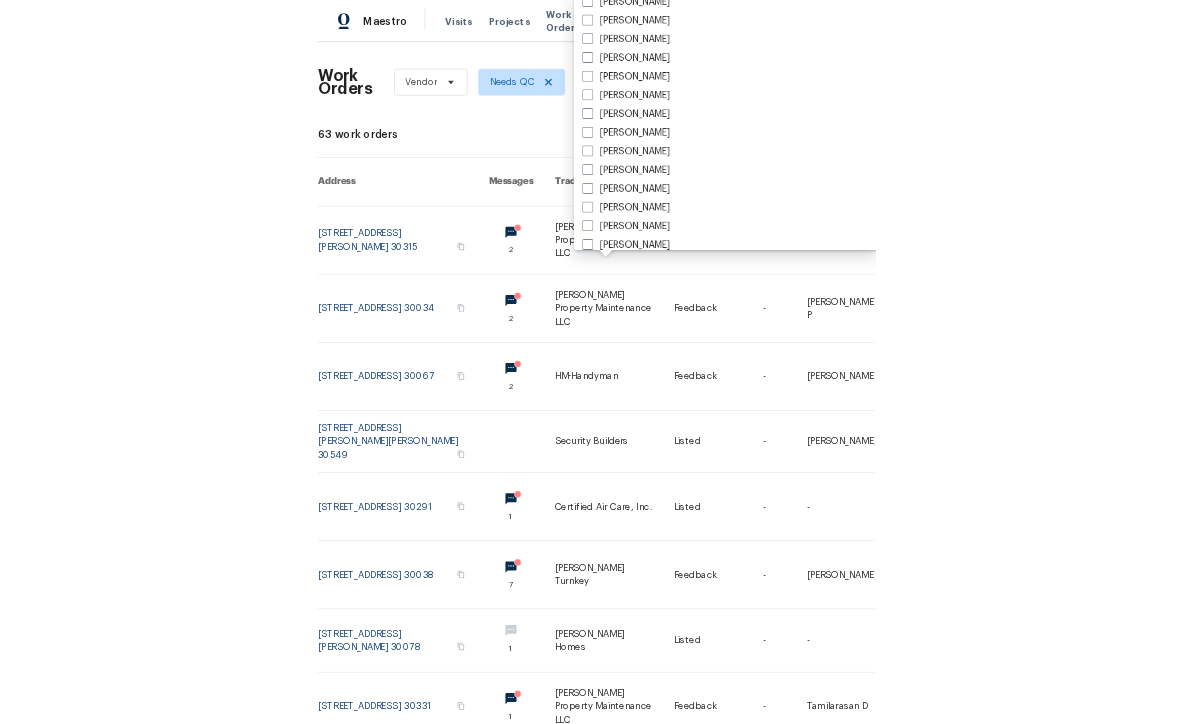 scroll, scrollTop: 1318, scrollLeft: 0, axis: vertical 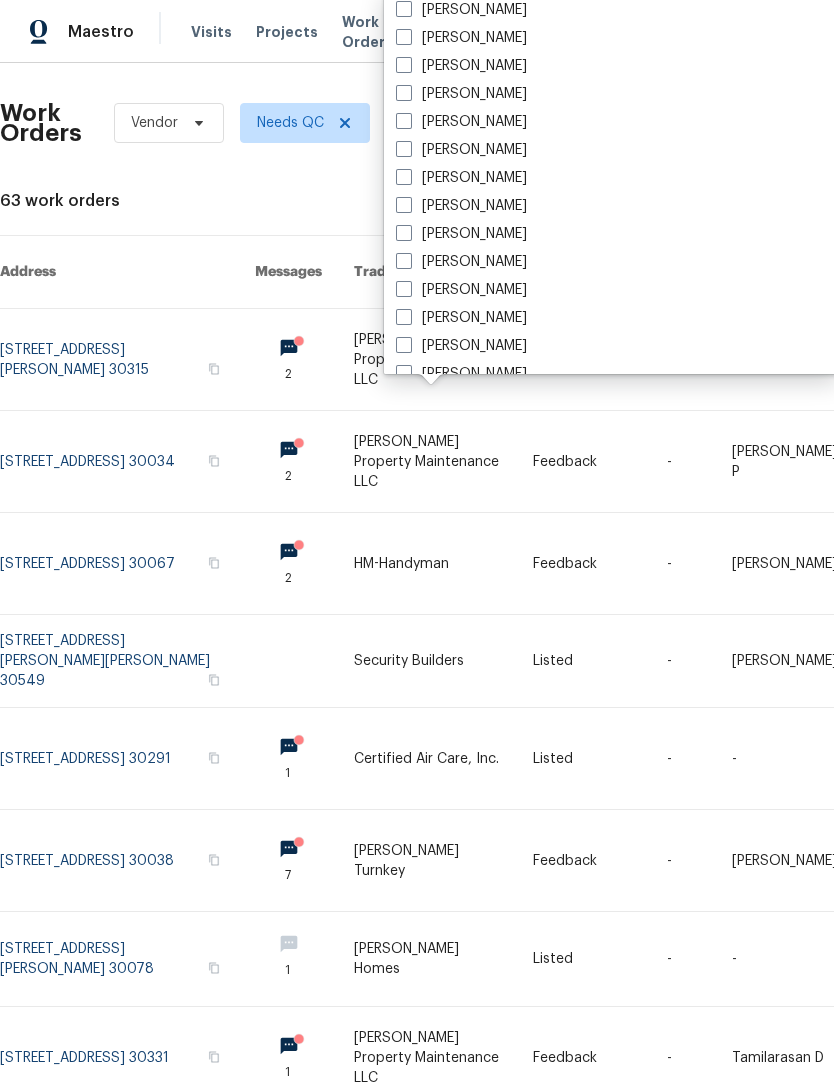 click at bounding box center (404, 149) 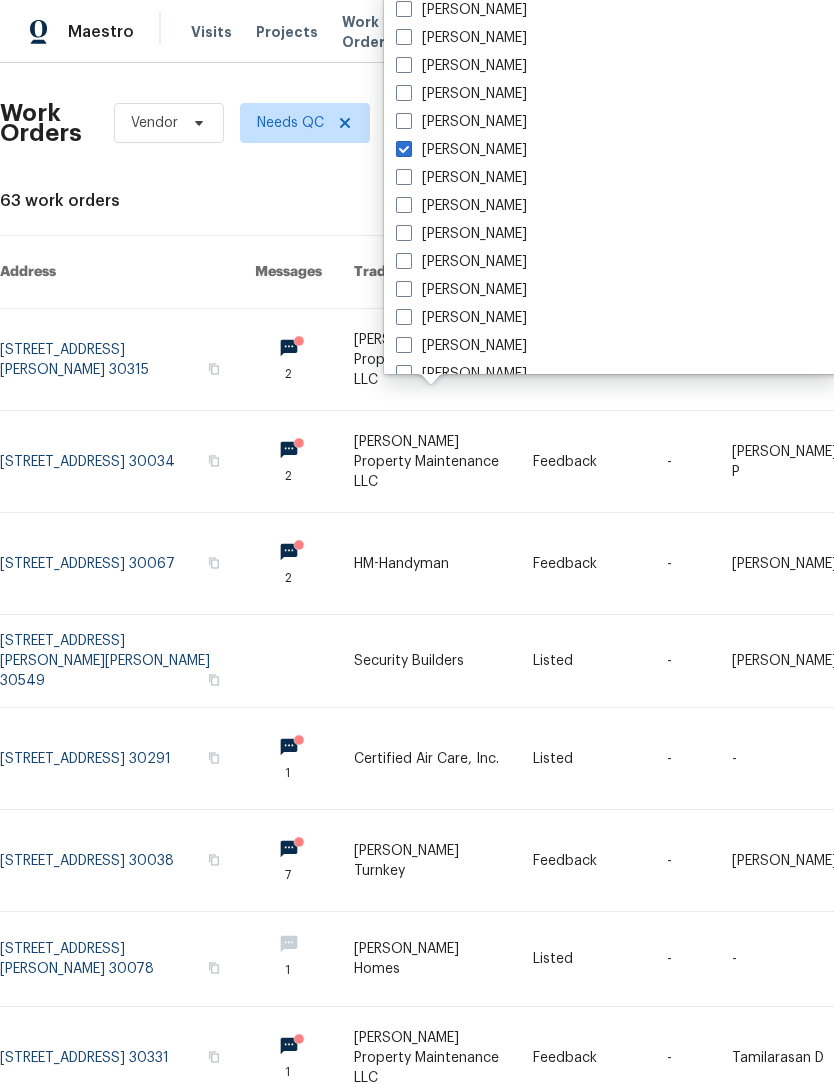 checkbox on "true" 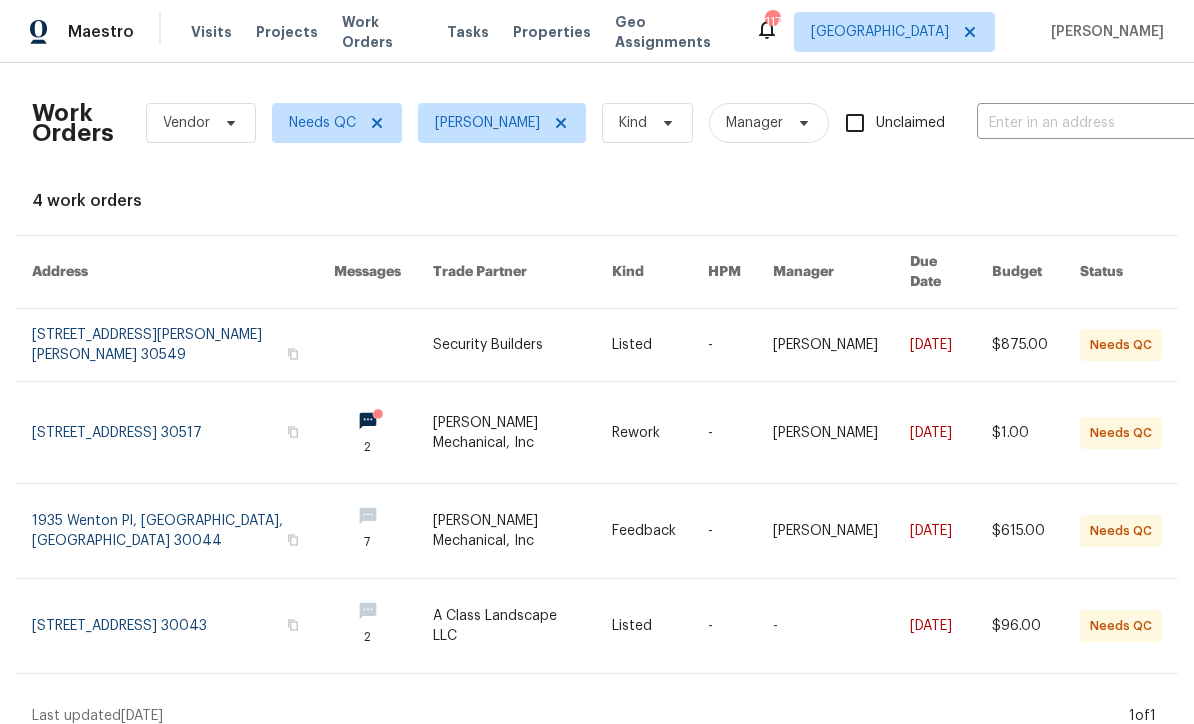 click at bounding box center [522, 345] 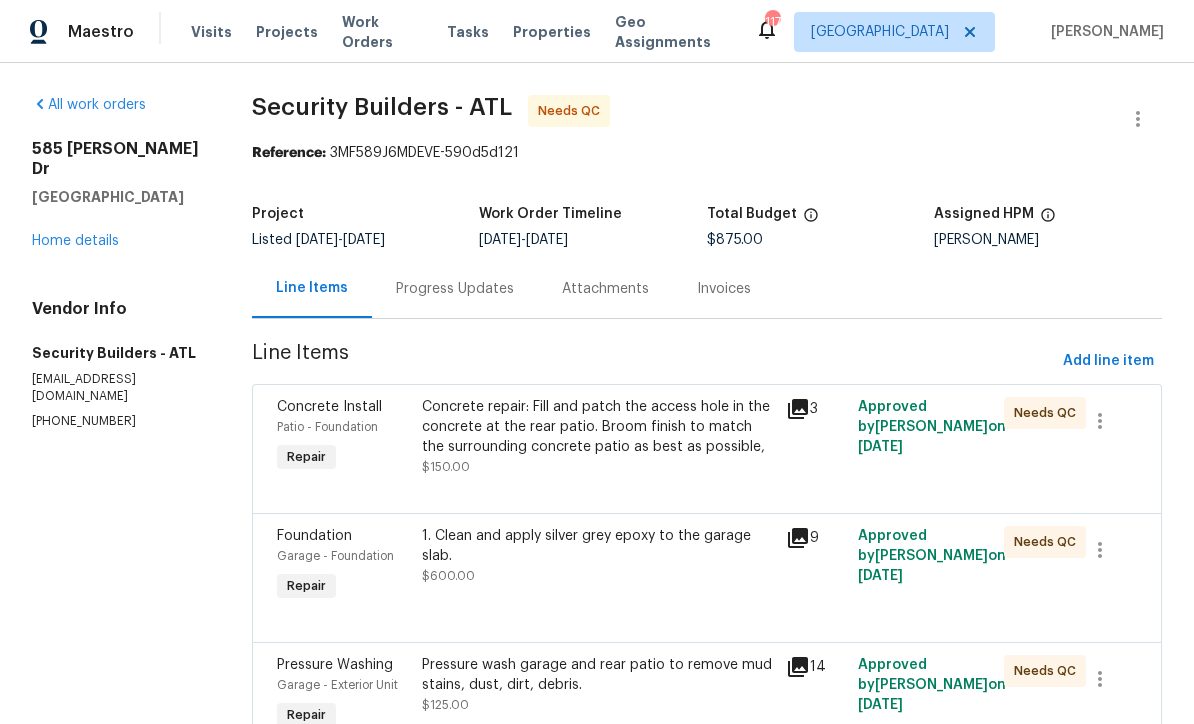 click on "Concrete repair:   Fill and patch  the access hole in the concrete at the rear patio.   Broom finish to match the surrounding concrete patio as best as possible," at bounding box center [597, 427] 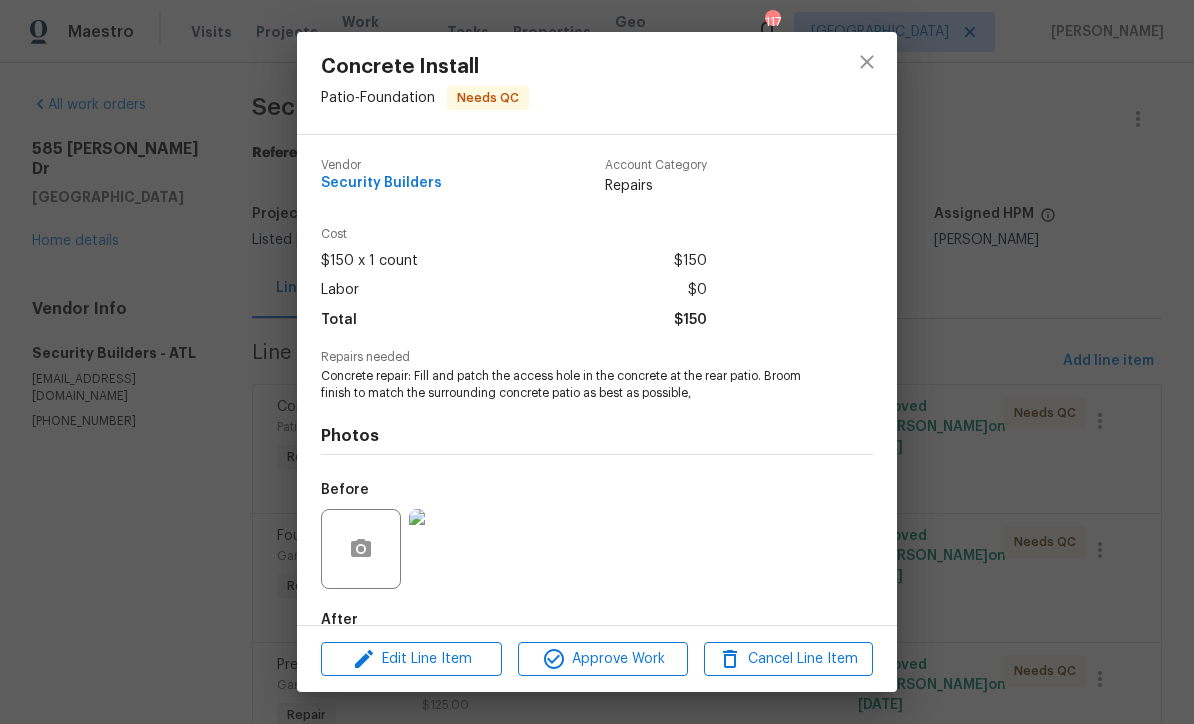 click at bounding box center (449, 549) 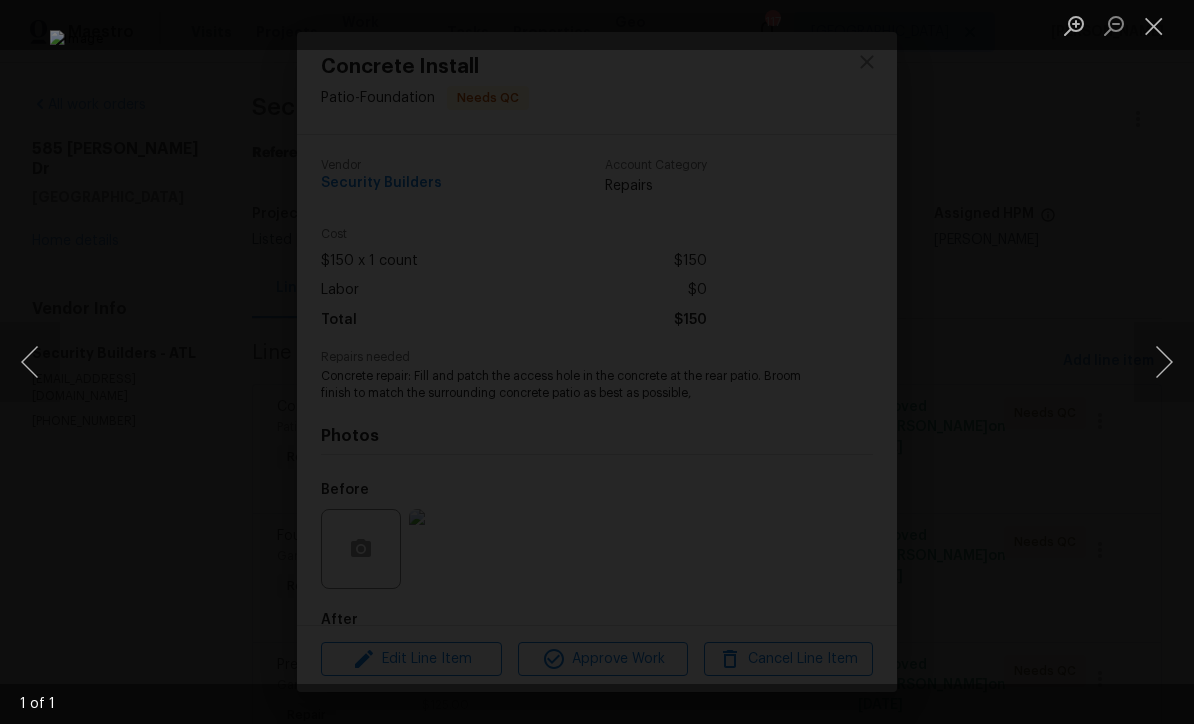 click at bounding box center [1154, 25] 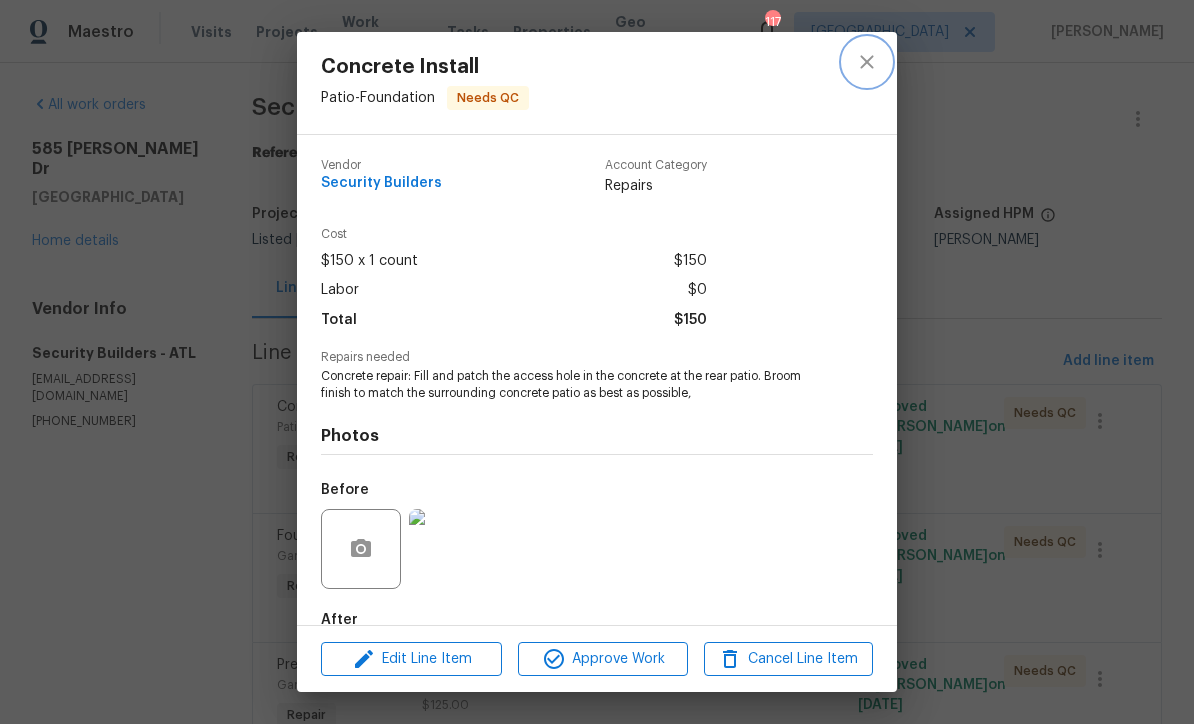 click 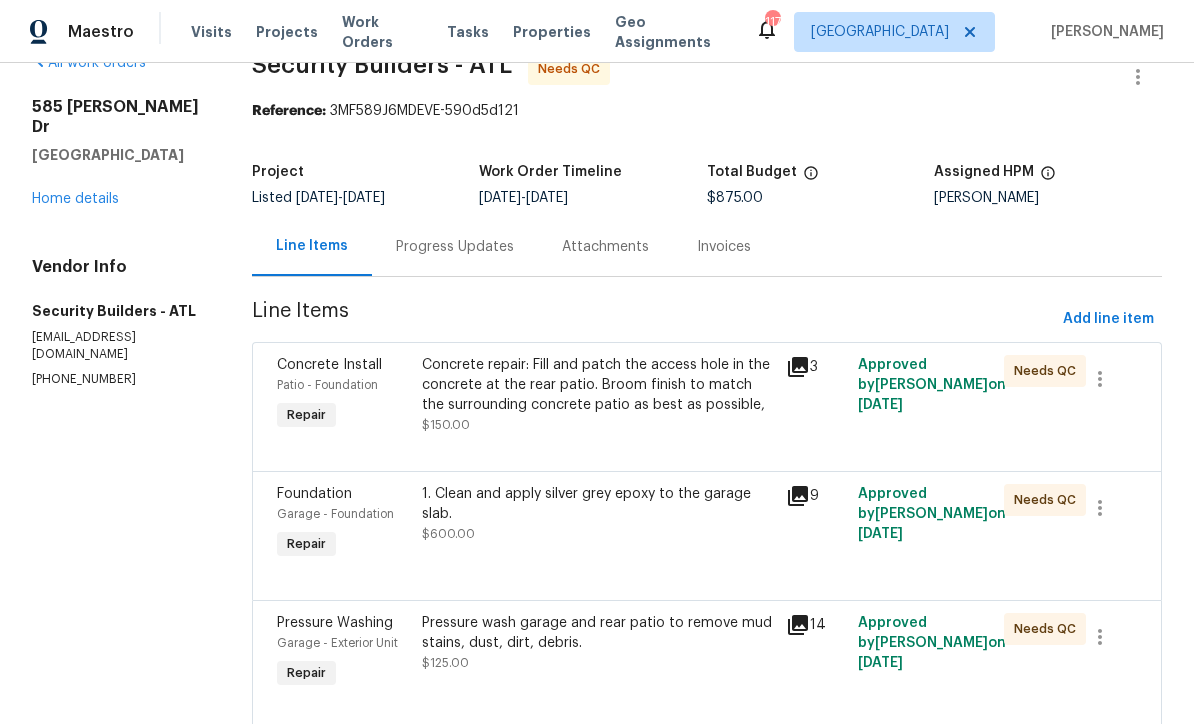 scroll, scrollTop: 41, scrollLeft: 0, axis: vertical 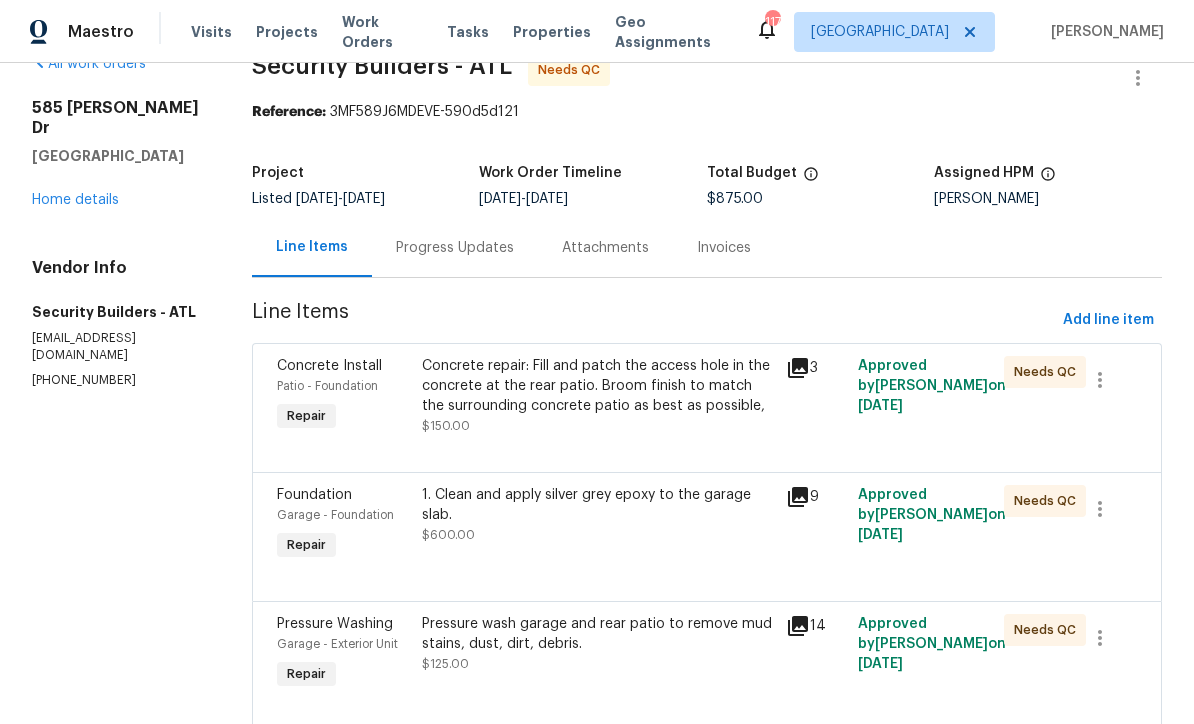 click on "Pressure wash garage and rear patio to remove mud stains, dust, dirt, debris. $125.00" at bounding box center [597, 644] 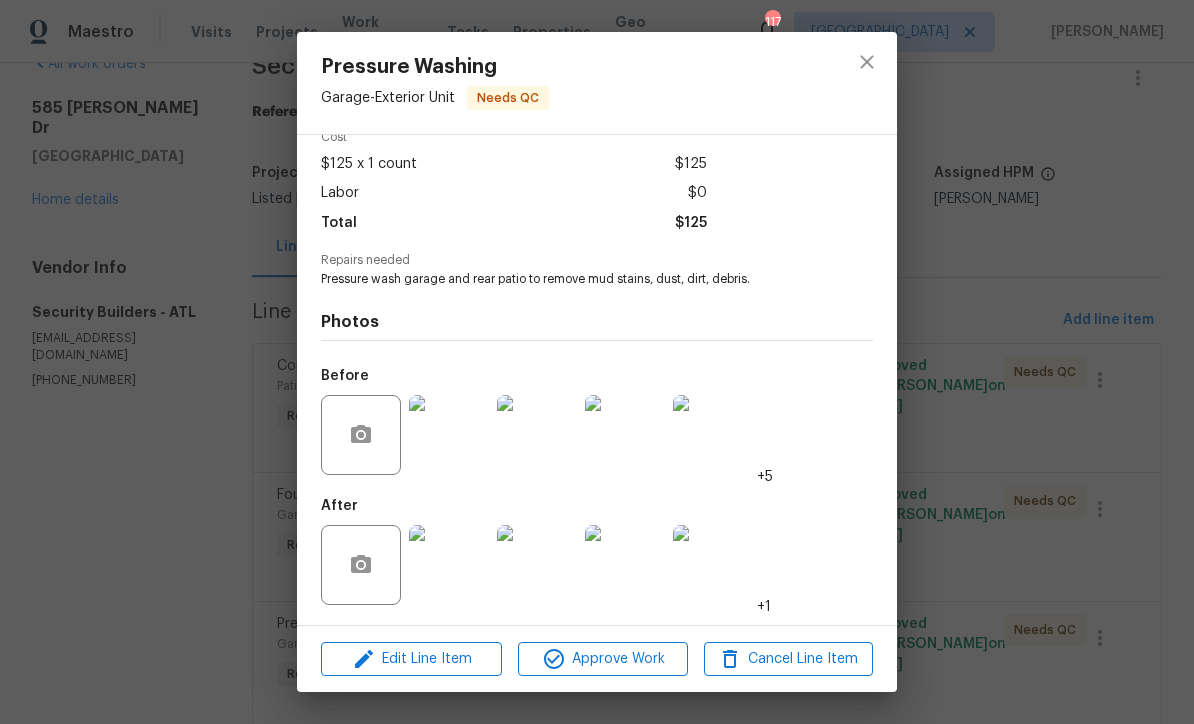 scroll, scrollTop: 102, scrollLeft: 0, axis: vertical 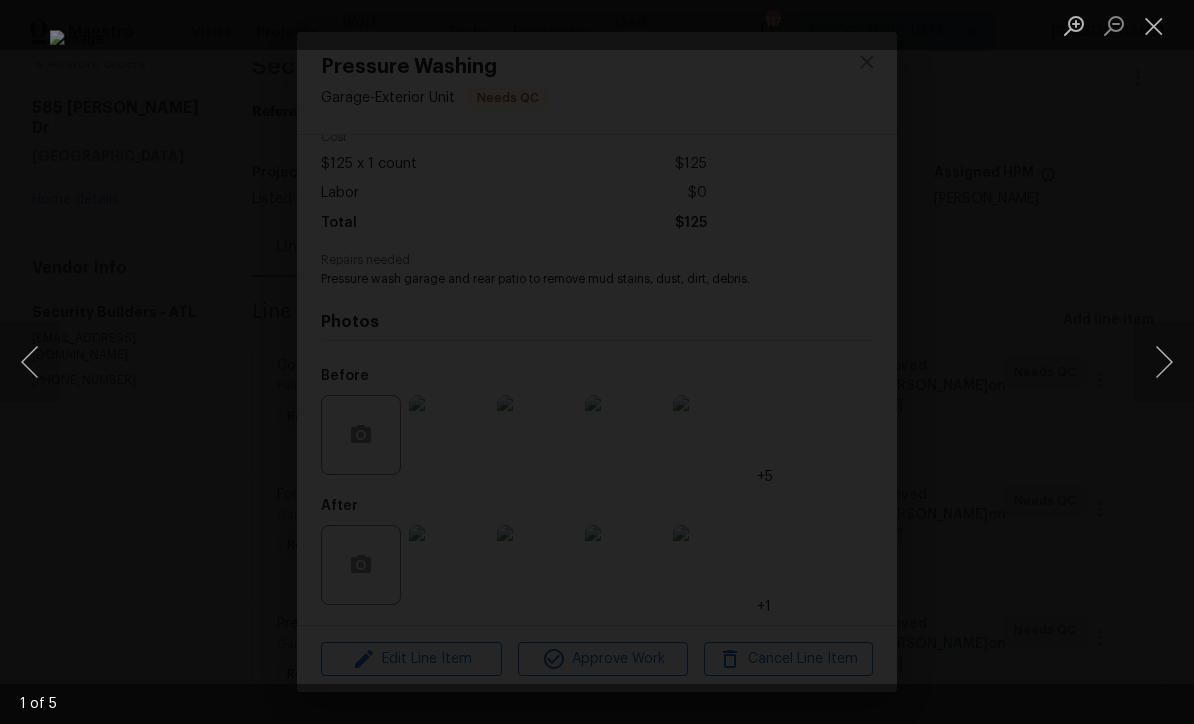 click at bounding box center [1164, 362] 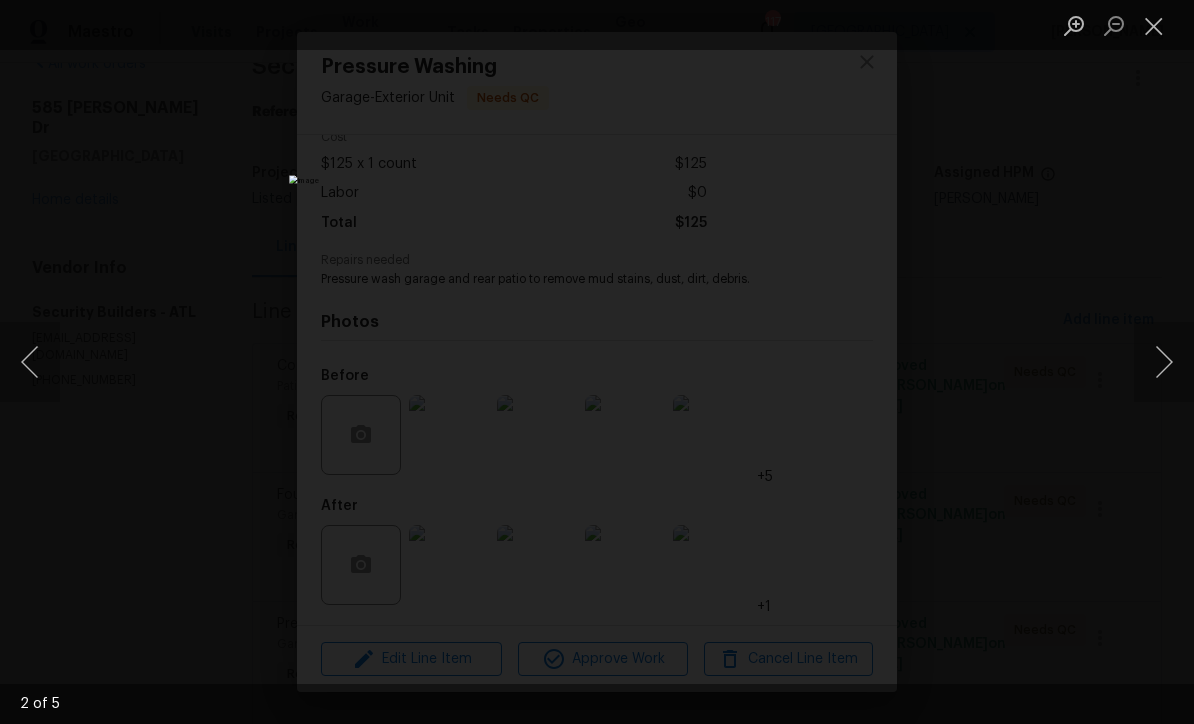 click at bounding box center (1164, 362) 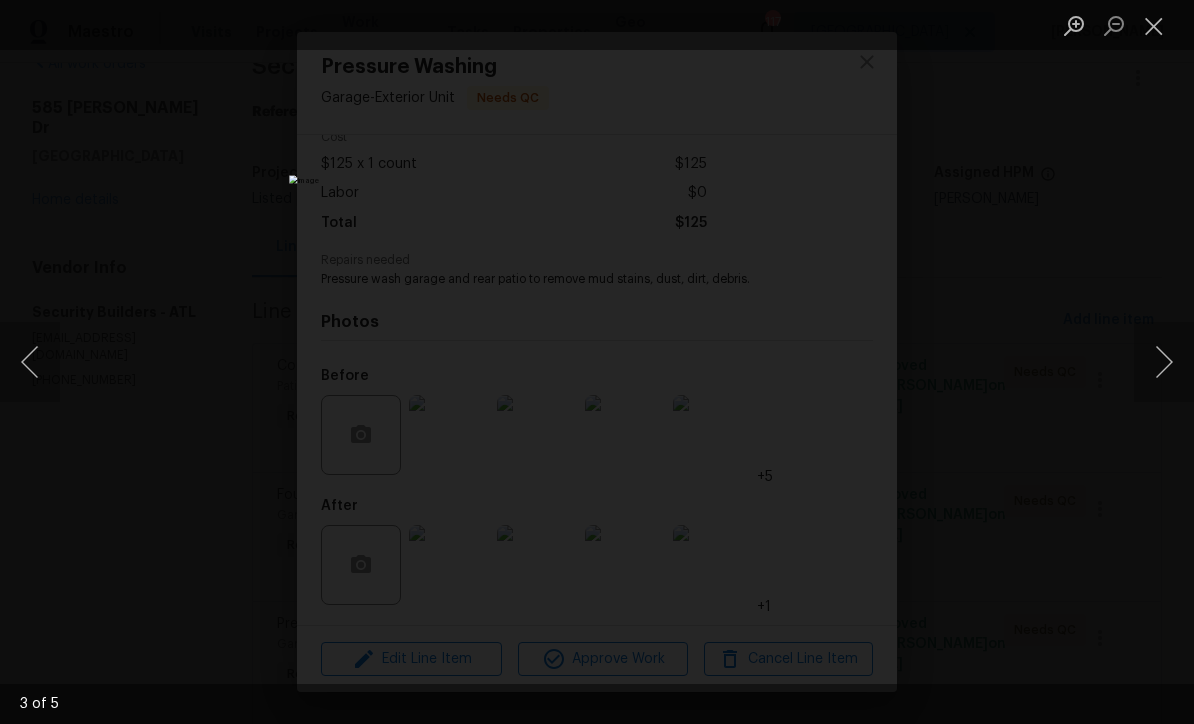 click at bounding box center [1164, 362] 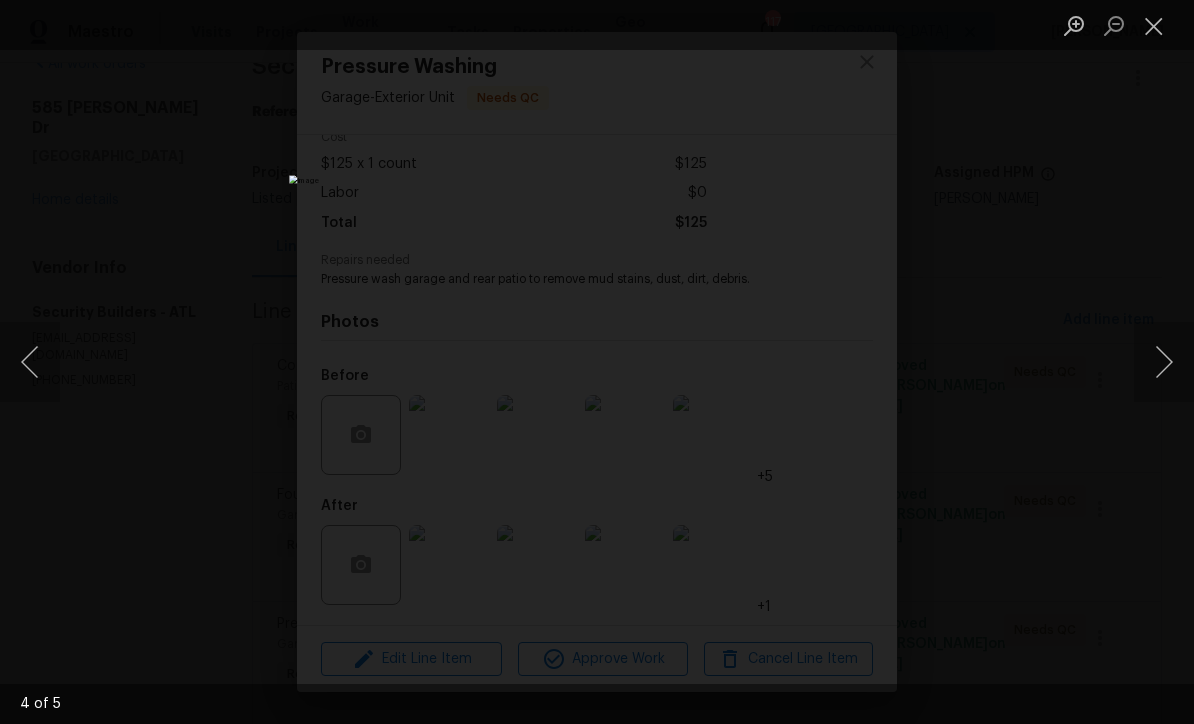 click at bounding box center [1164, 362] 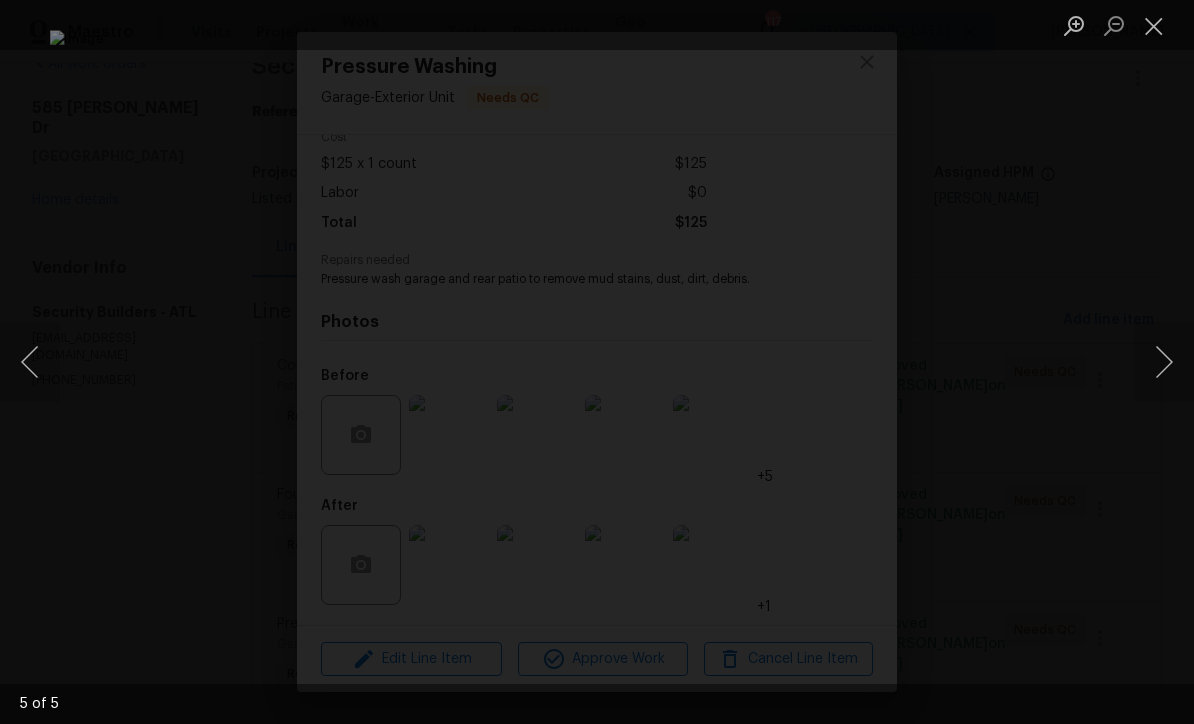 click at bounding box center [1154, 25] 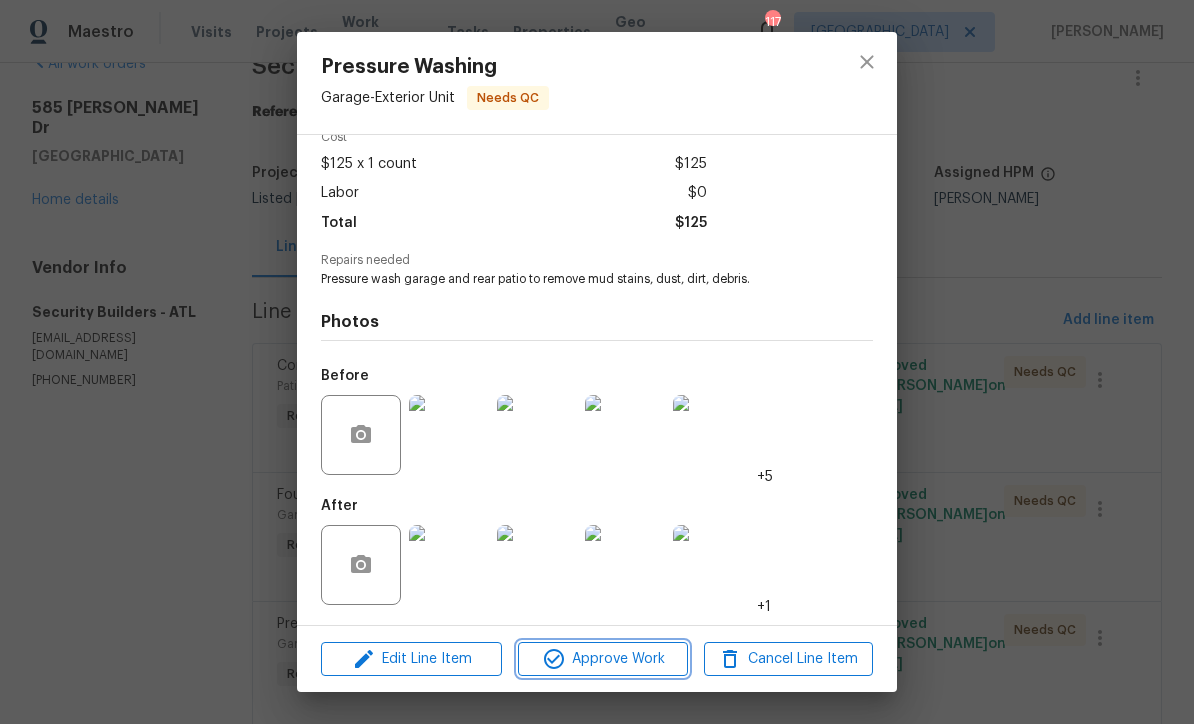 click on "Approve Work" at bounding box center (602, 659) 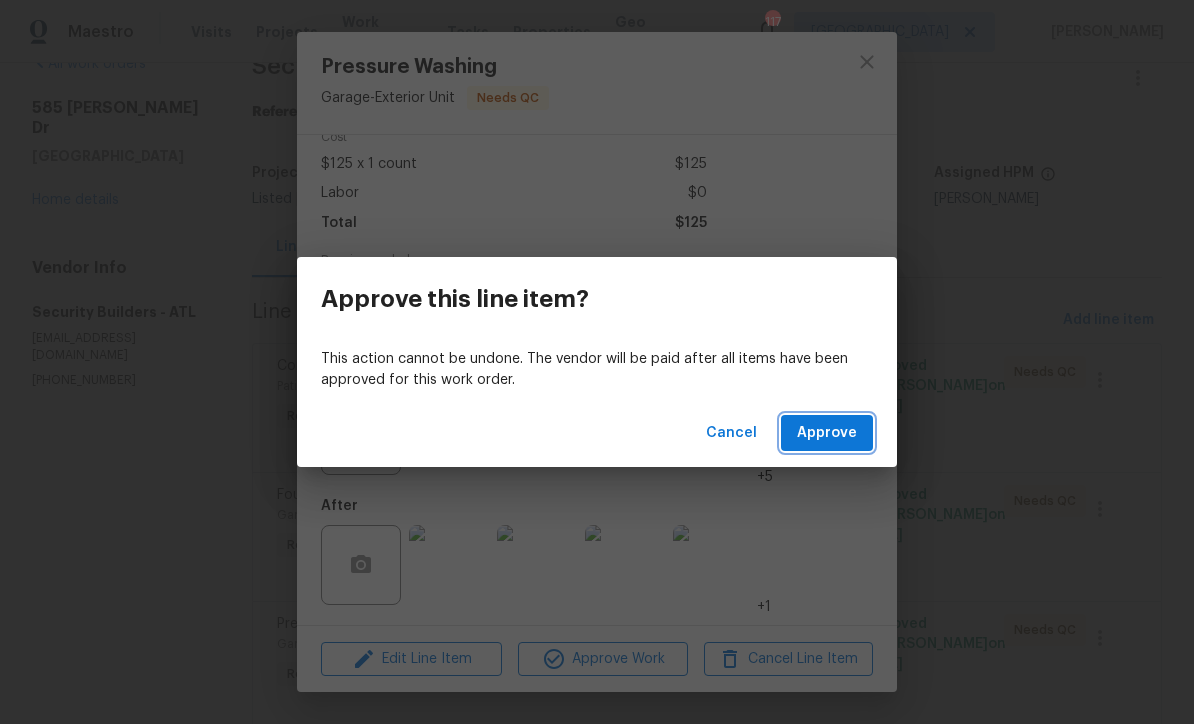 click on "Approve" at bounding box center [827, 433] 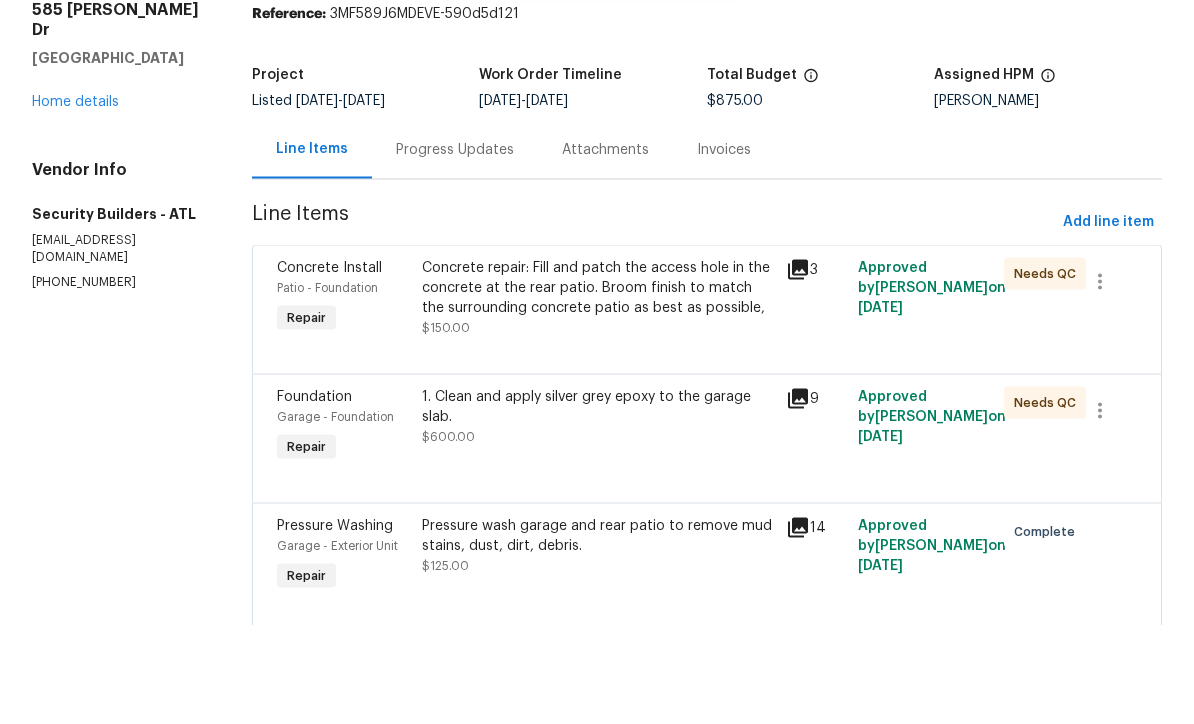 scroll, scrollTop: 3, scrollLeft: 0, axis: vertical 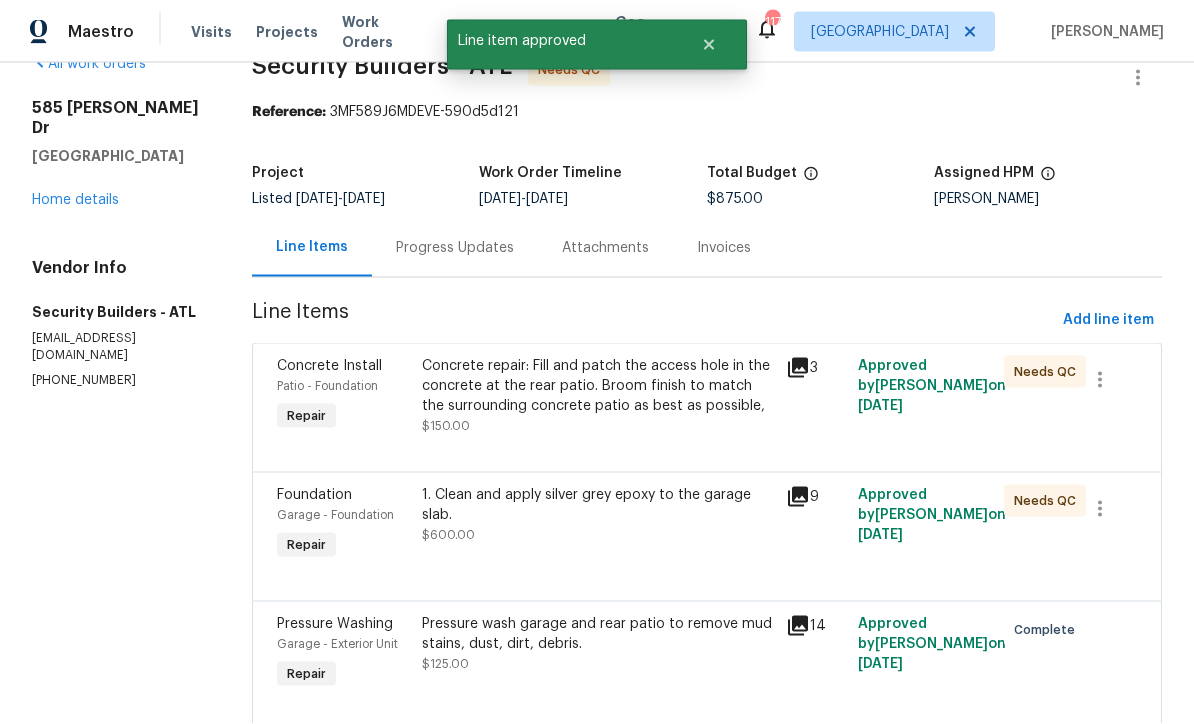 click on "1. Clean and apply silver grey epoxy to the garage slab. $600.00" at bounding box center [597, 515] 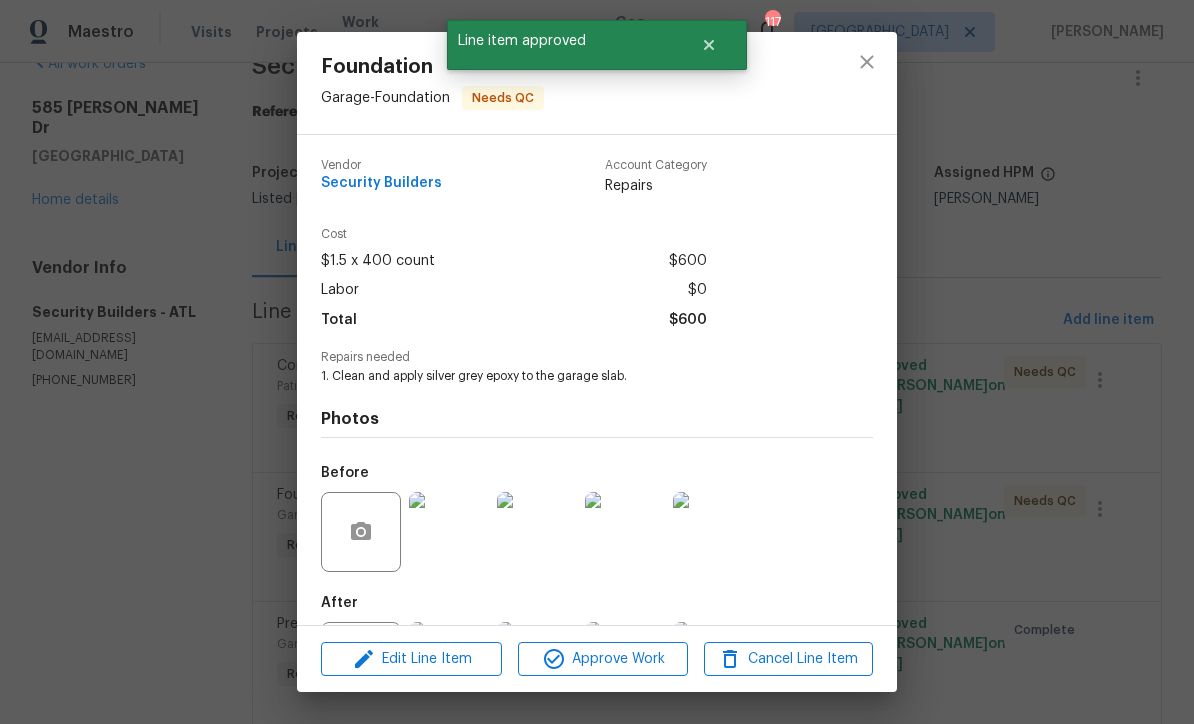click at bounding box center [449, 662] 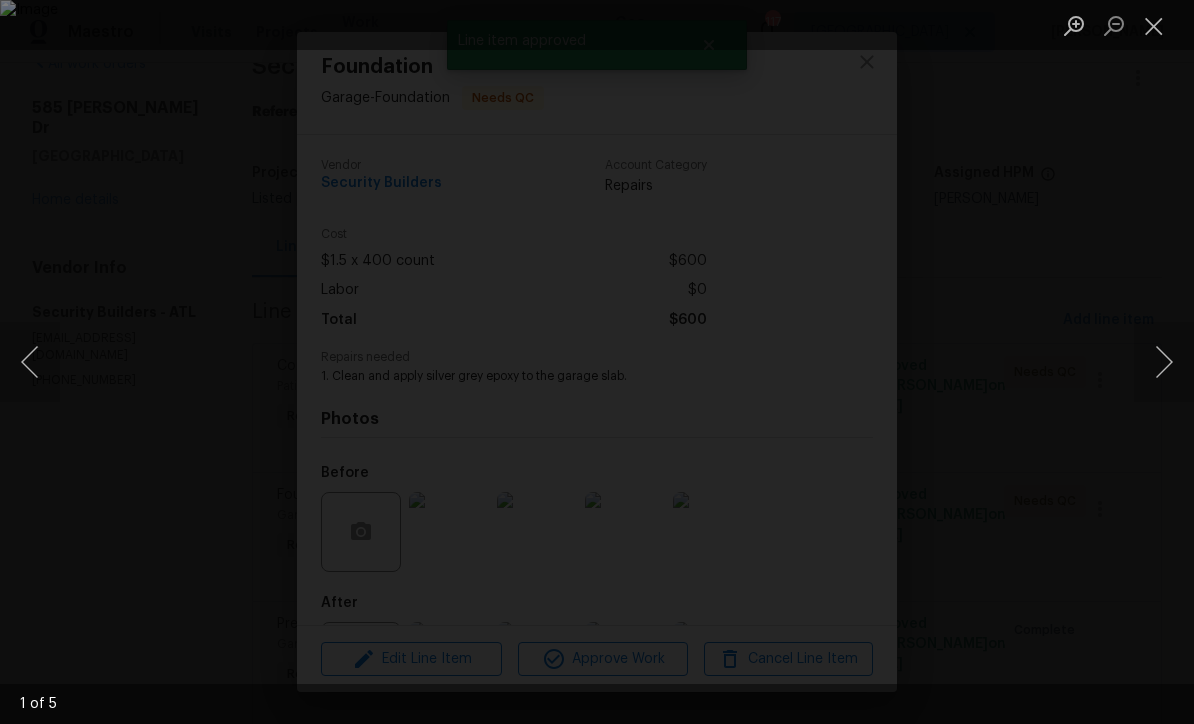 click at bounding box center (1164, 362) 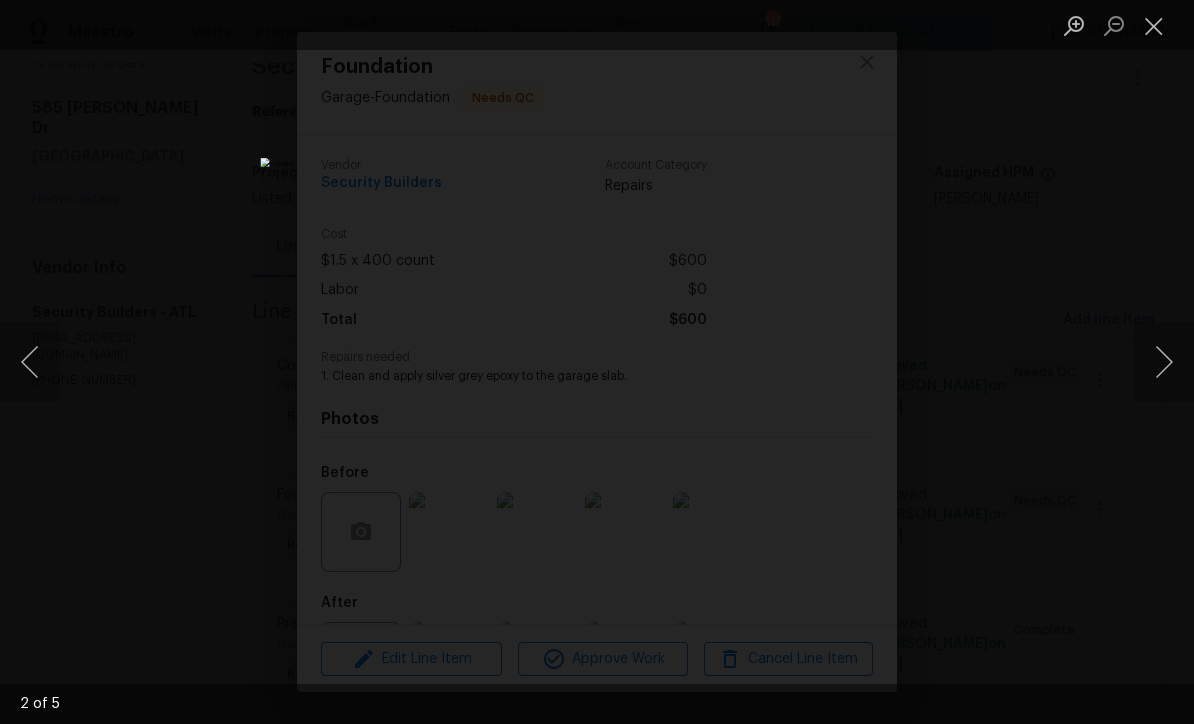 click at bounding box center [1164, 362] 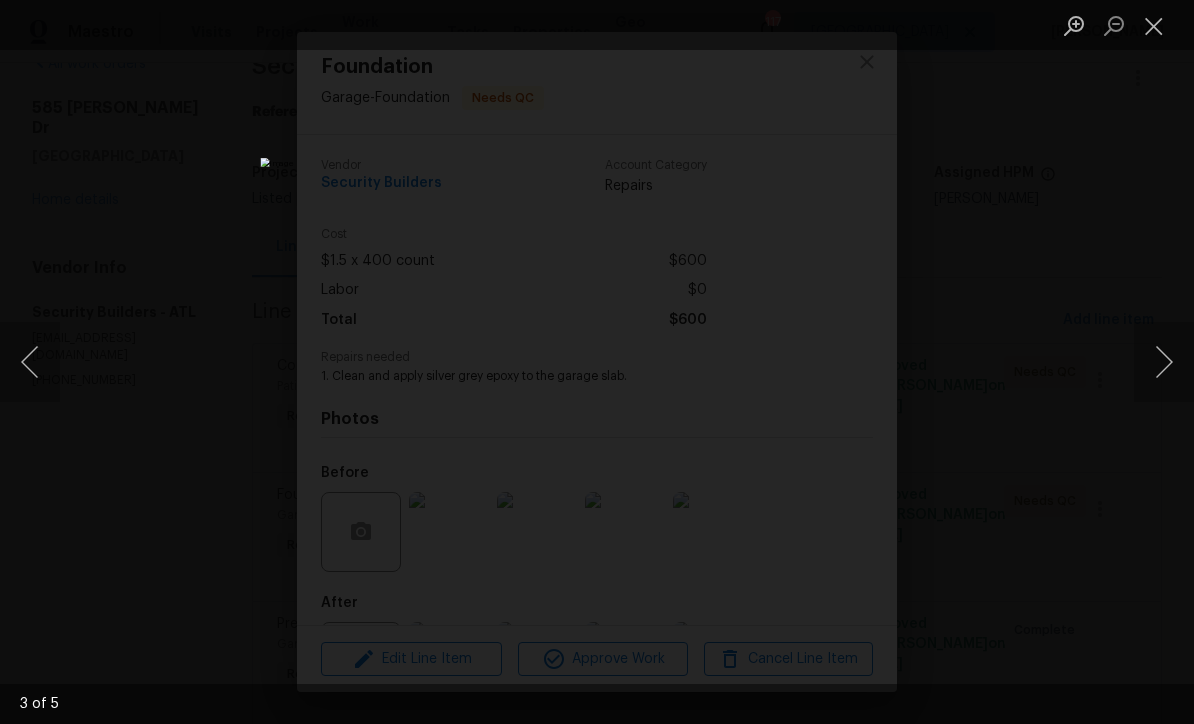 click at bounding box center (1164, 362) 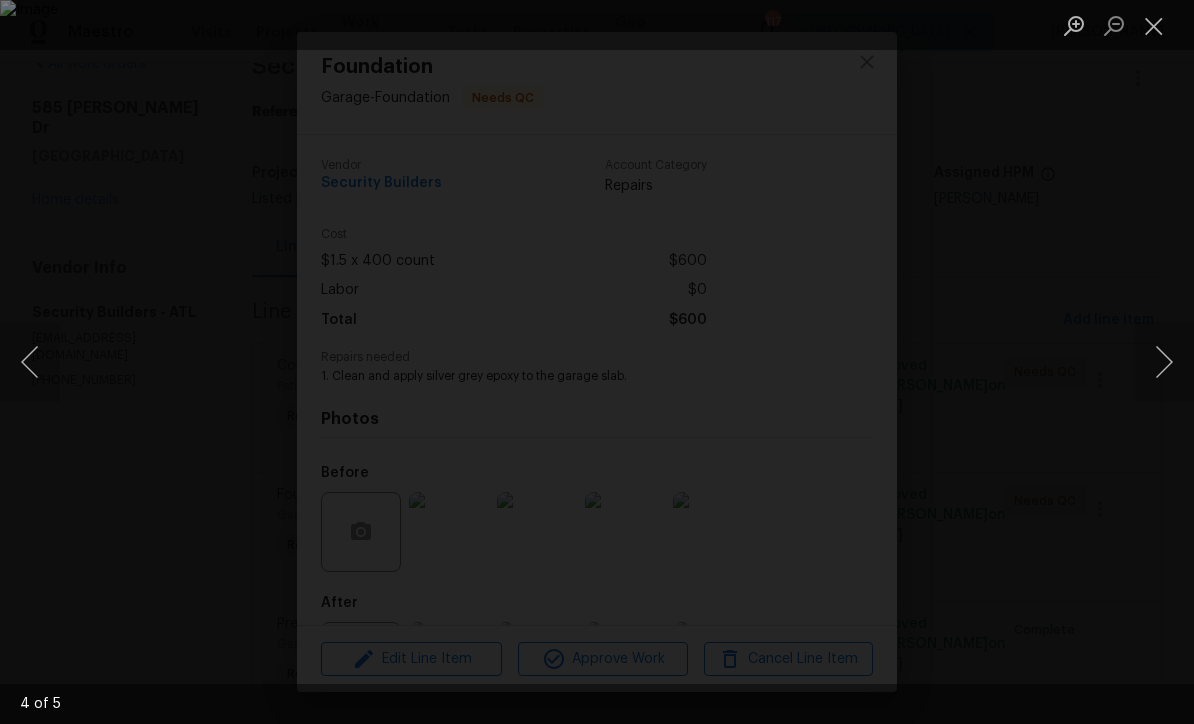 click at bounding box center [1154, 25] 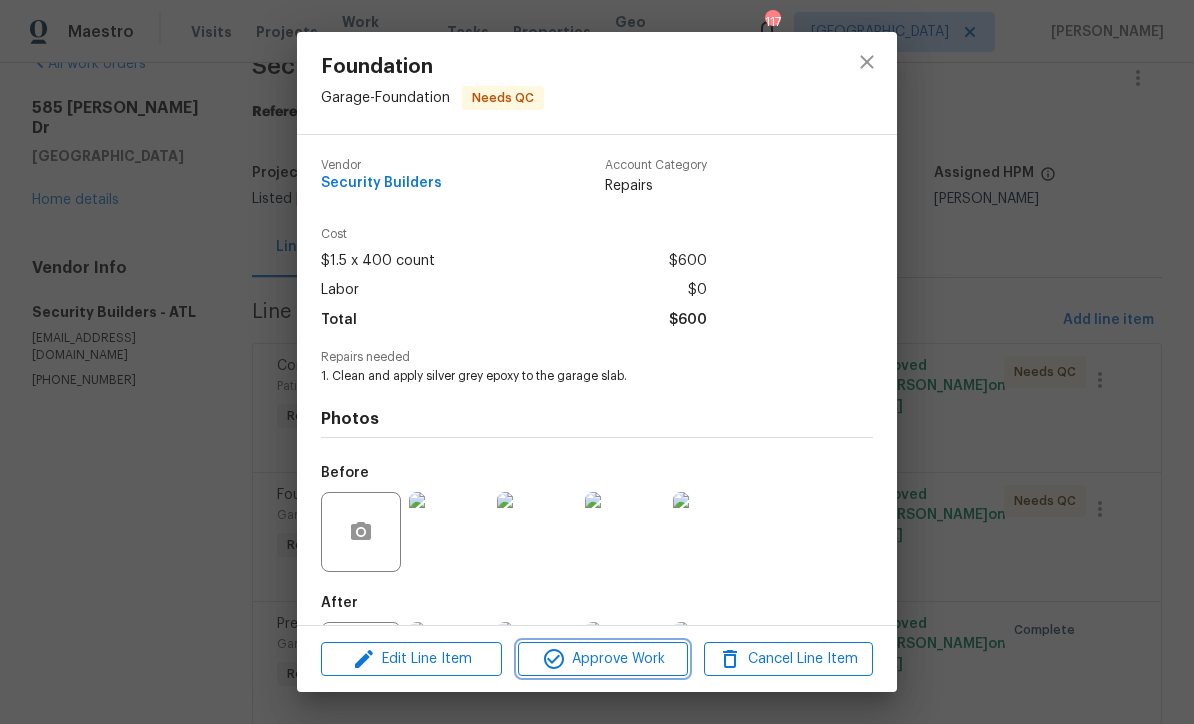 click on "Approve Work" at bounding box center (602, 659) 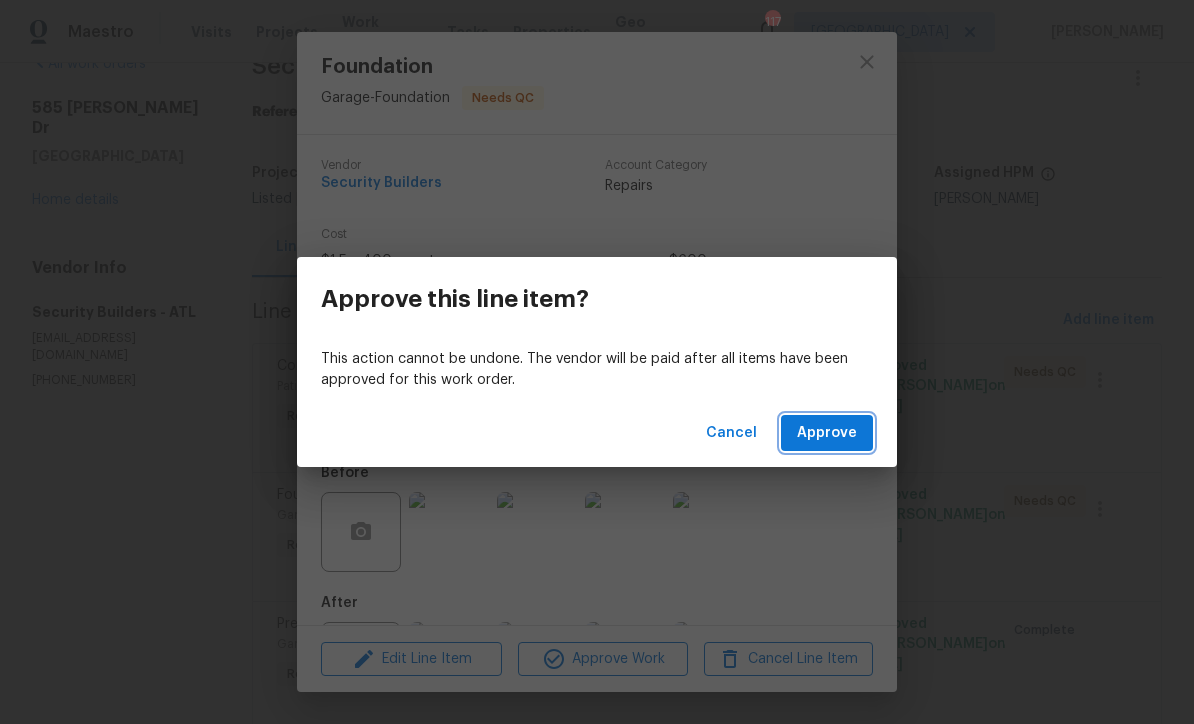 click on "Approve" at bounding box center [827, 433] 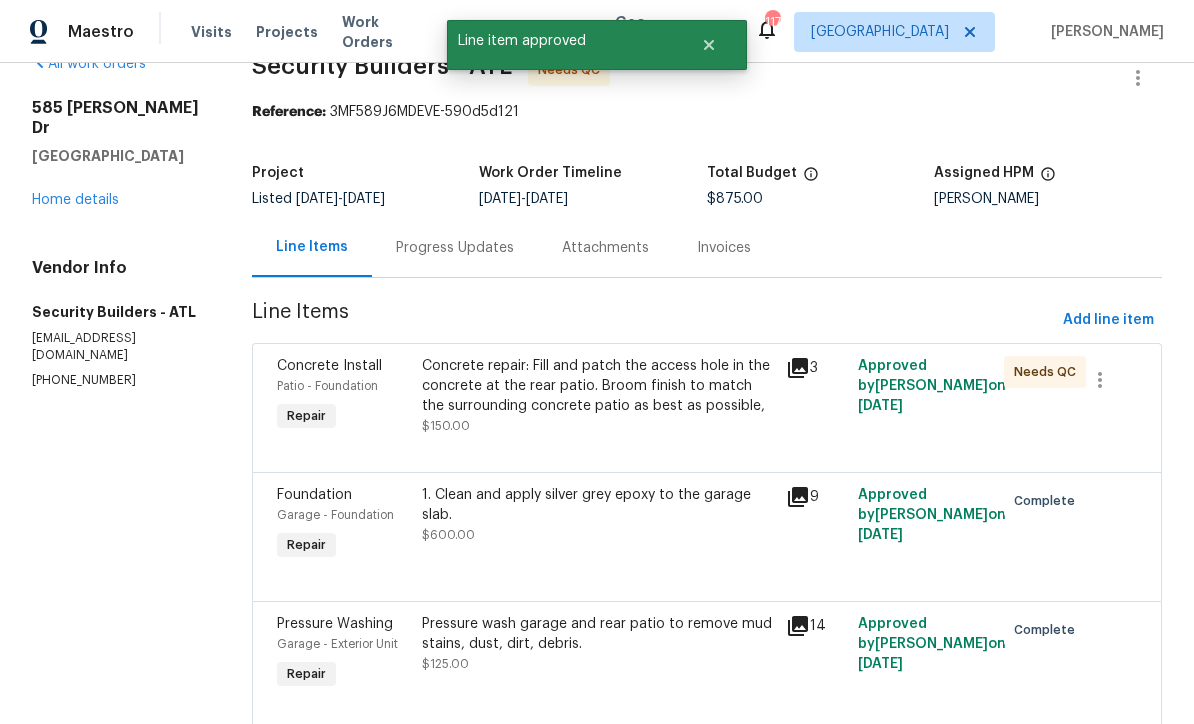 click on "Concrete repair:   Fill and patch  the access hole in the concrete at the rear patio.   Broom finish to match the surrounding concrete patio as best as possible," at bounding box center (597, 386) 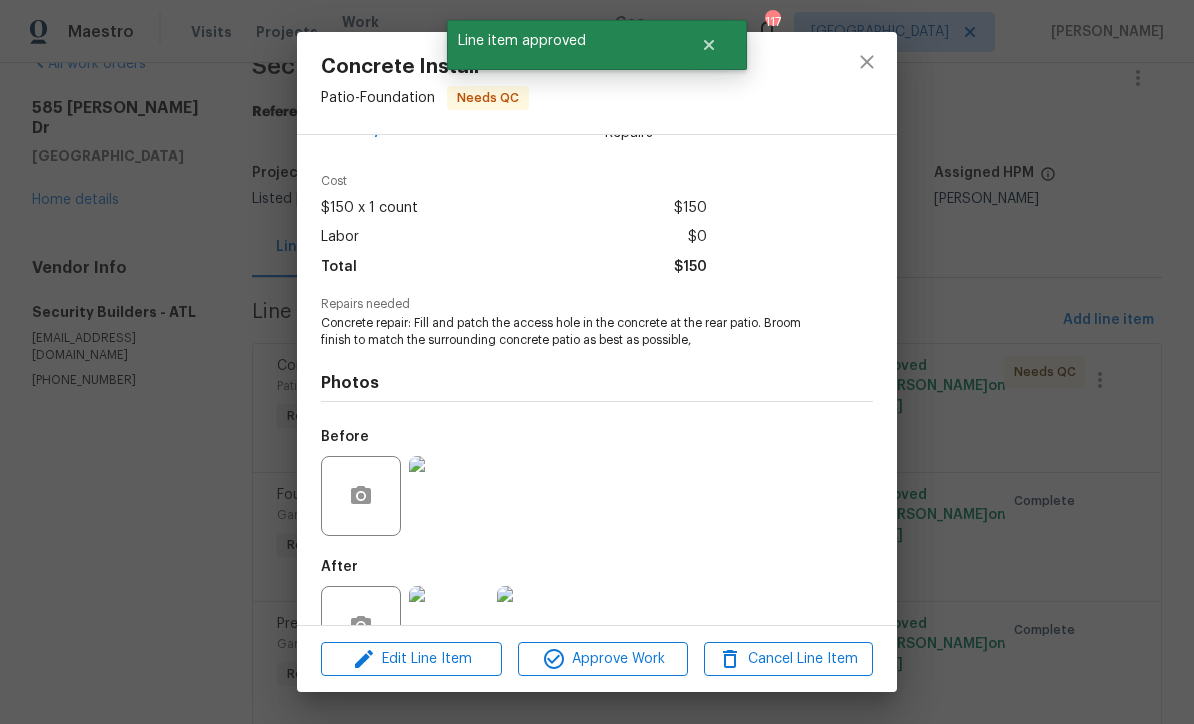 scroll, scrollTop: 52, scrollLeft: 0, axis: vertical 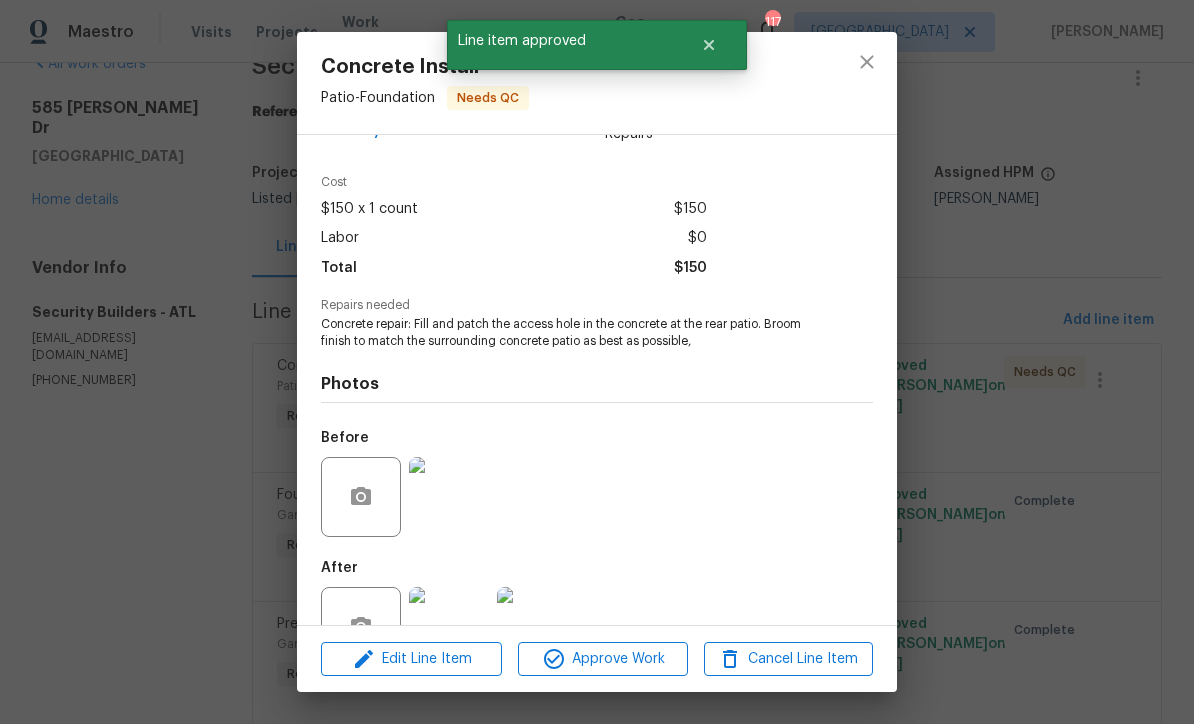 click at bounding box center (537, 627) 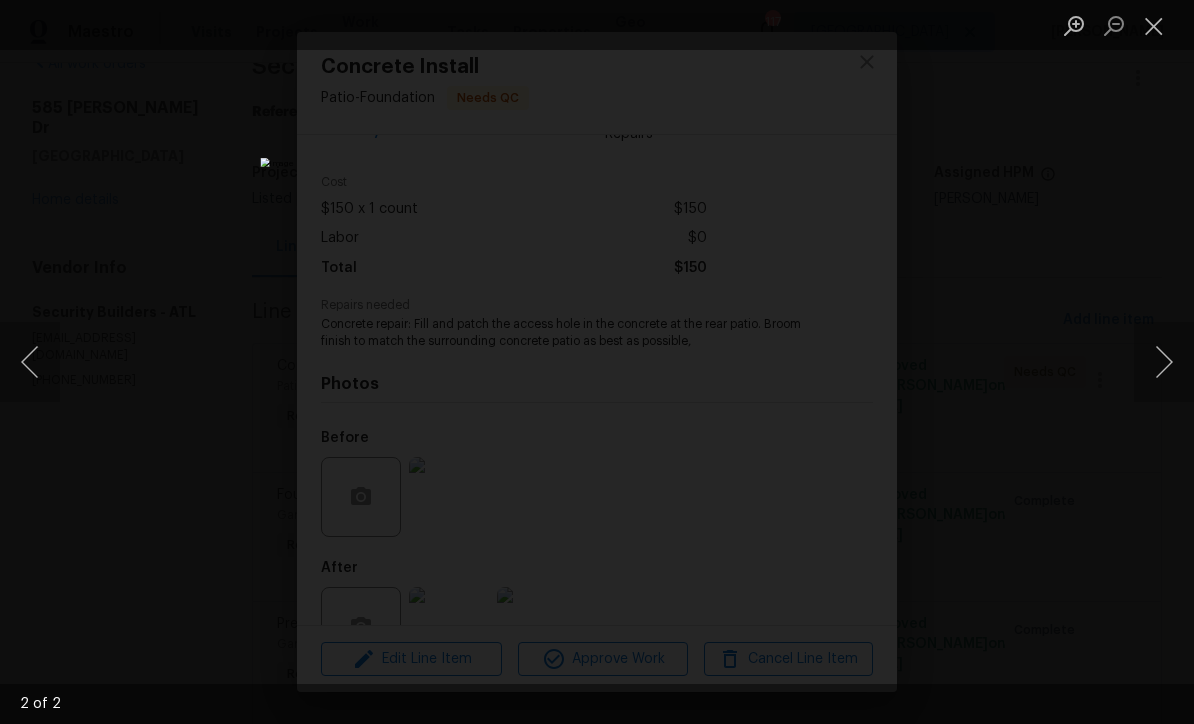 click at bounding box center [1154, 25] 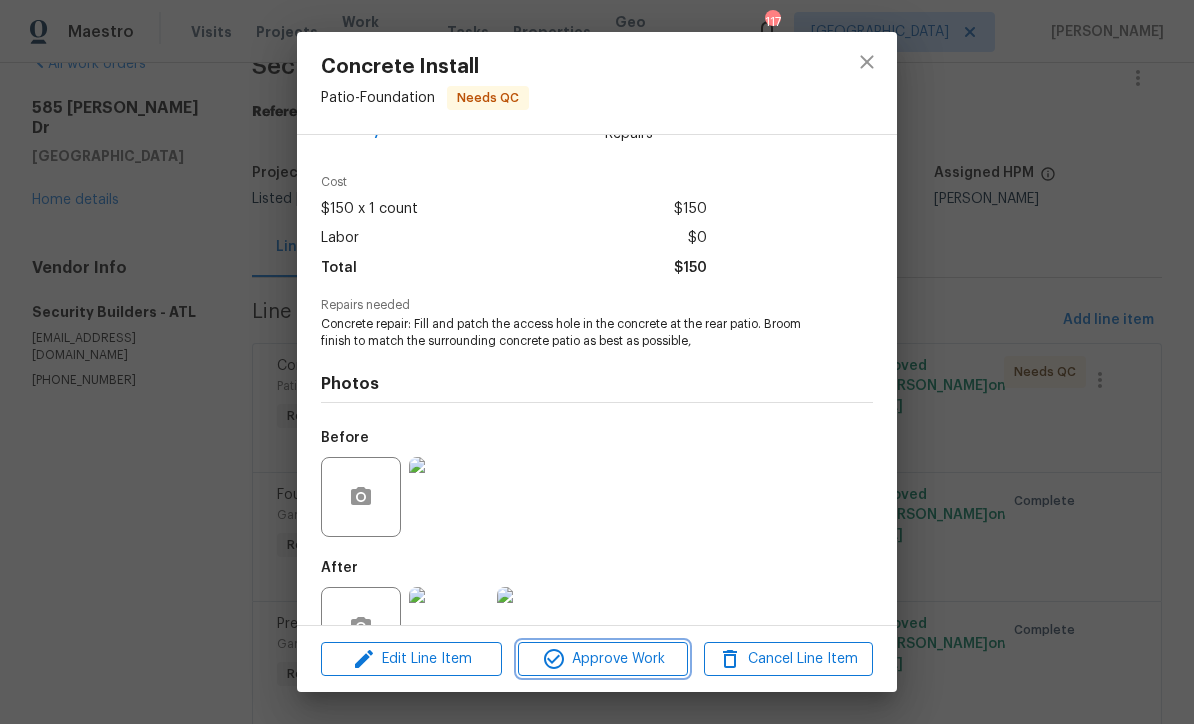 click on "Approve Work" at bounding box center (602, 659) 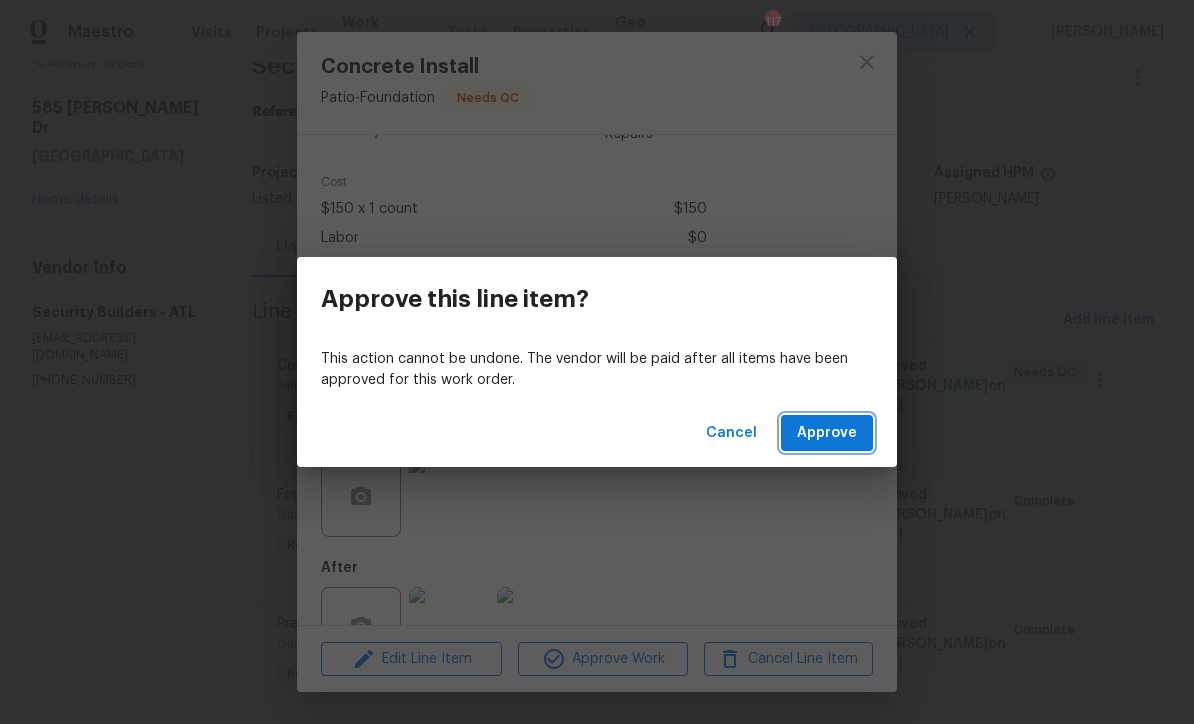 click on "Approve" at bounding box center (827, 433) 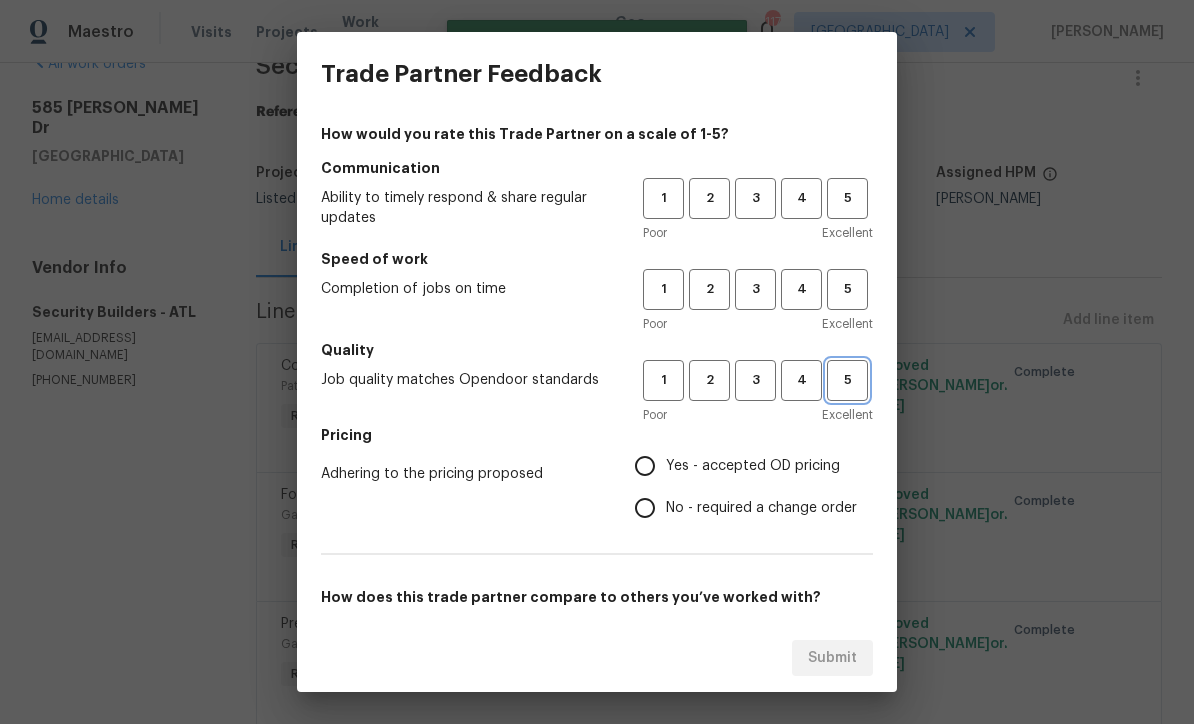 click on "5" at bounding box center (847, 380) 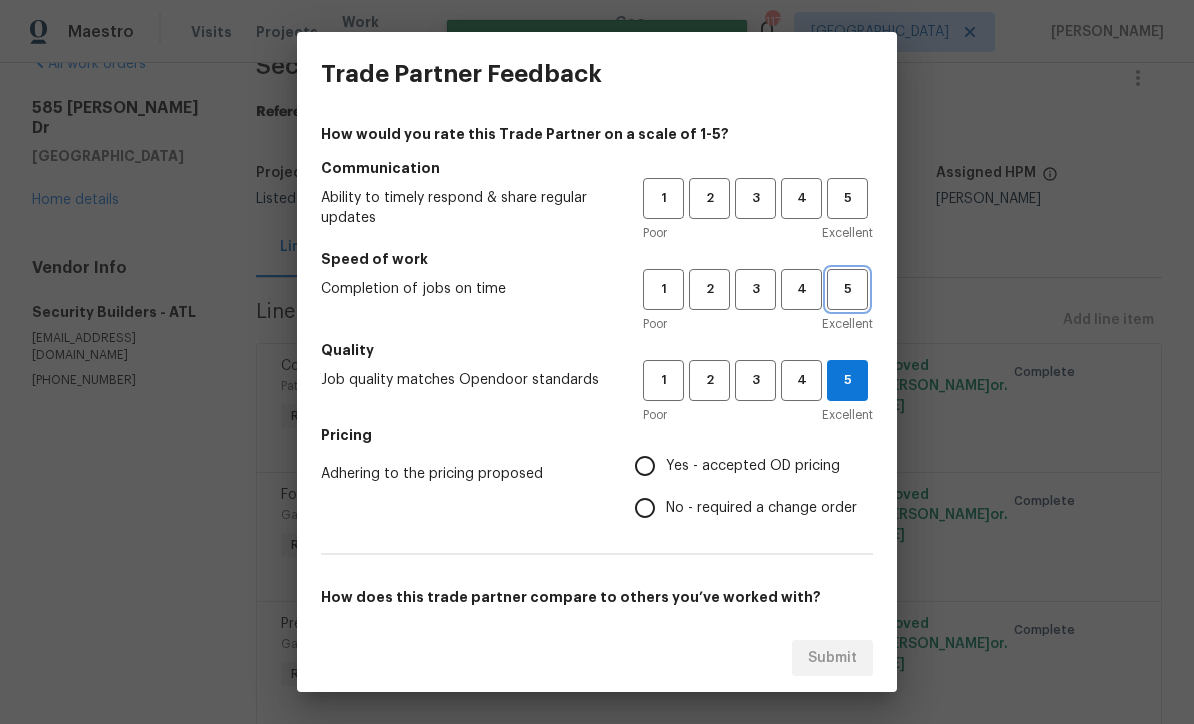 click on "5" at bounding box center (847, 289) 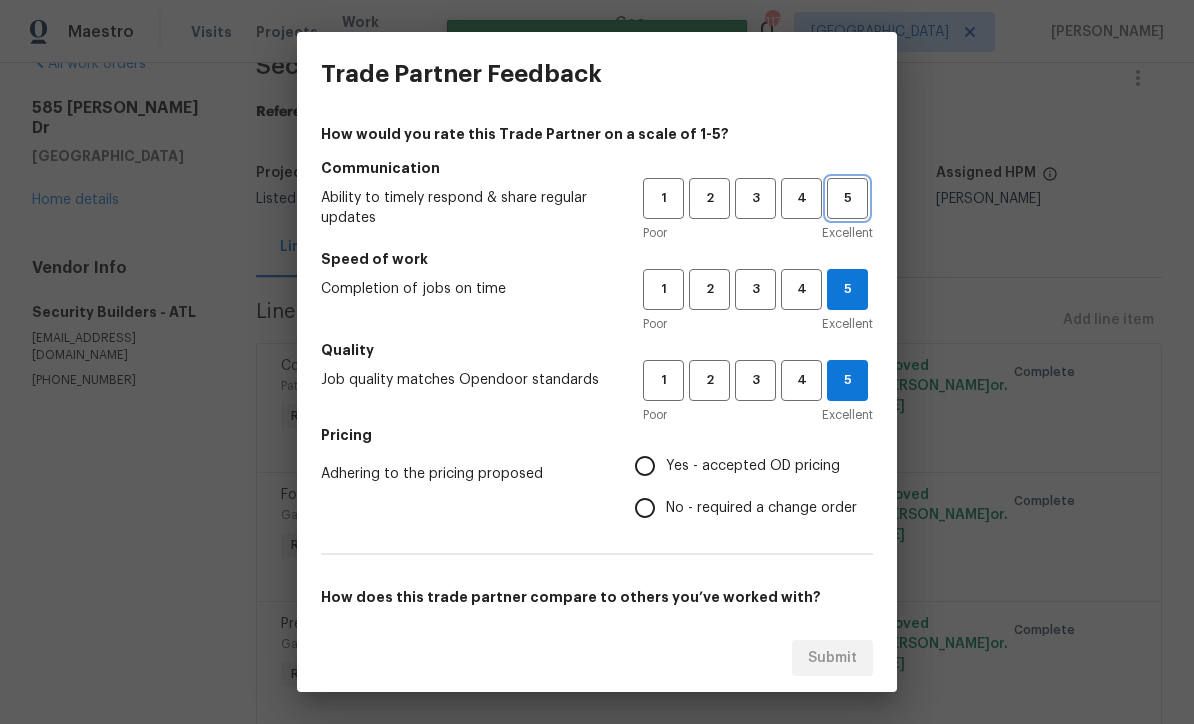 click on "5" at bounding box center (847, 198) 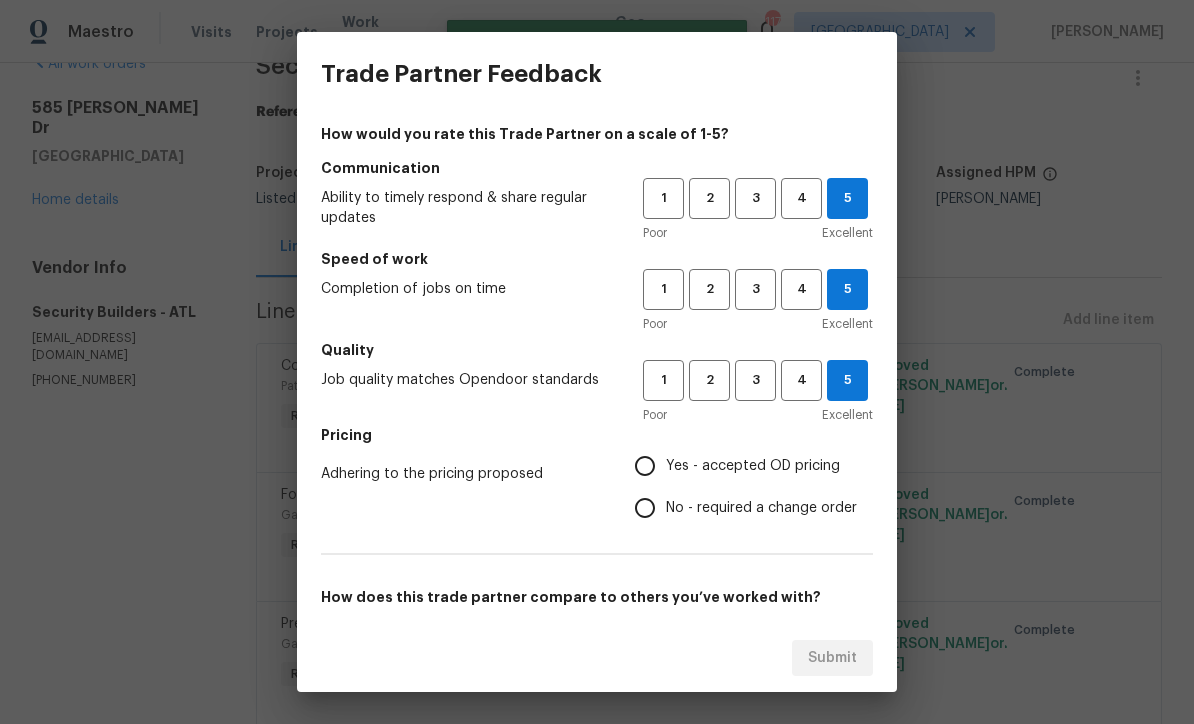 click on "Yes - accepted OD pricing" at bounding box center (645, 466) 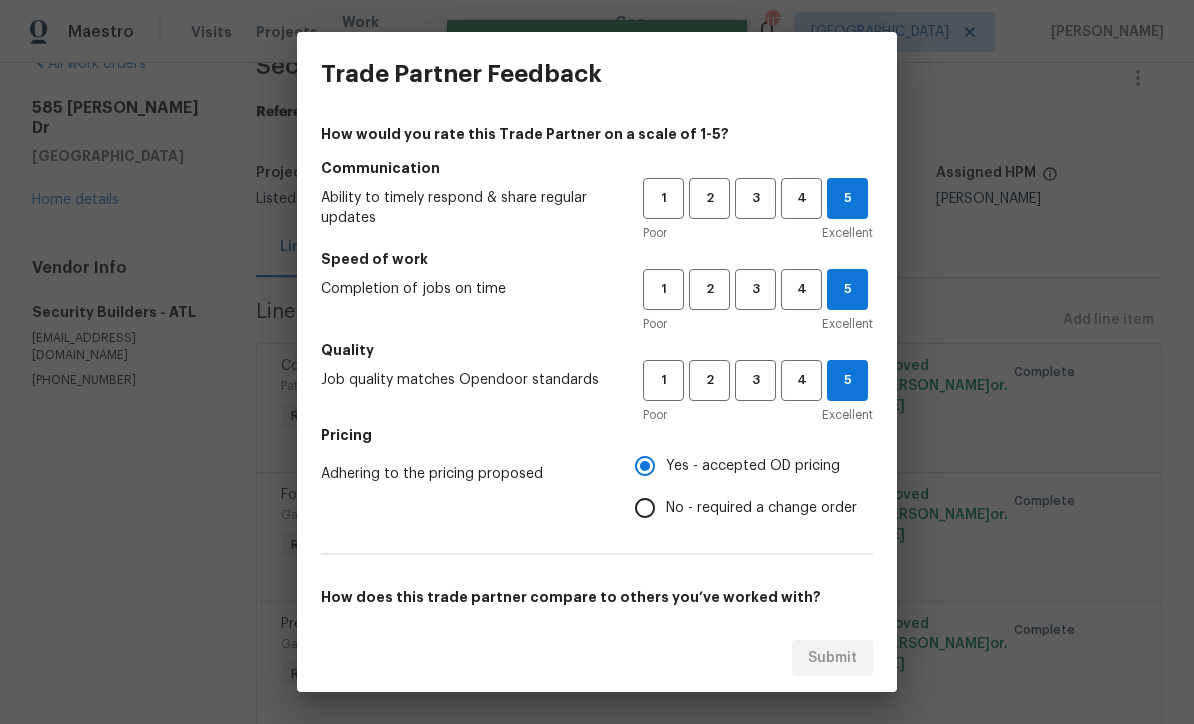 click on "This is my favorite trade partner" at bounding box center (331, 636) 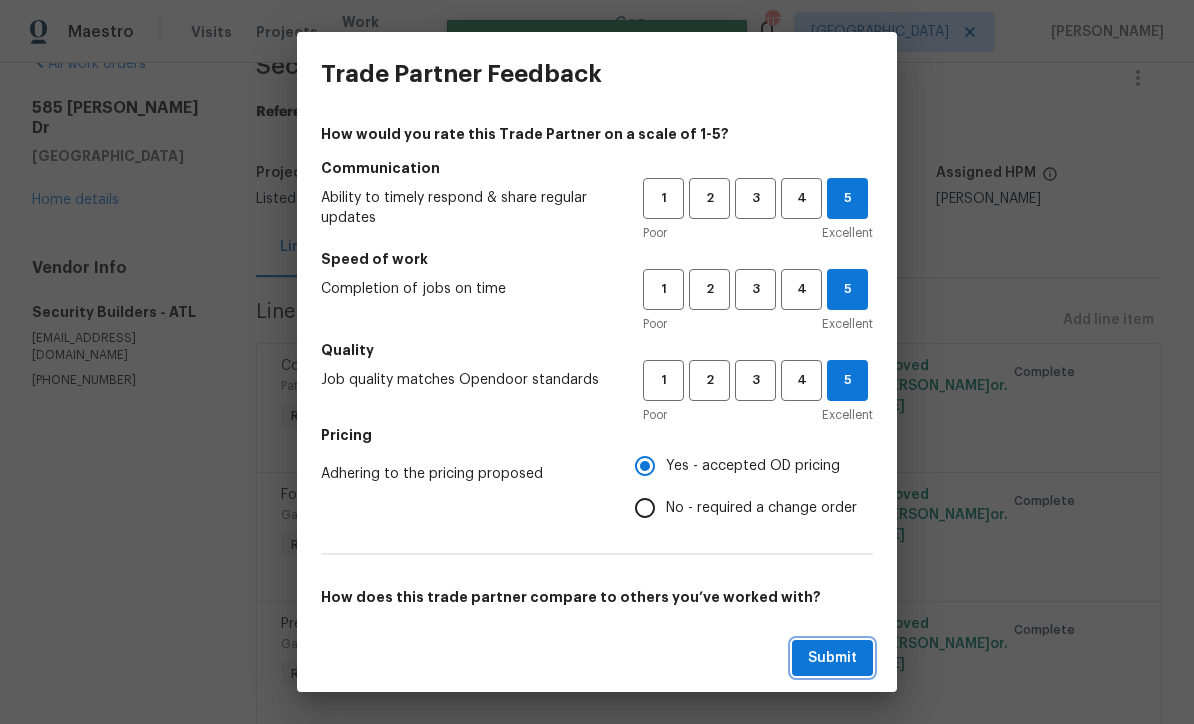 click on "Submit" at bounding box center (832, 658) 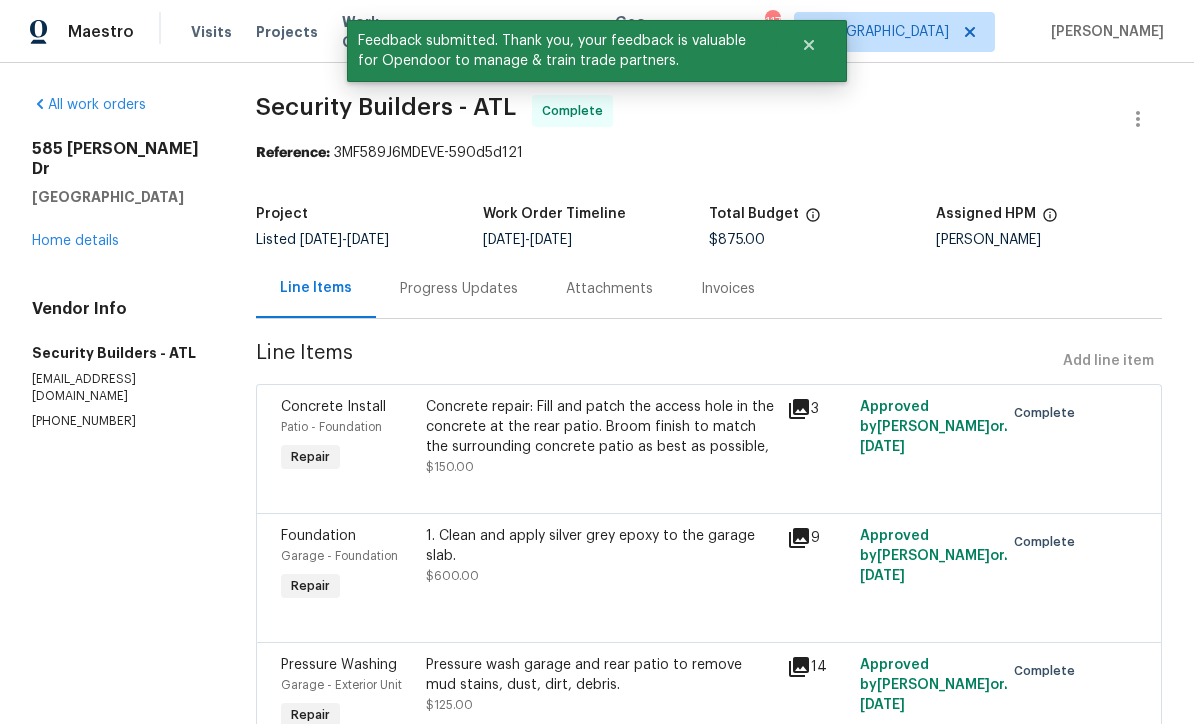 scroll, scrollTop: 0, scrollLeft: 0, axis: both 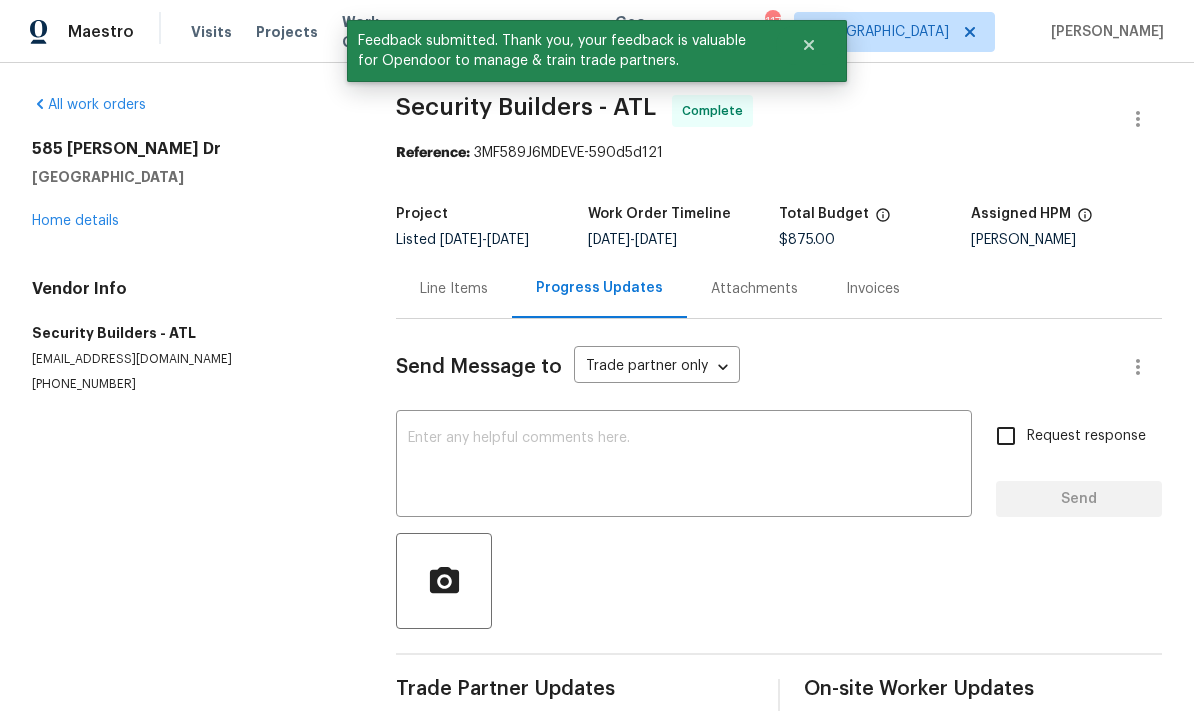 click at bounding box center (684, 466) 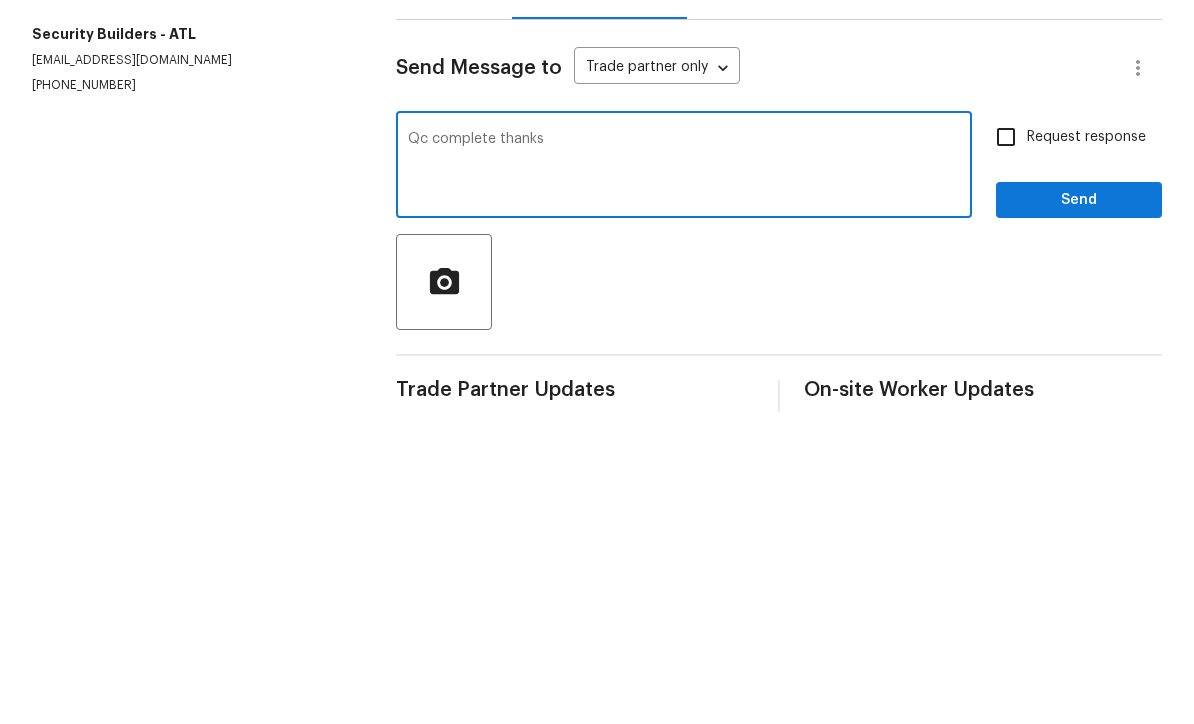 type on "Qc complete thanks" 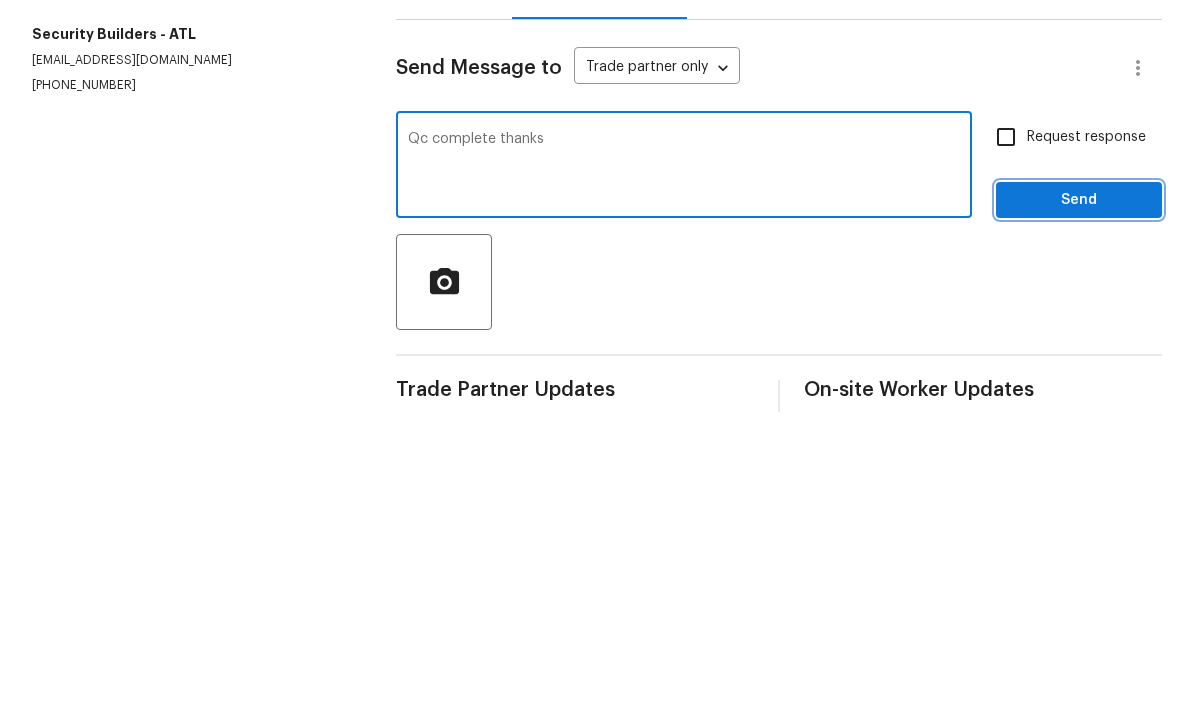 click on "Send" at bounding box center (1079, 499) 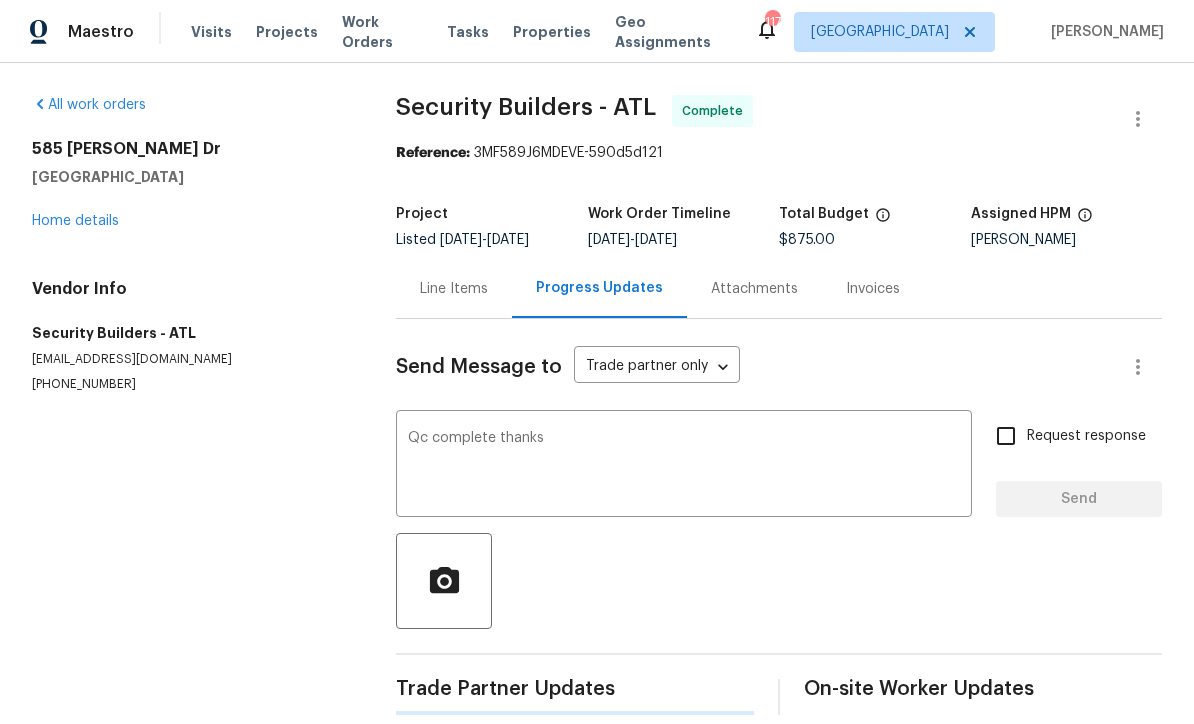 type 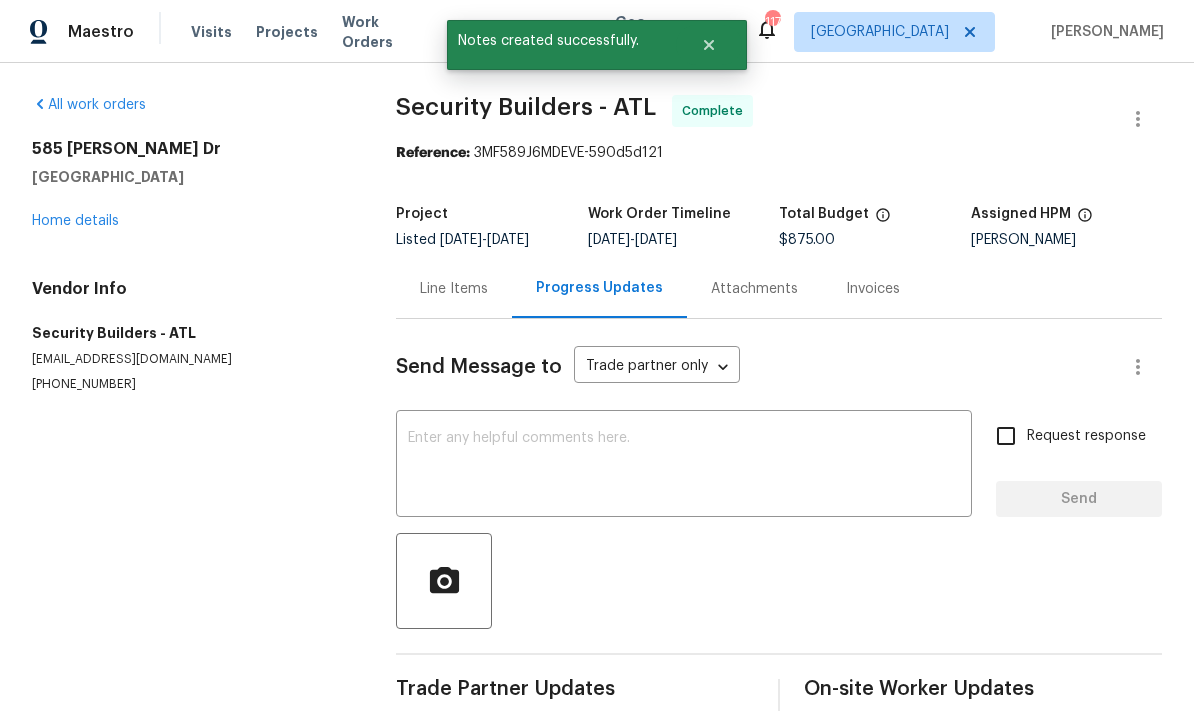 scroll, scrollTop: 20, scrollLeft: 0, axis: vertical 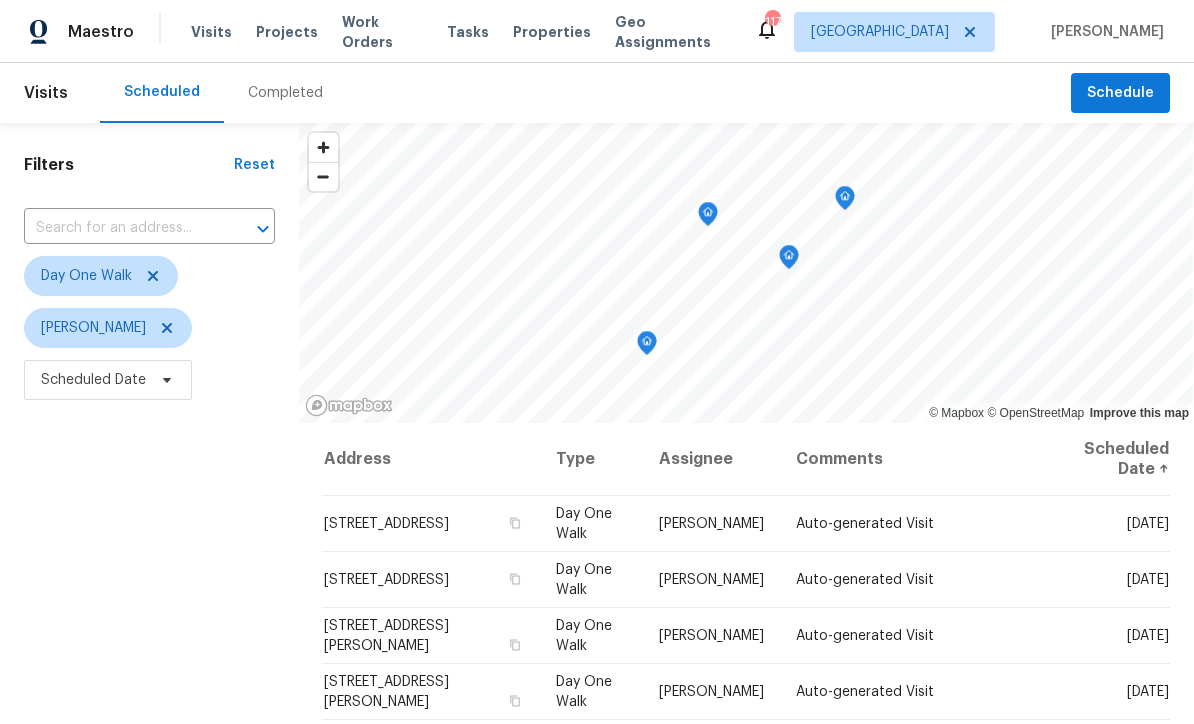 click on "Work Orders" at bounding box center [382, 32] 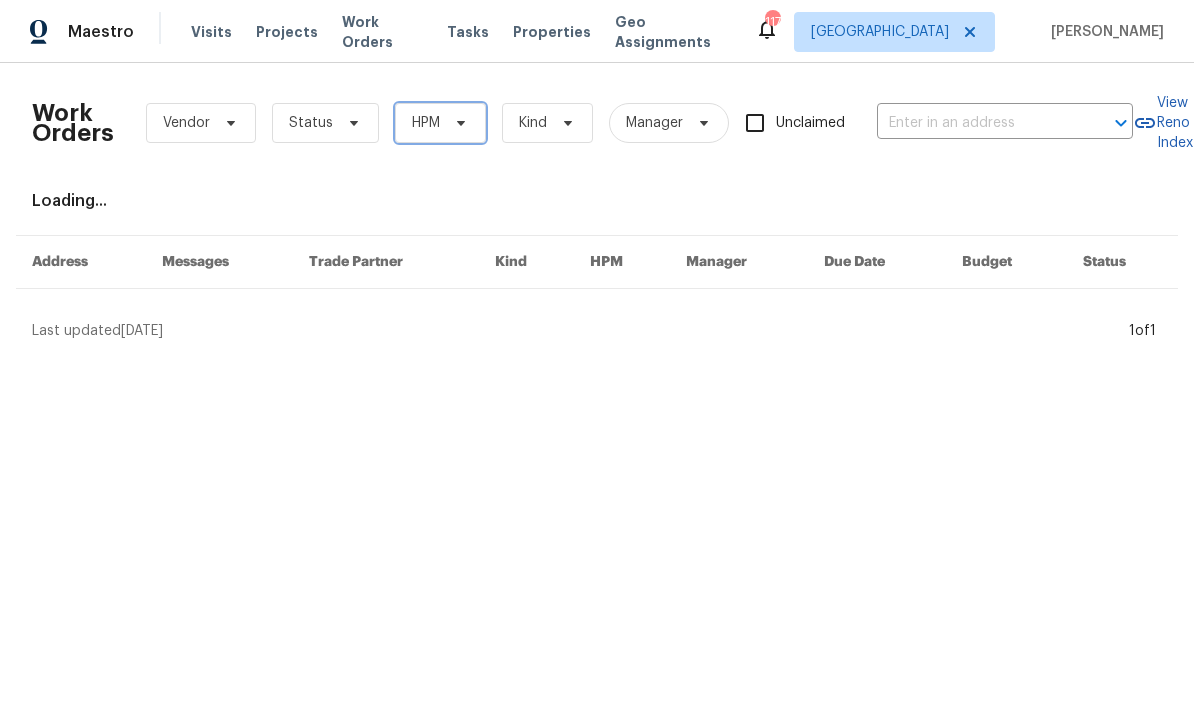 click 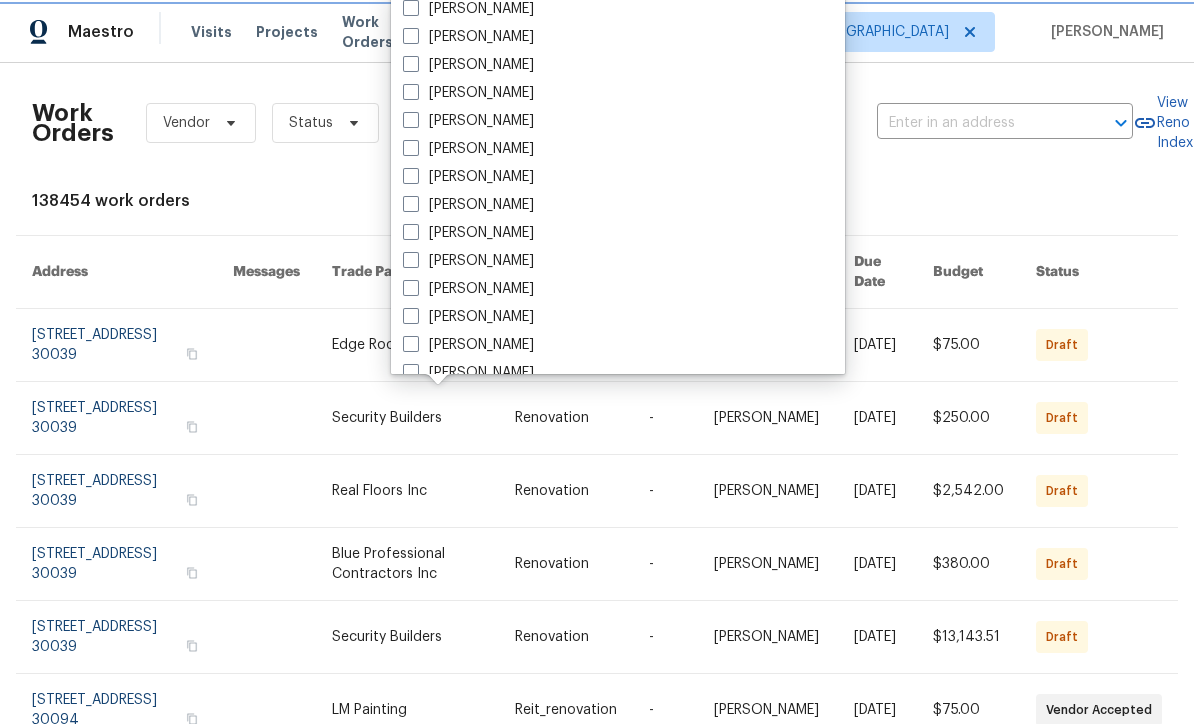 scroll, scrollTop: 1344, scrollLeft: 0, axis: vertical 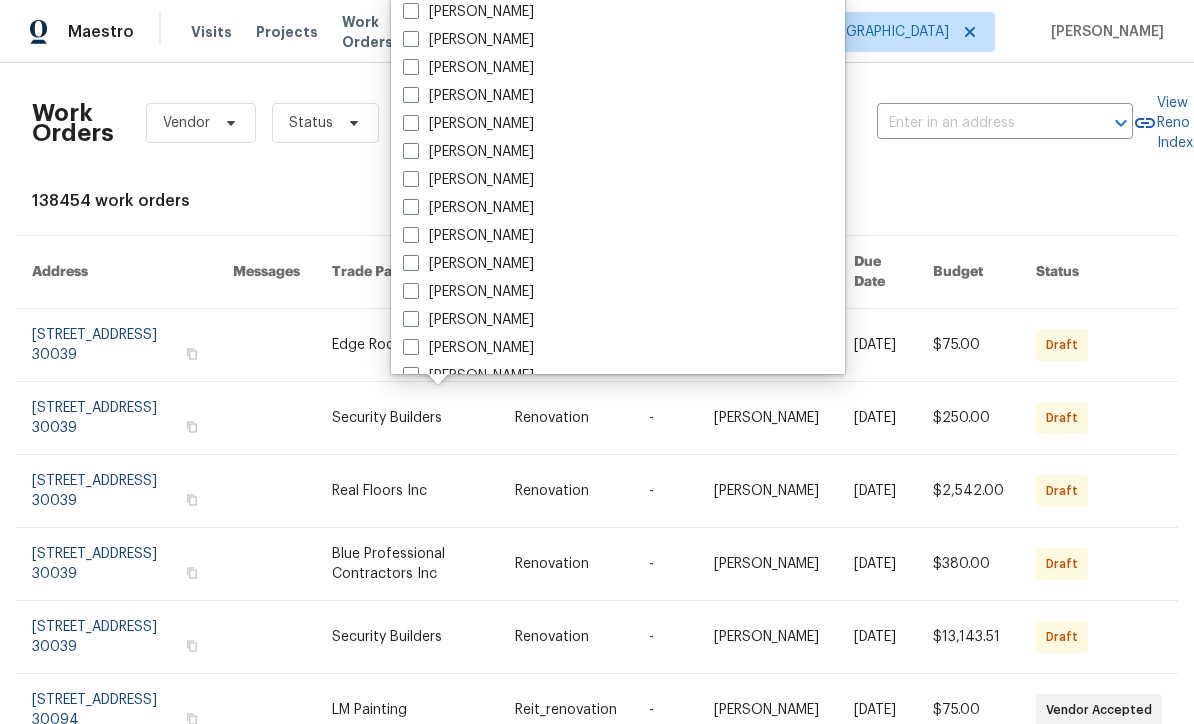 click on "[PERSON_NAME]" at bounding box center (618, 124) 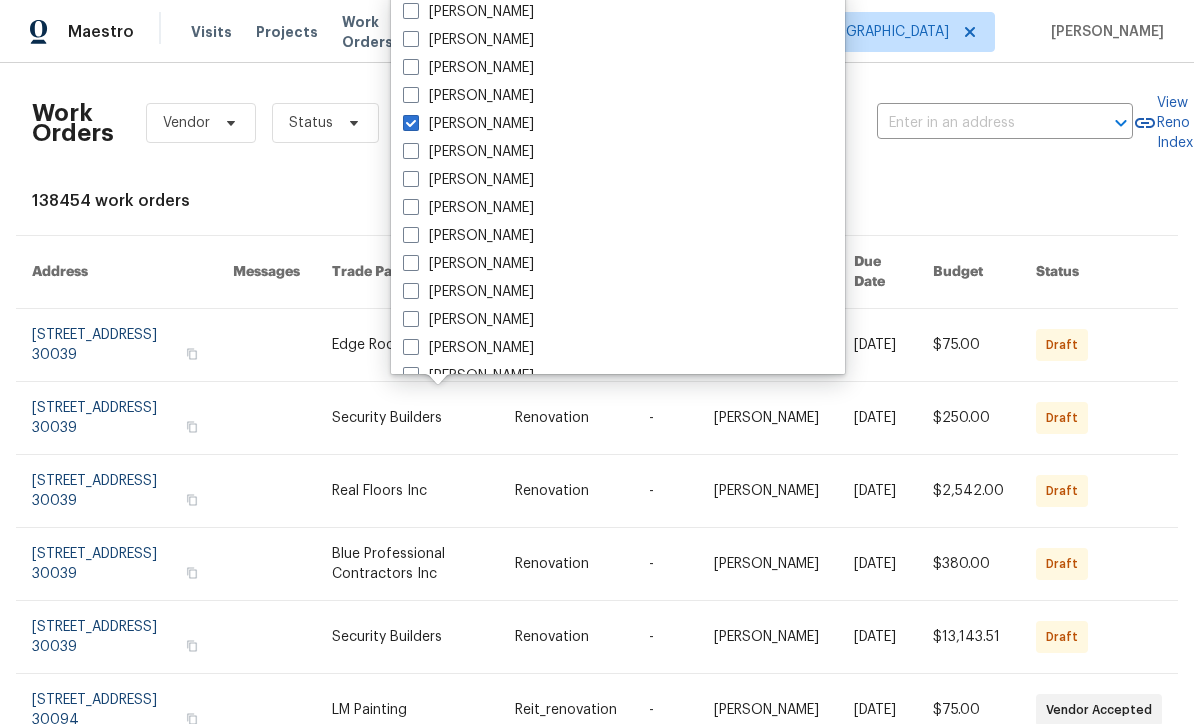 checkbox on "true" 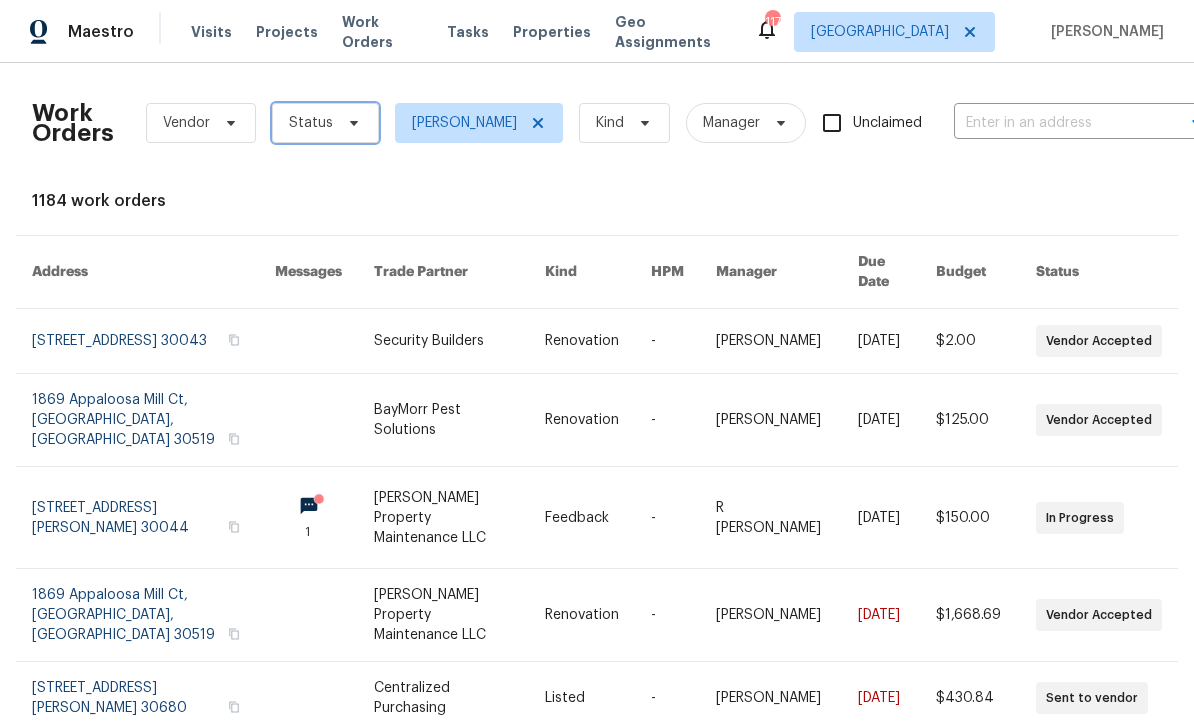 click 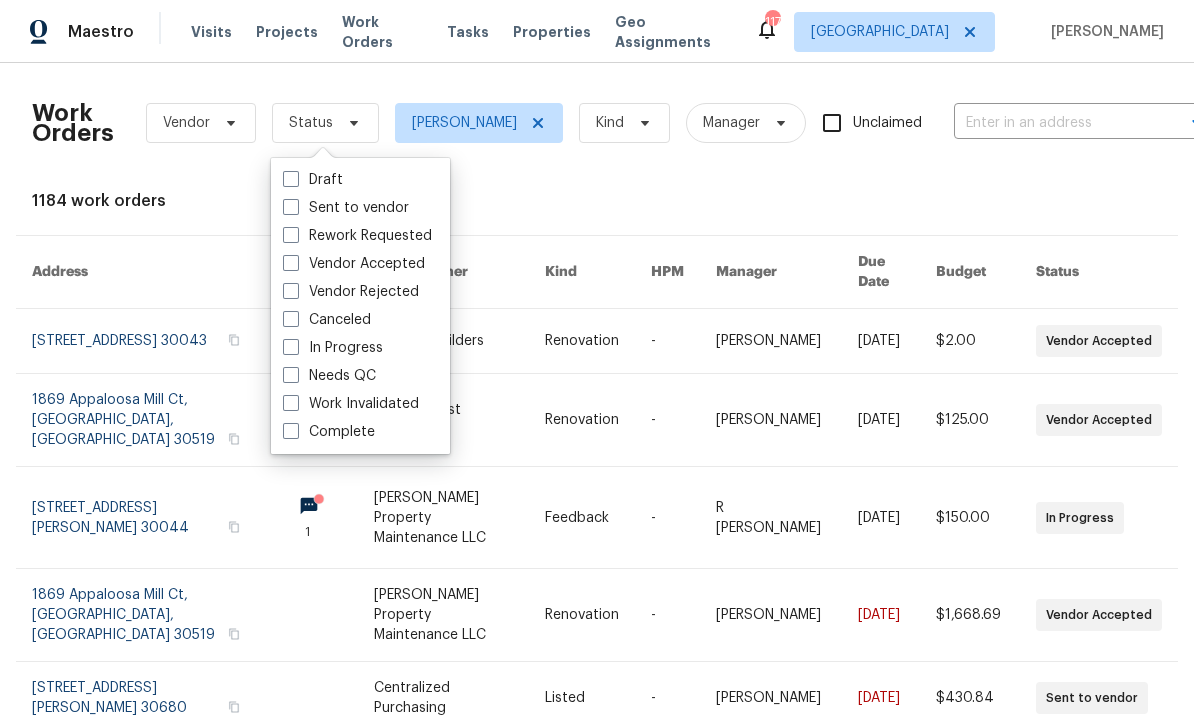 click at bounding box center (291, 375) 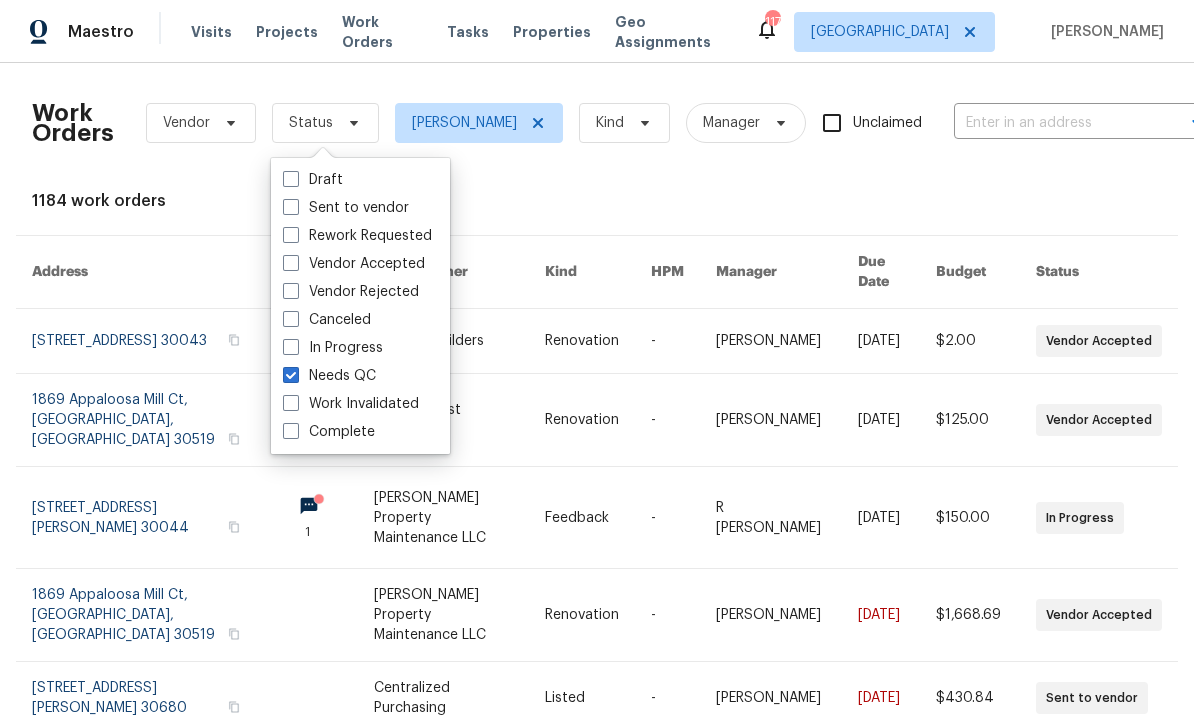 checkbox on "true" 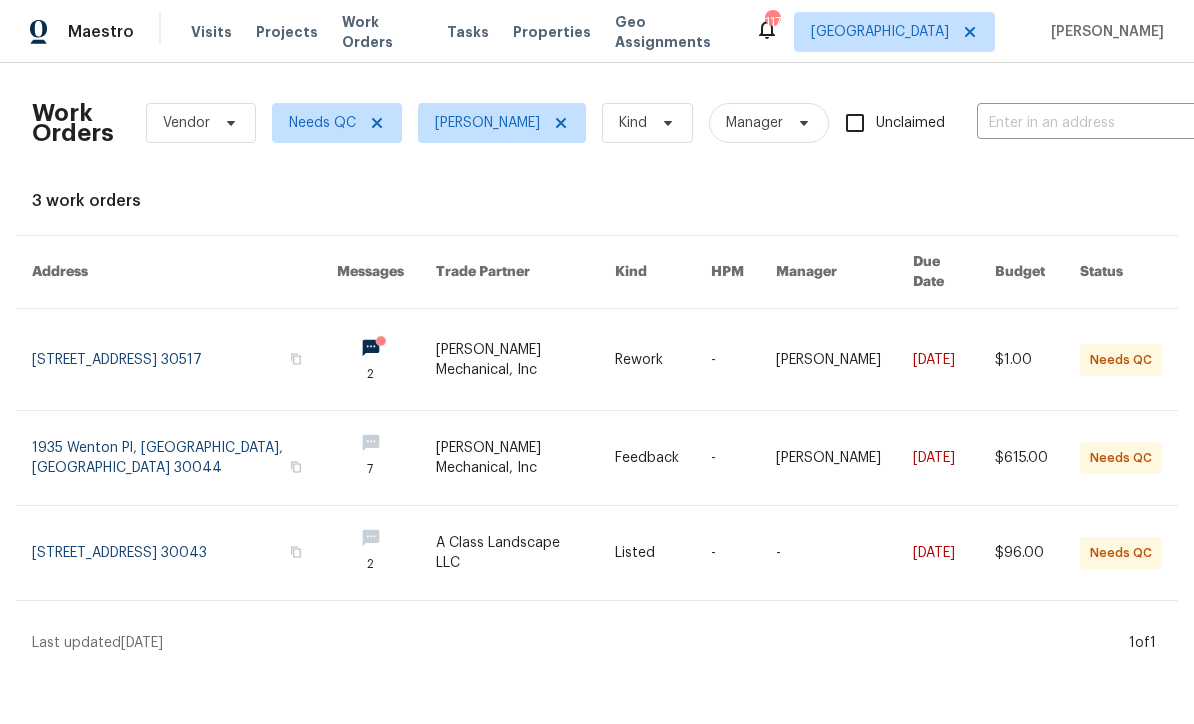 click at bounding box center [526, 359] 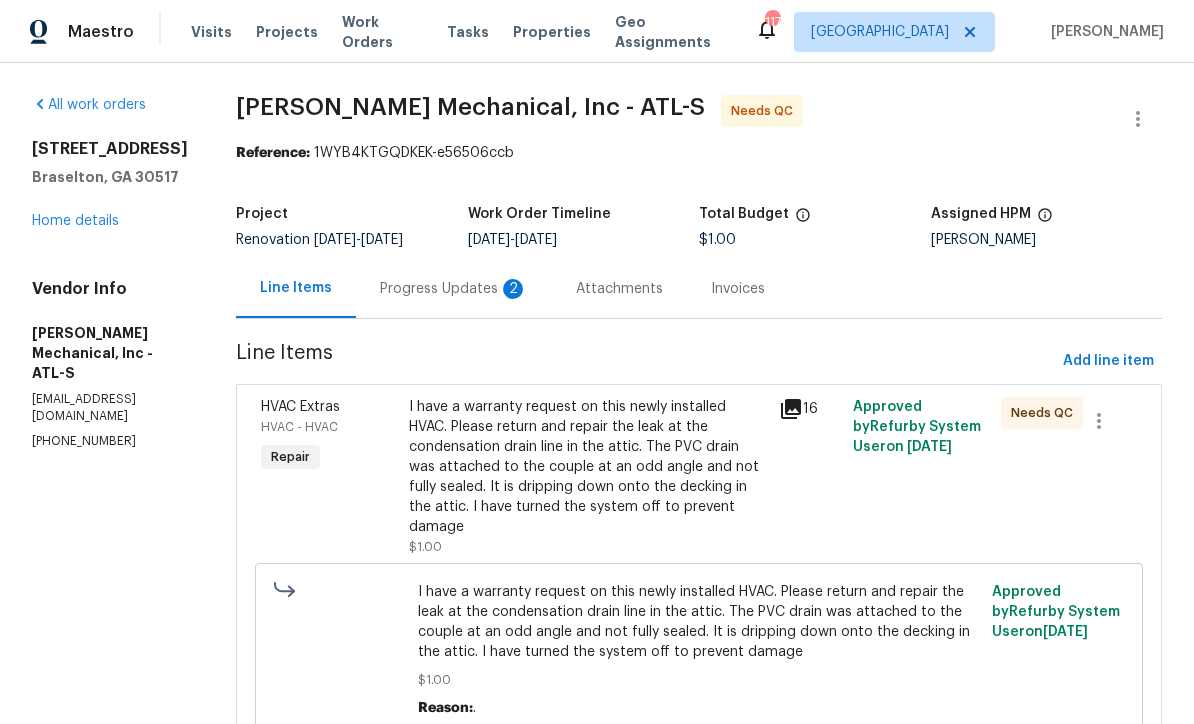 click on "Progress Updates 2" at bounding box center (454, 289) 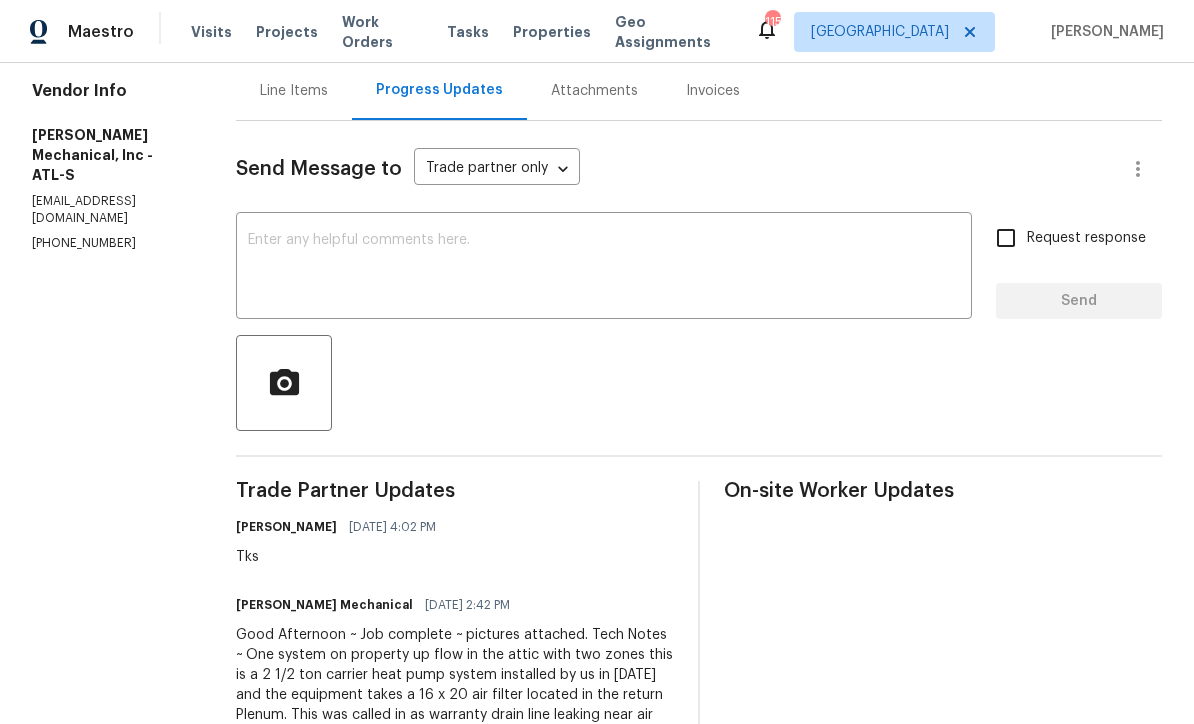 scroll, scrollTop: 55, scrollLeft: 0, axis: vertical 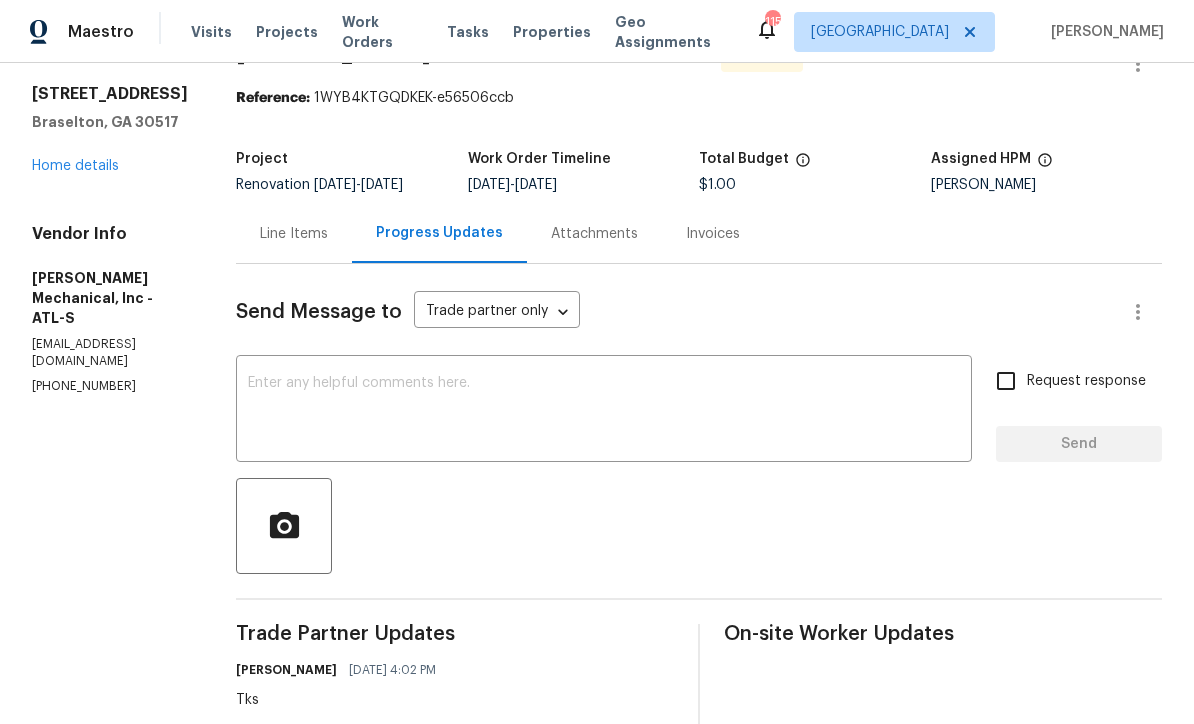 click at bounding box center (604, 411) 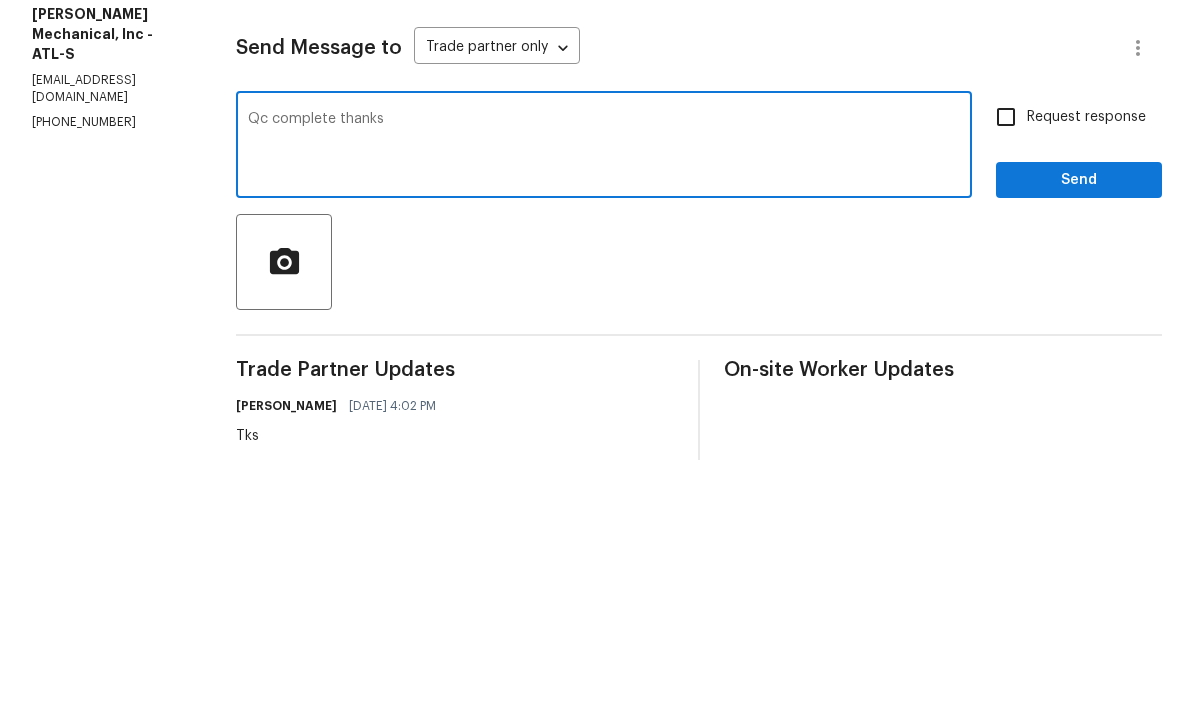 type on "Qc complete thanks" 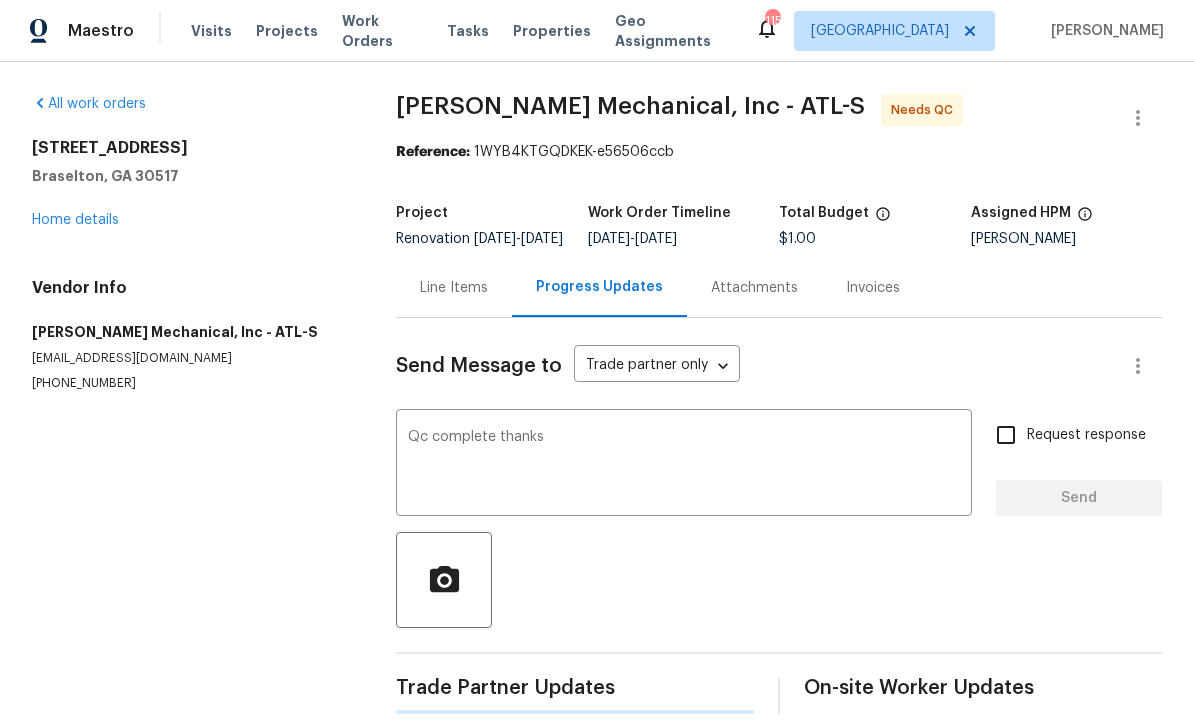 type 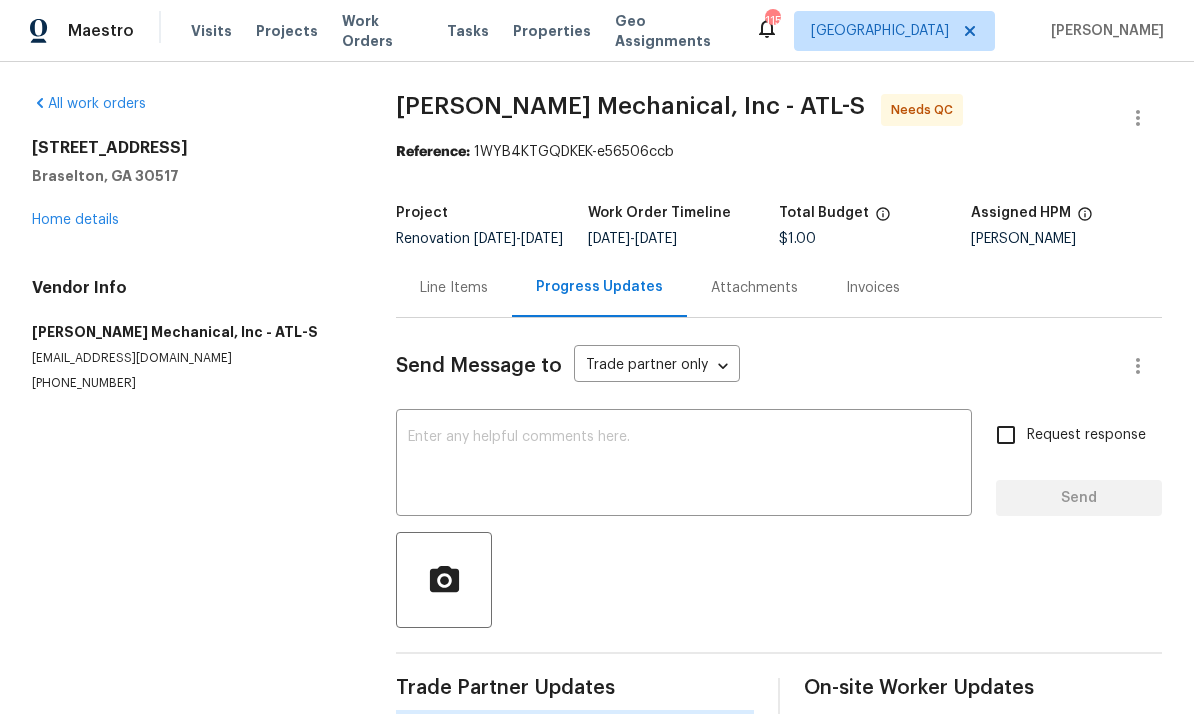 scroll, scrollTop: 39, scrollLeft: 0, axis: vertical 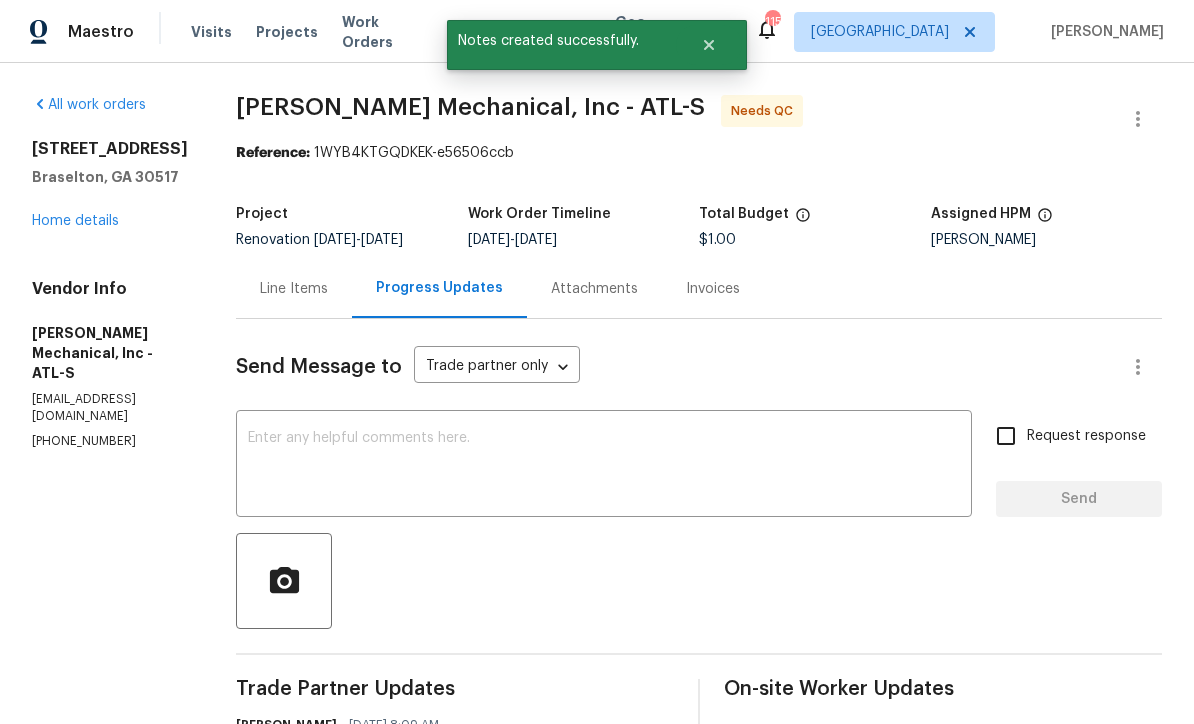 click on "Line Items" at bounding box center (294, 289) 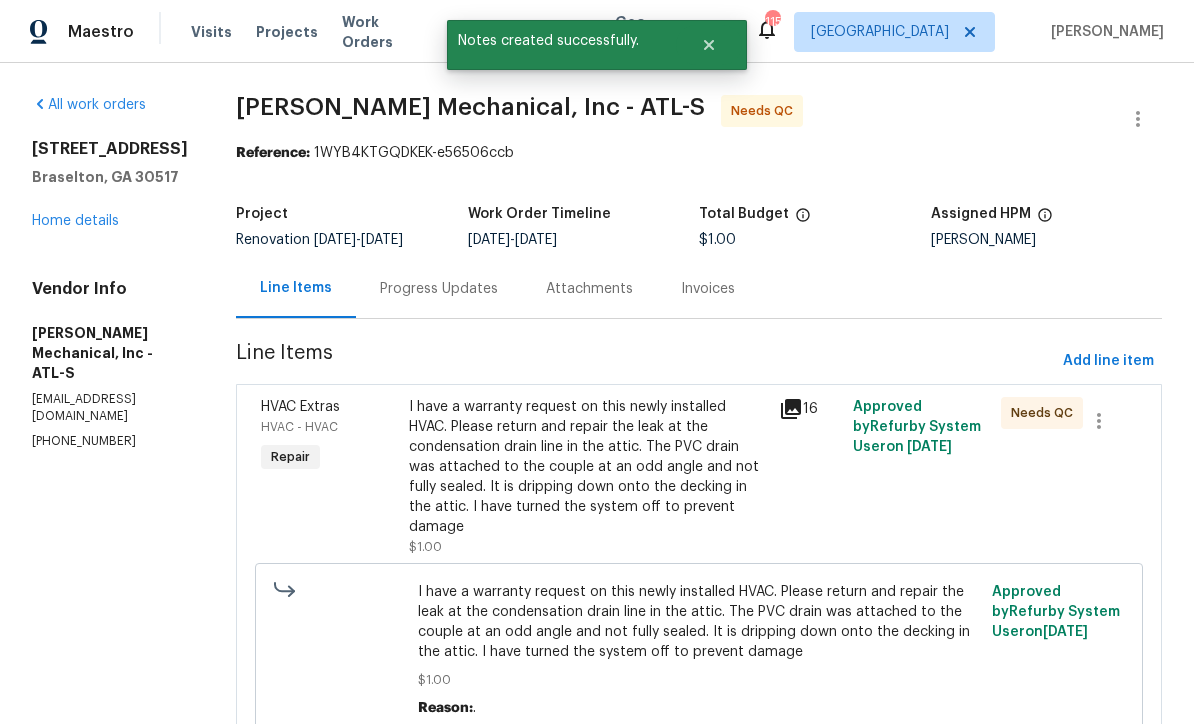 click on "I have a warranty request on this newly installed HVAC.  Please return and repair the leak at the condensation drain line in the attic. The PVC drain was attached to the couple at an odd angle and not fully sealed. It is dripping down onto the decking in the attic. I have turned the system off to prevent damage" at bounding box center [588, 467] 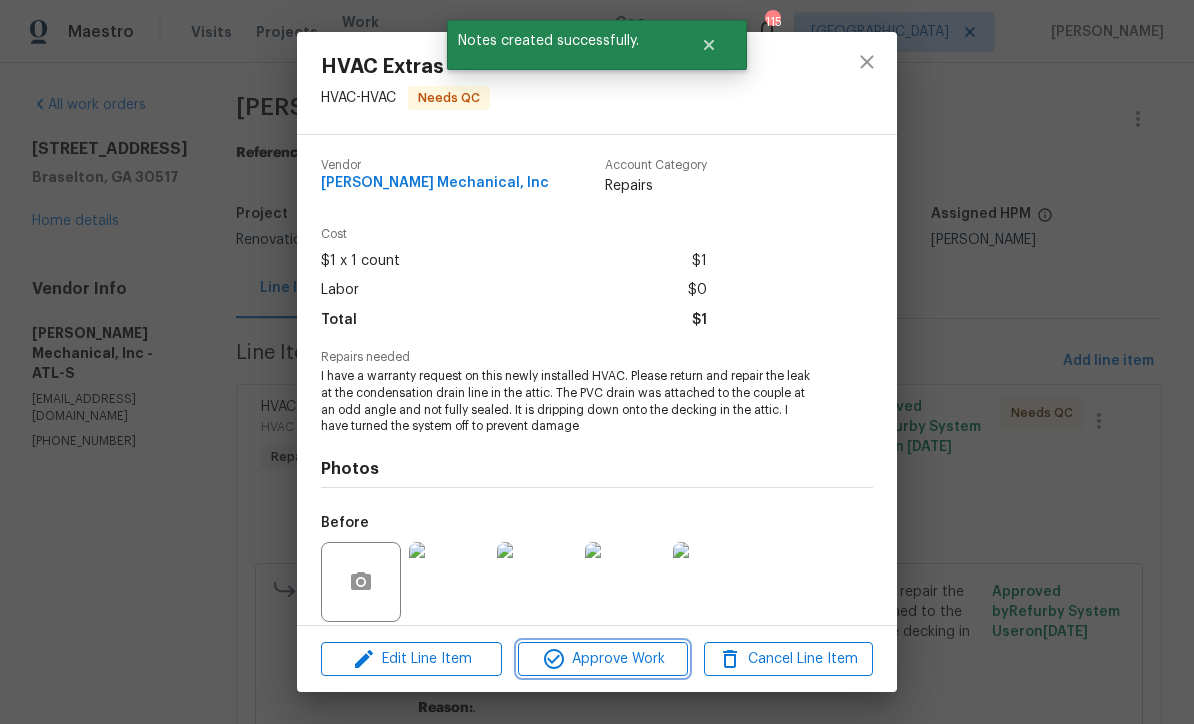 click on "Approve Work" at bounding box center (602, 659) 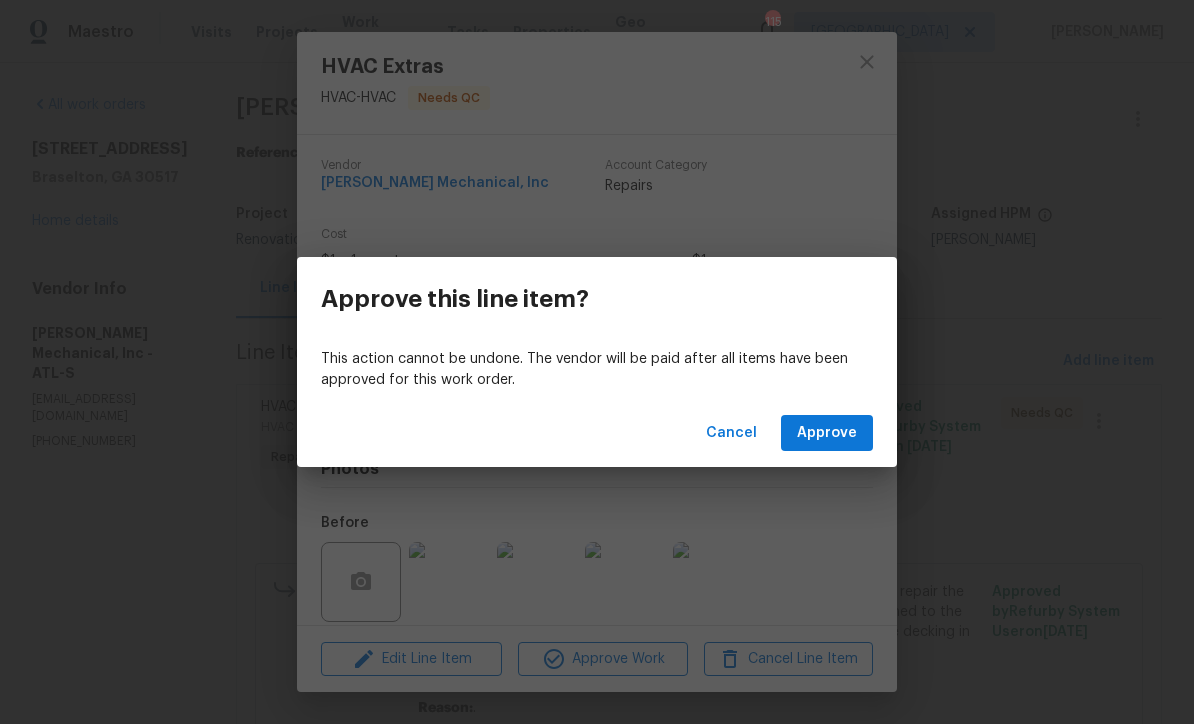 click on "Approve" at bounding box center [827, 433] 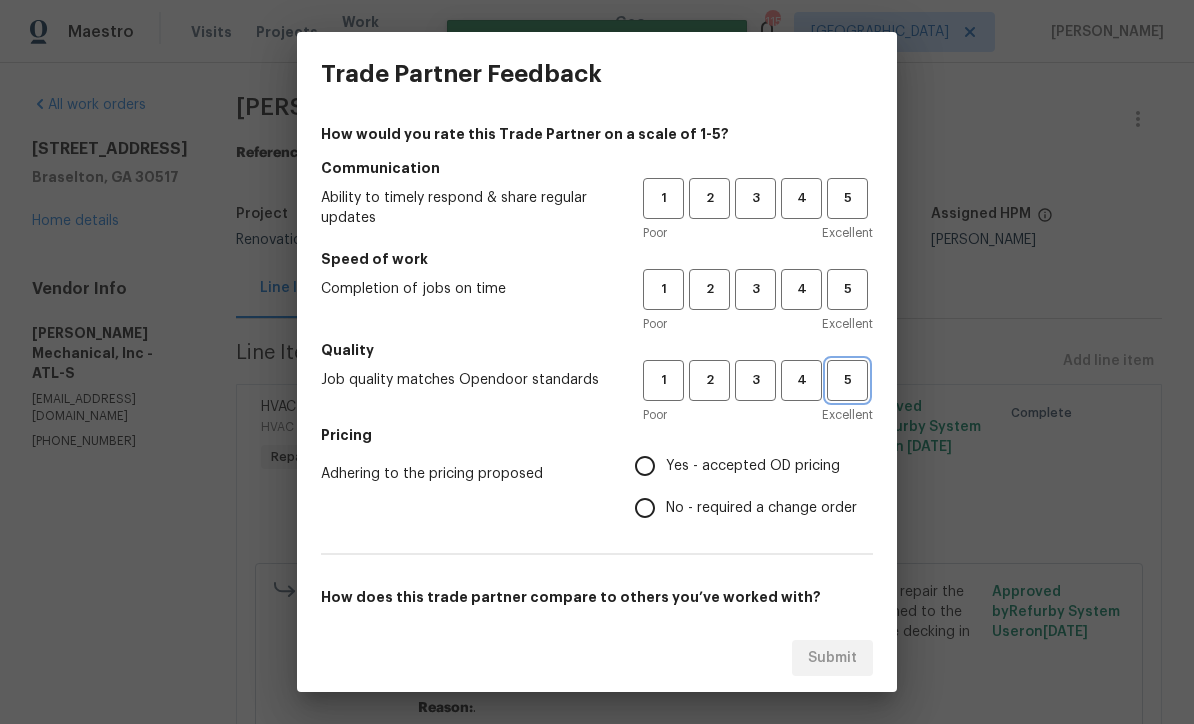 click on "5" at bounding box center (847, 380) 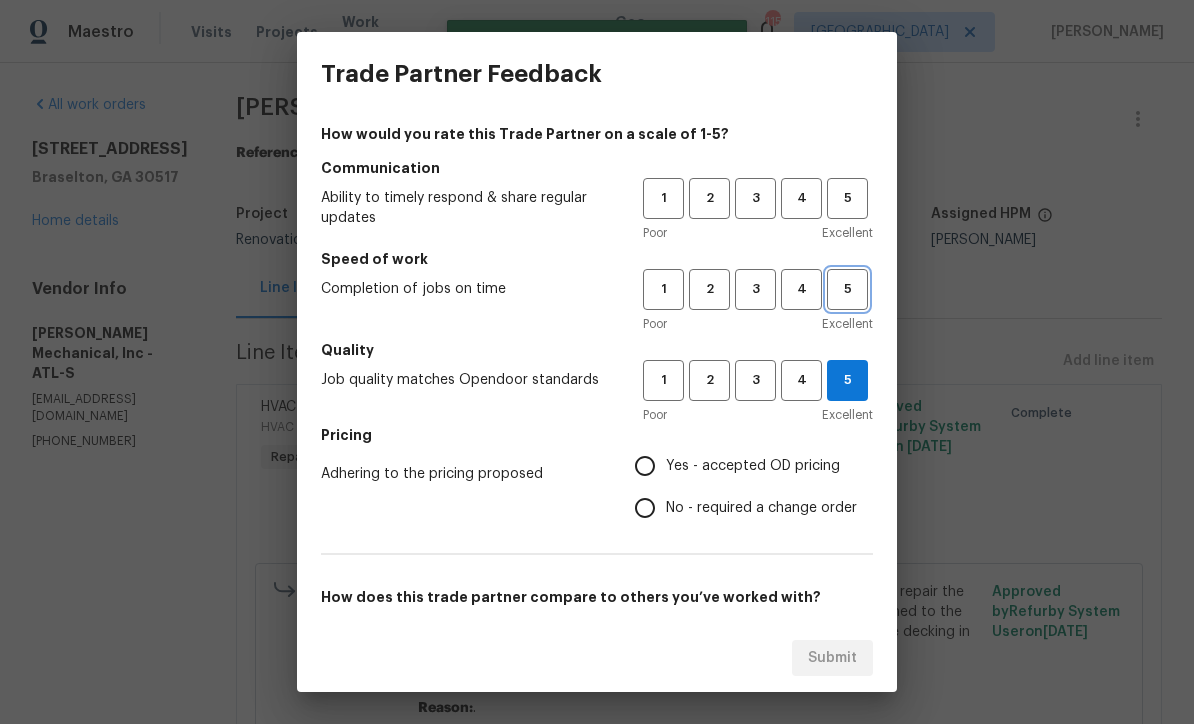 click on "5" at bounding box center (847, 289) 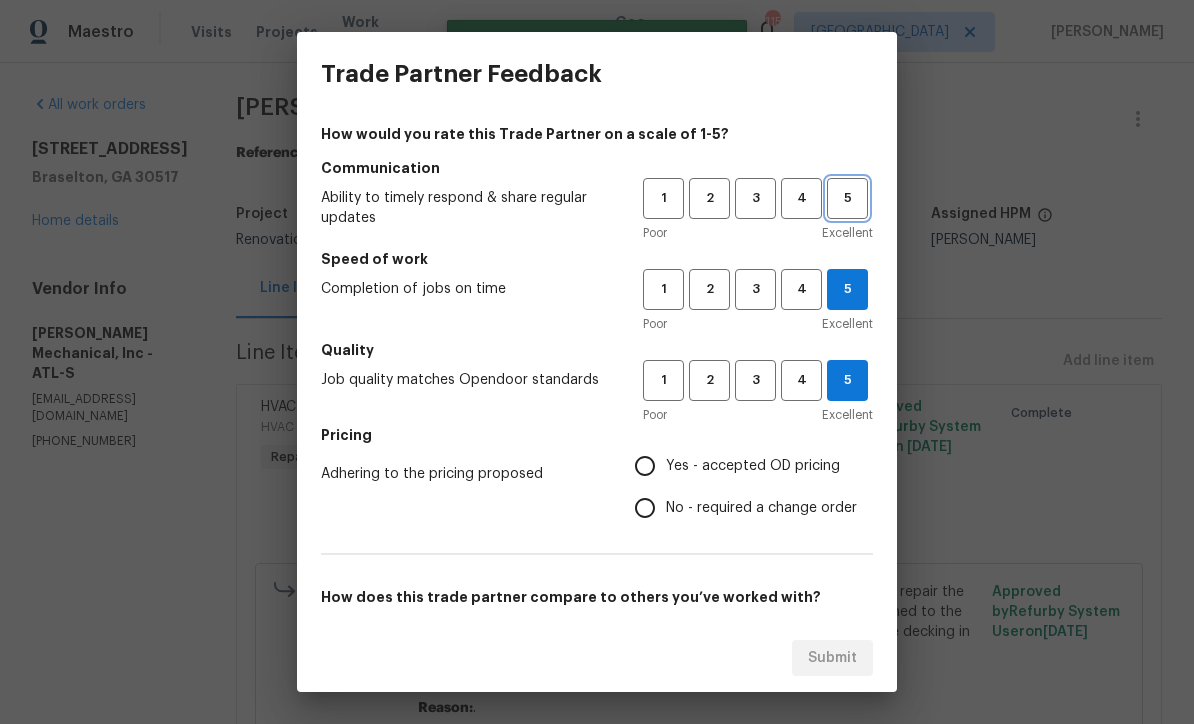 click on "5" at bounding box center [847, 198] 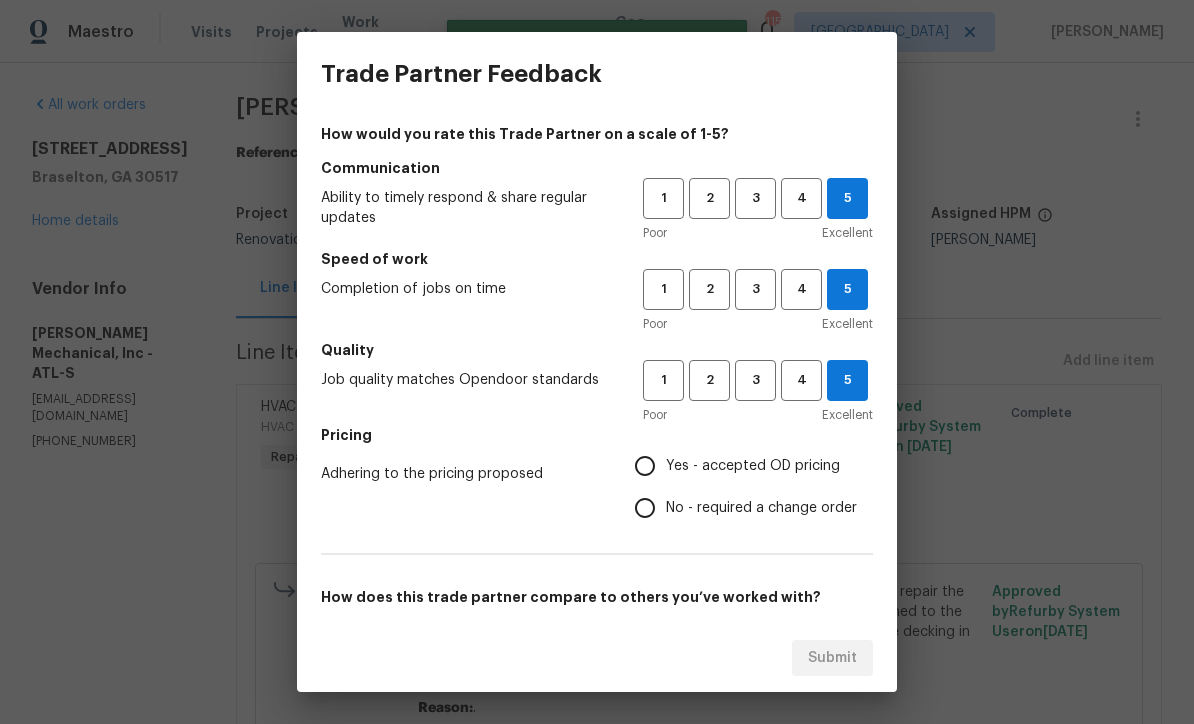 click on "Yes - accepted OD pricing" at bounding box center (645, 466) 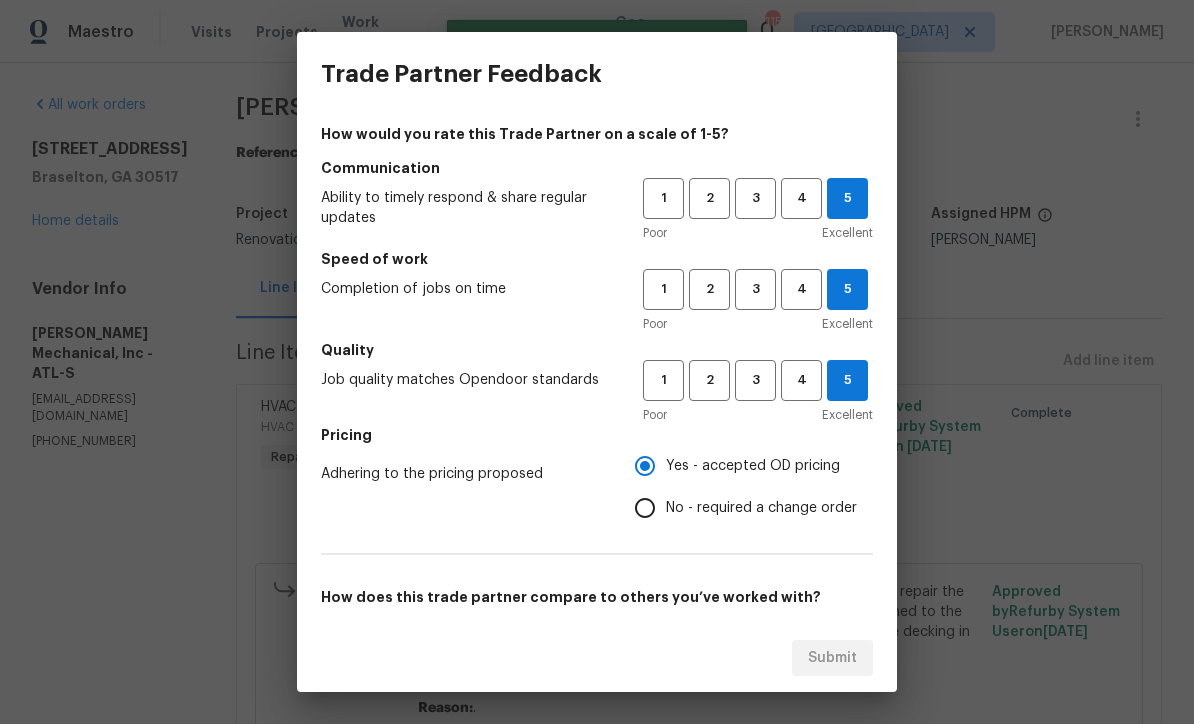 click on "Submit" at bounding box center [597, 658] 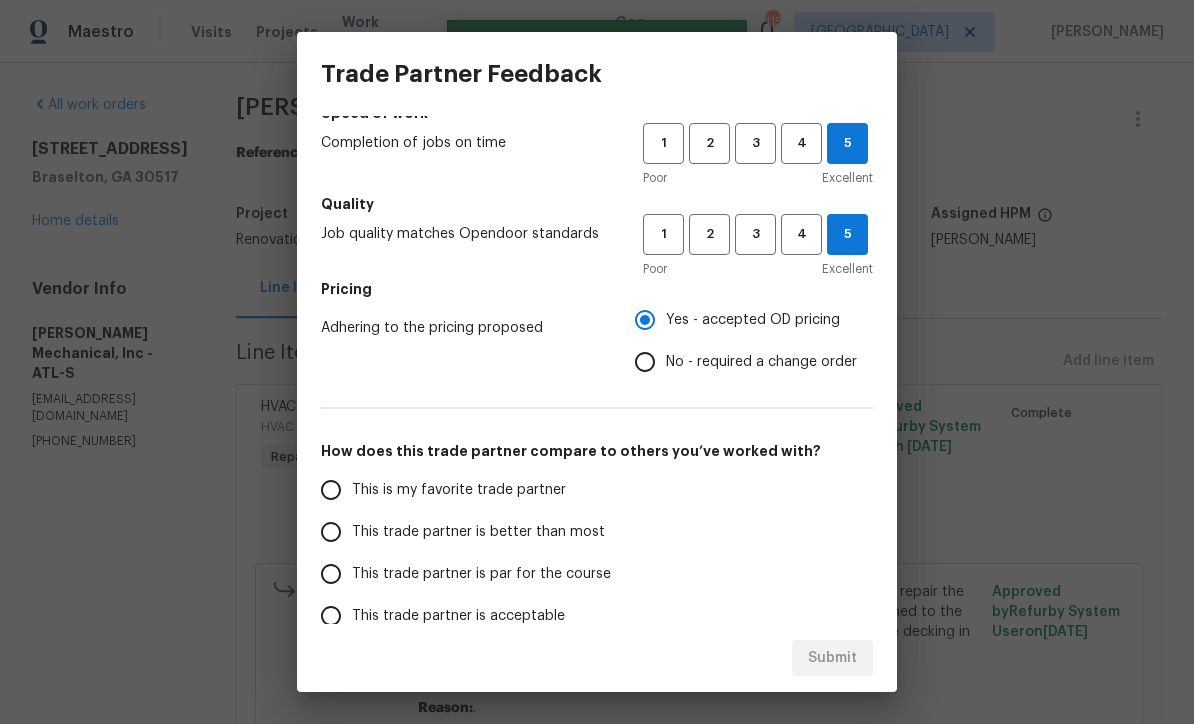 scroll, scrollTop: 144, scrollLeft: 0, axis: vertical 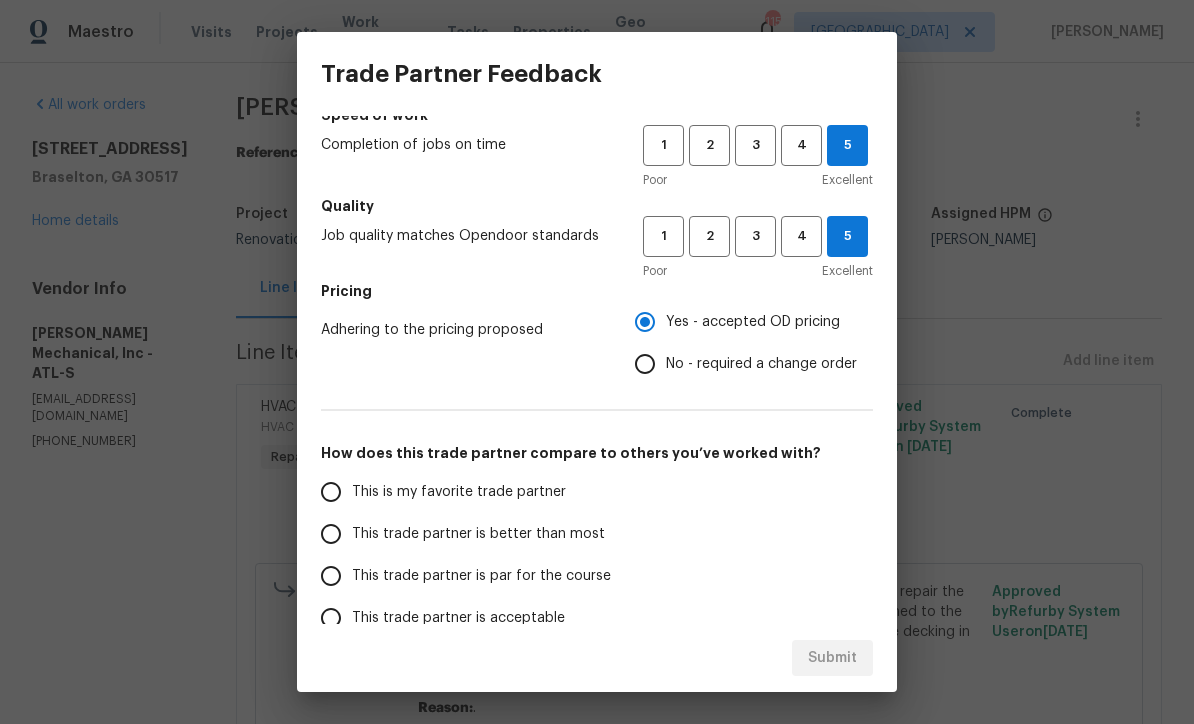 click on "This is my favorite trade partner" at bounding box center (331, 492) 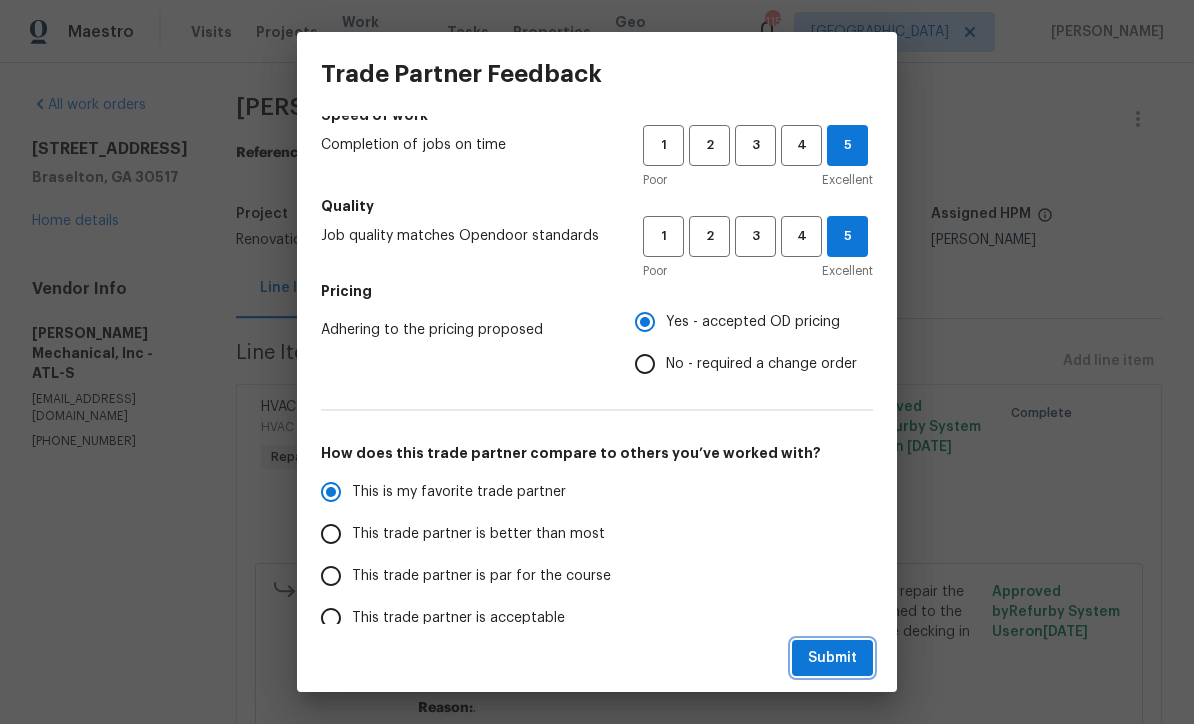click on "Submit" at bounding box center (832, 658) 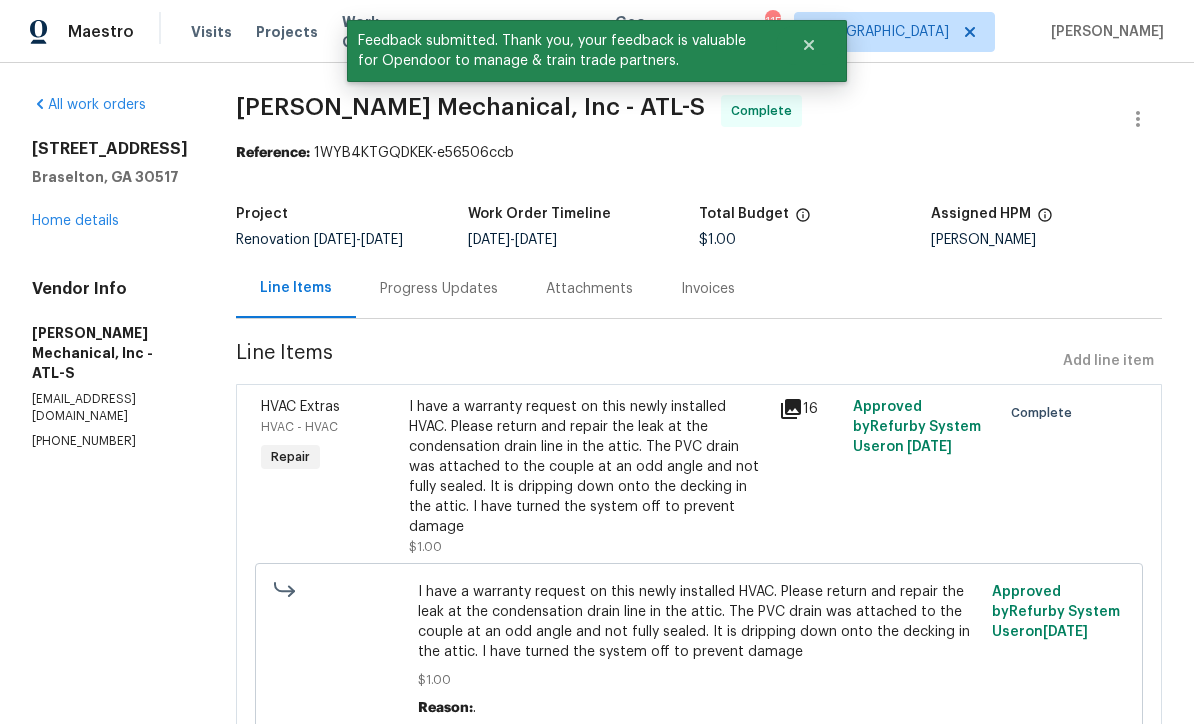 scroll, scrollTop: 0, scrollLeft: 0, axis: both 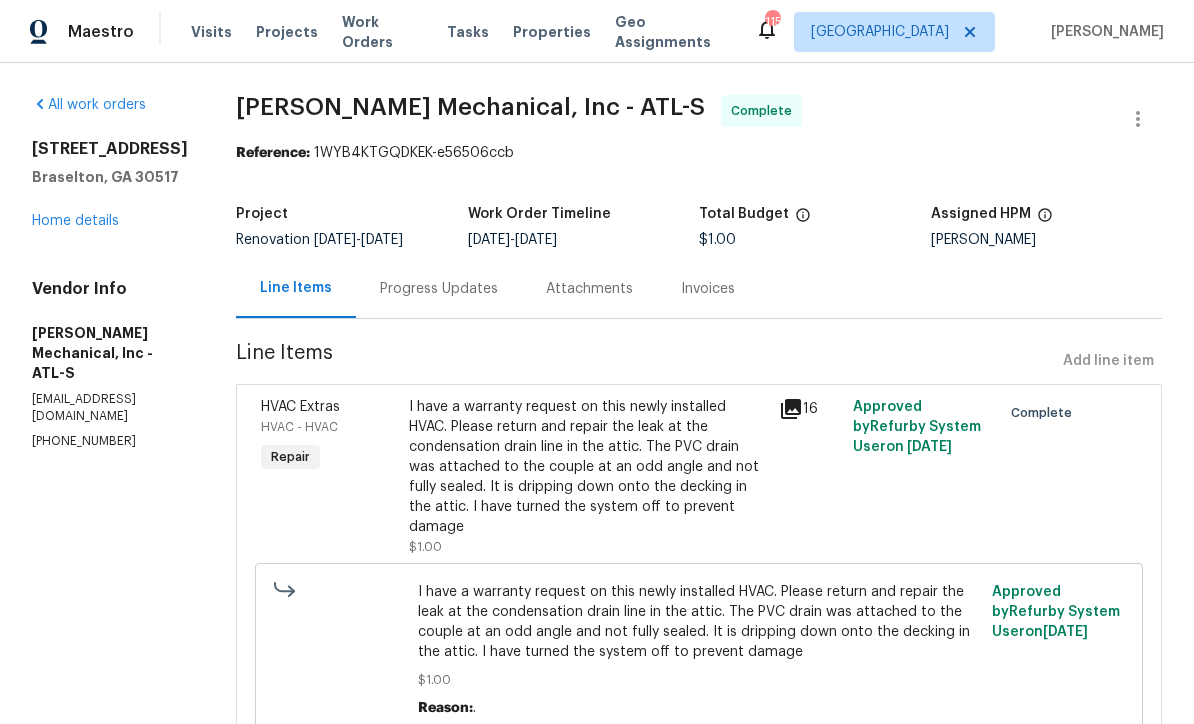 click on "Work Orders" at bounding box center (382, 32) 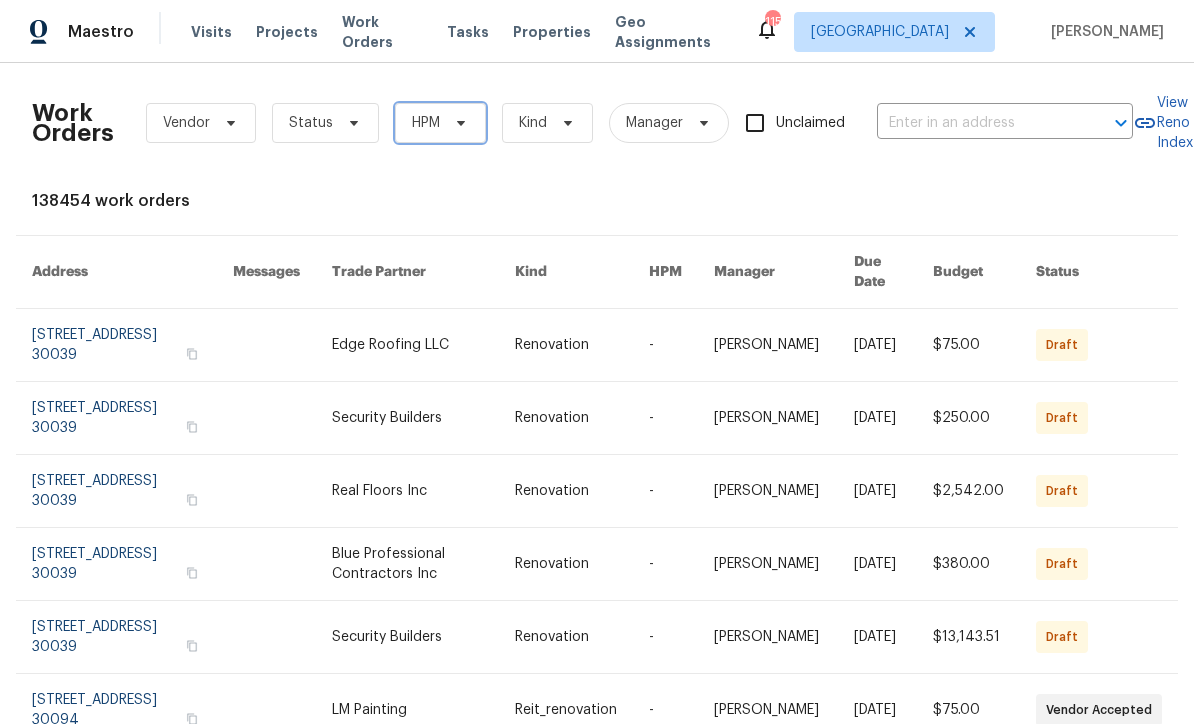 click 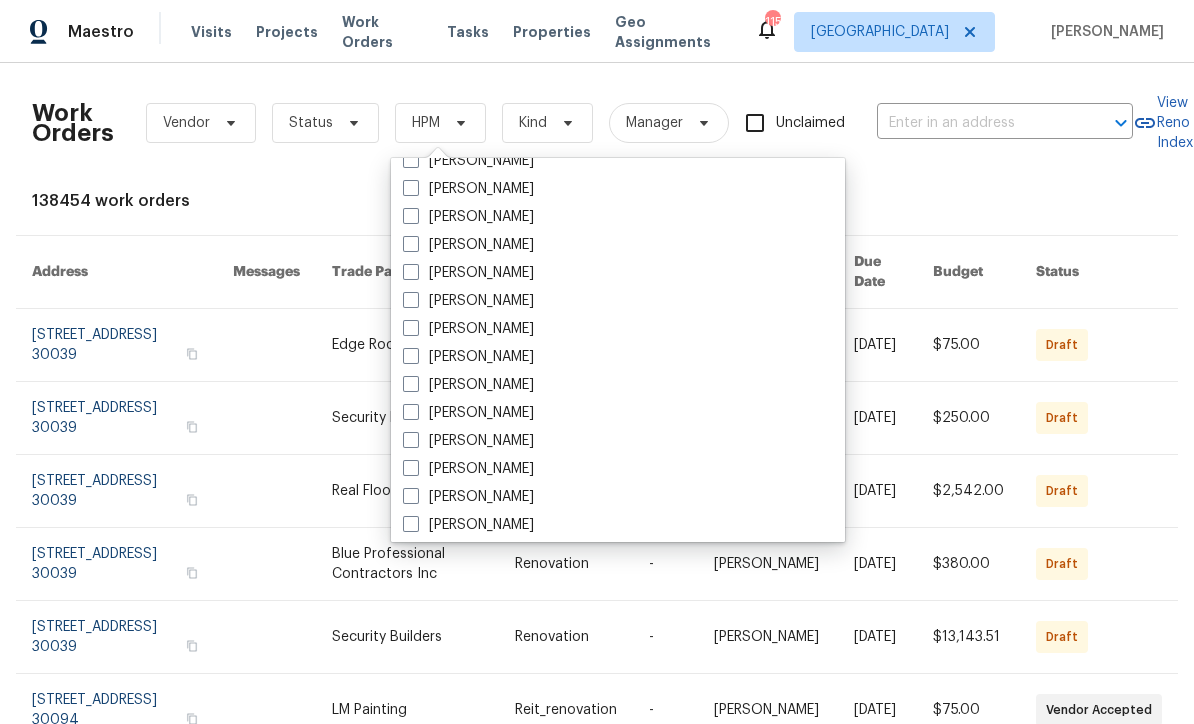 scroll, scrollTop: 1337, scrollLeft: 0, axis: vertical 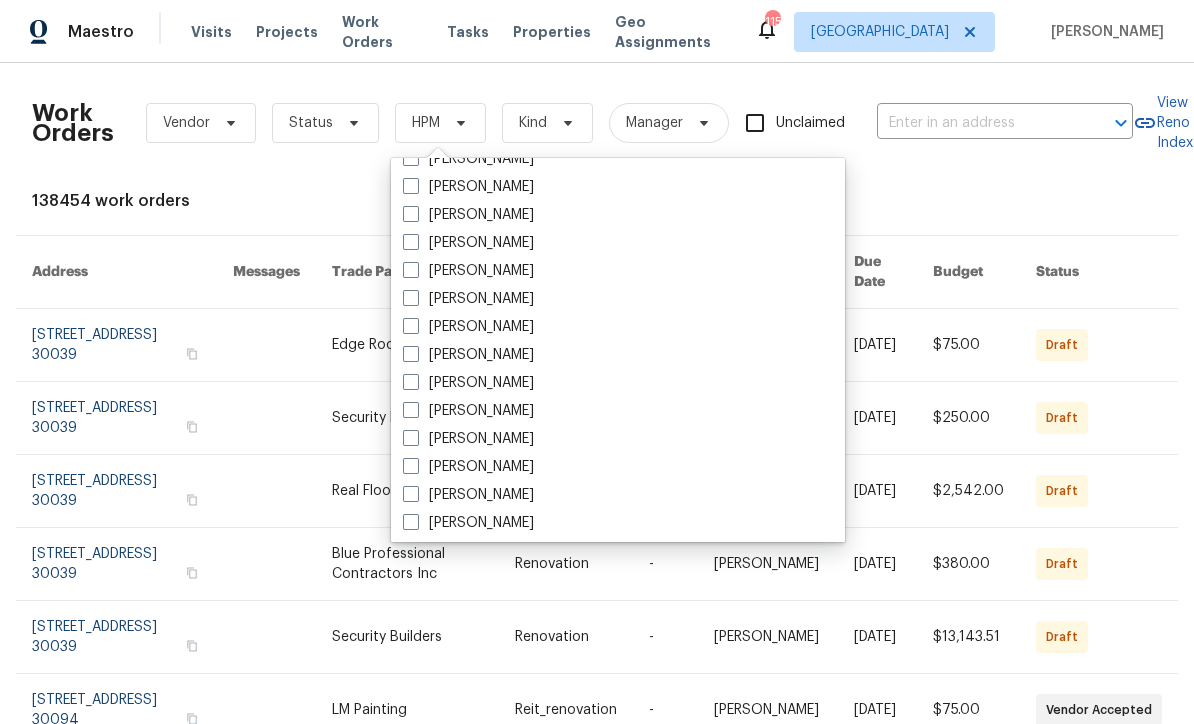 click at bounding box center (411, 298) 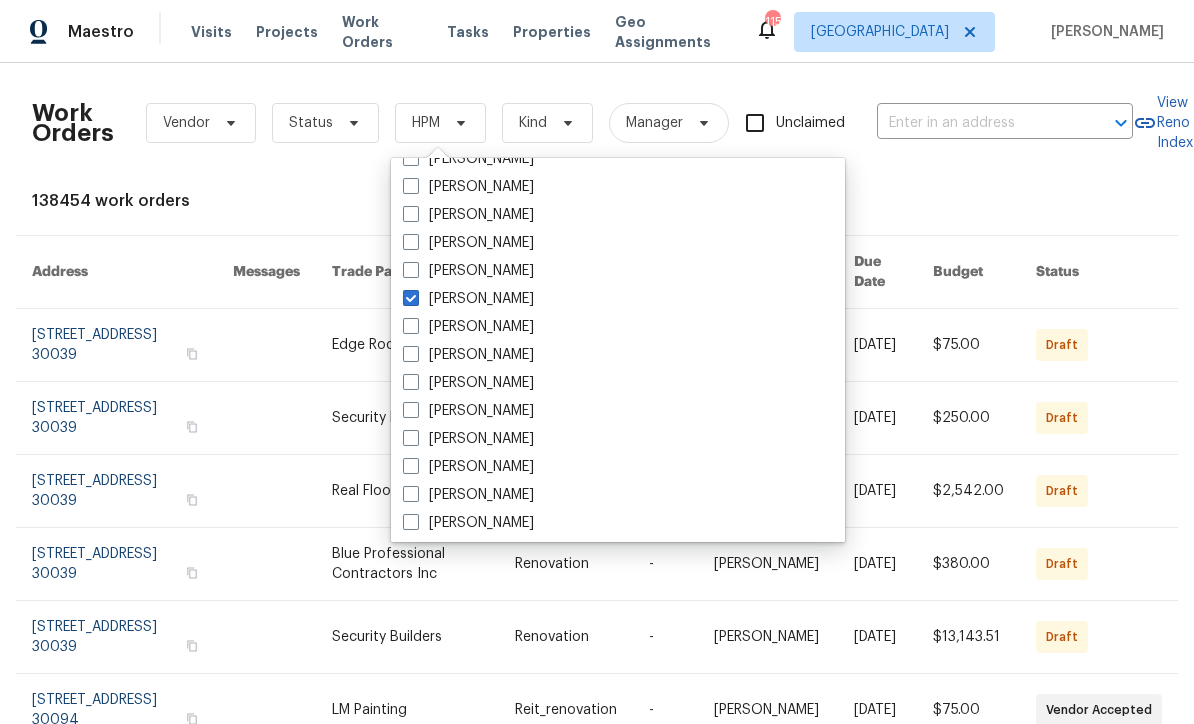 checkbox on "true" 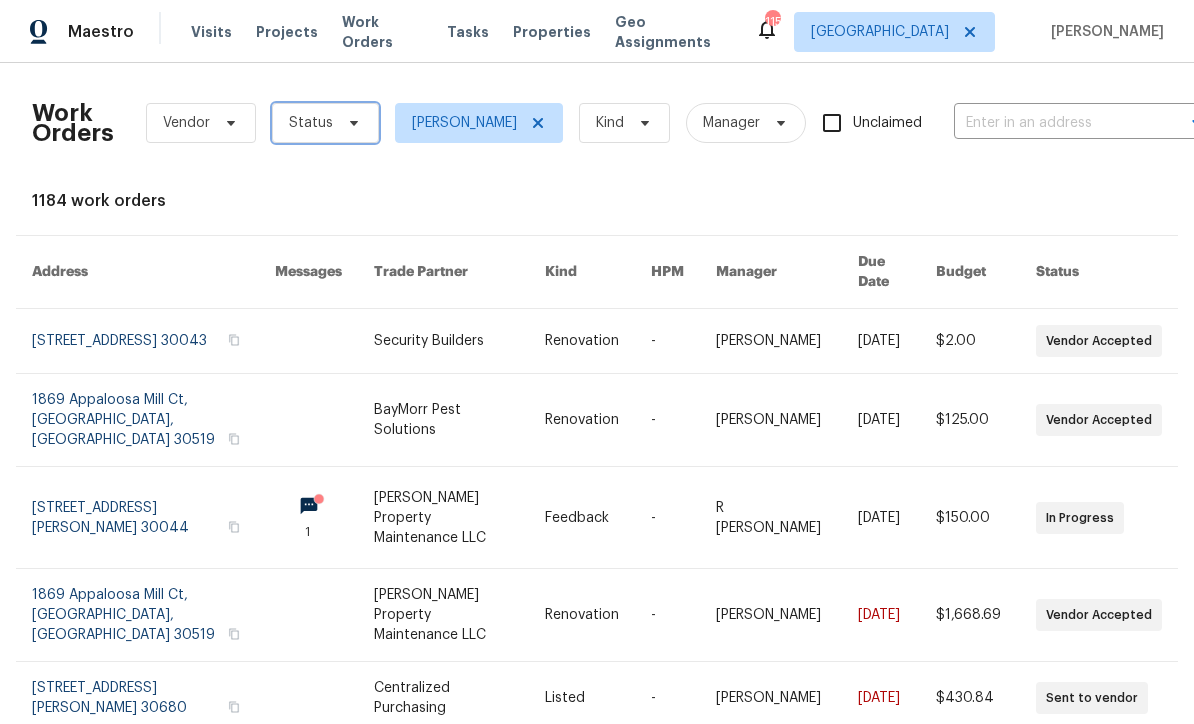 click 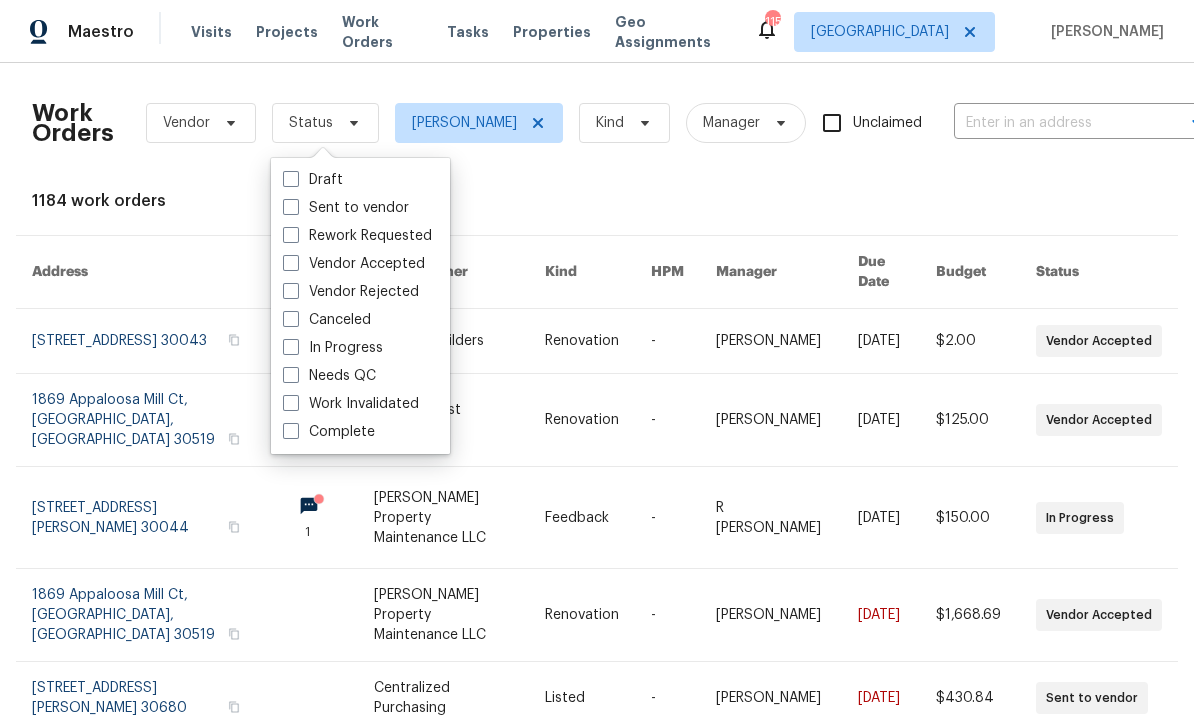 scroll, scrollTop: 23, scrollLeft: 0, axis: vertical 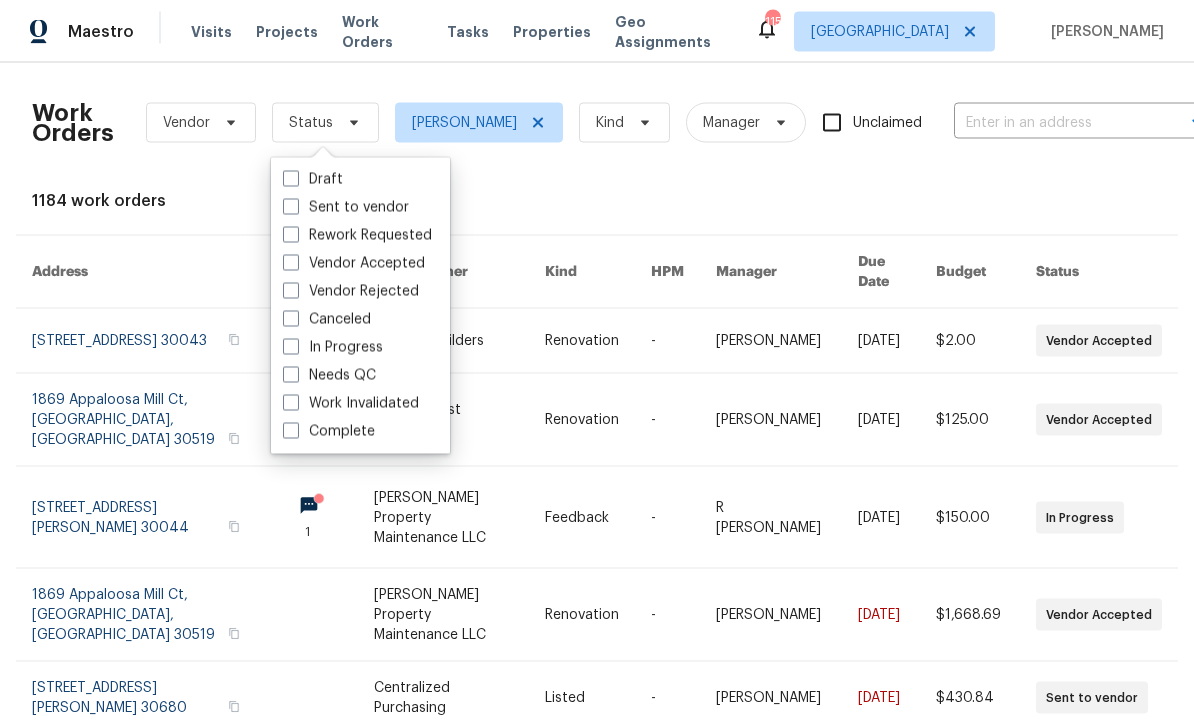 click at bounding box center [291, 375] 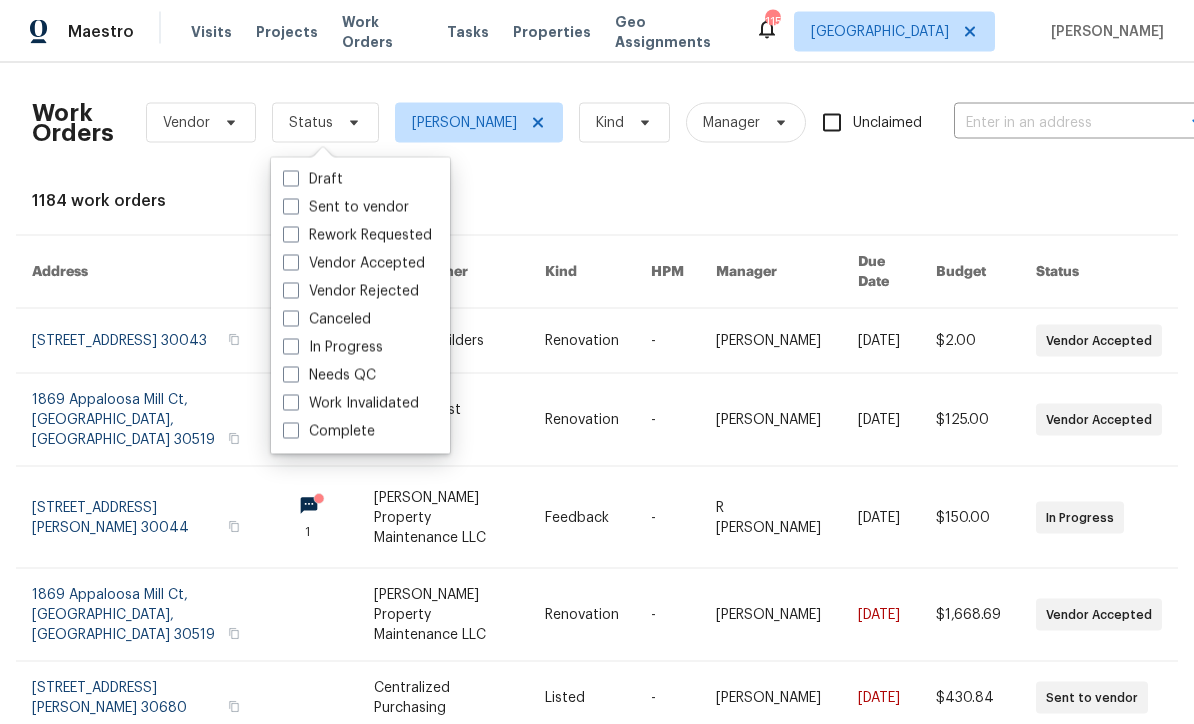 click on "Needs QC" at bounding box center [289, 372] 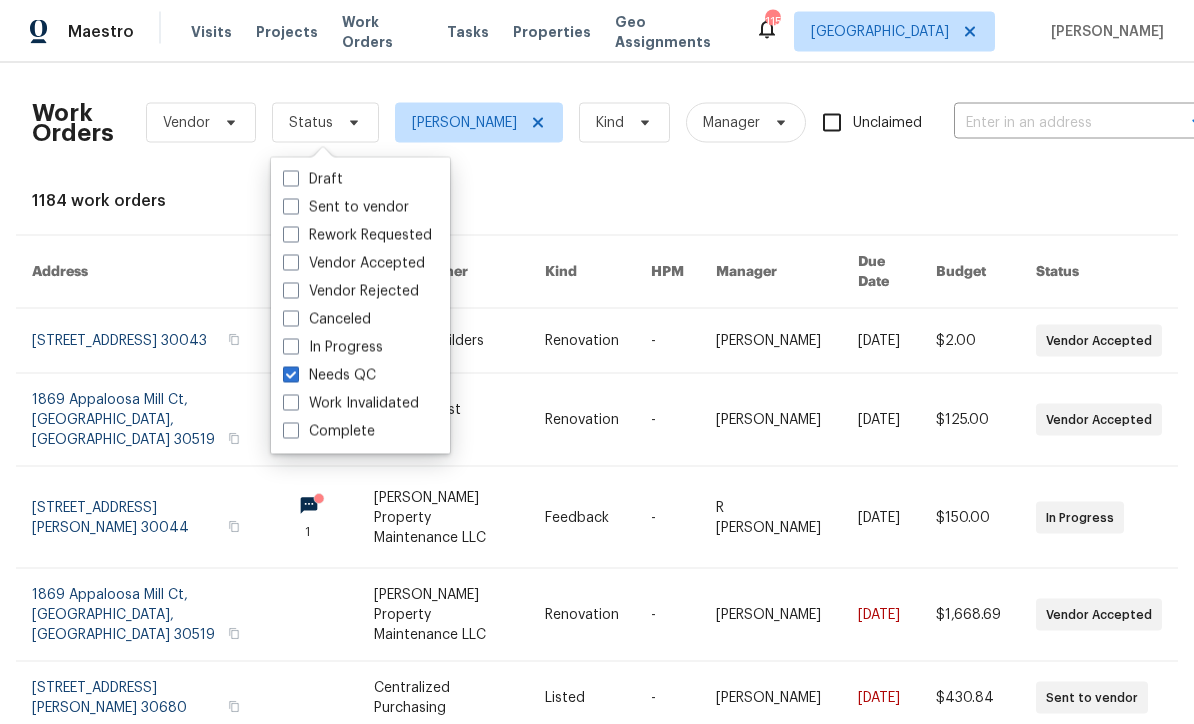 checkbox on "true" 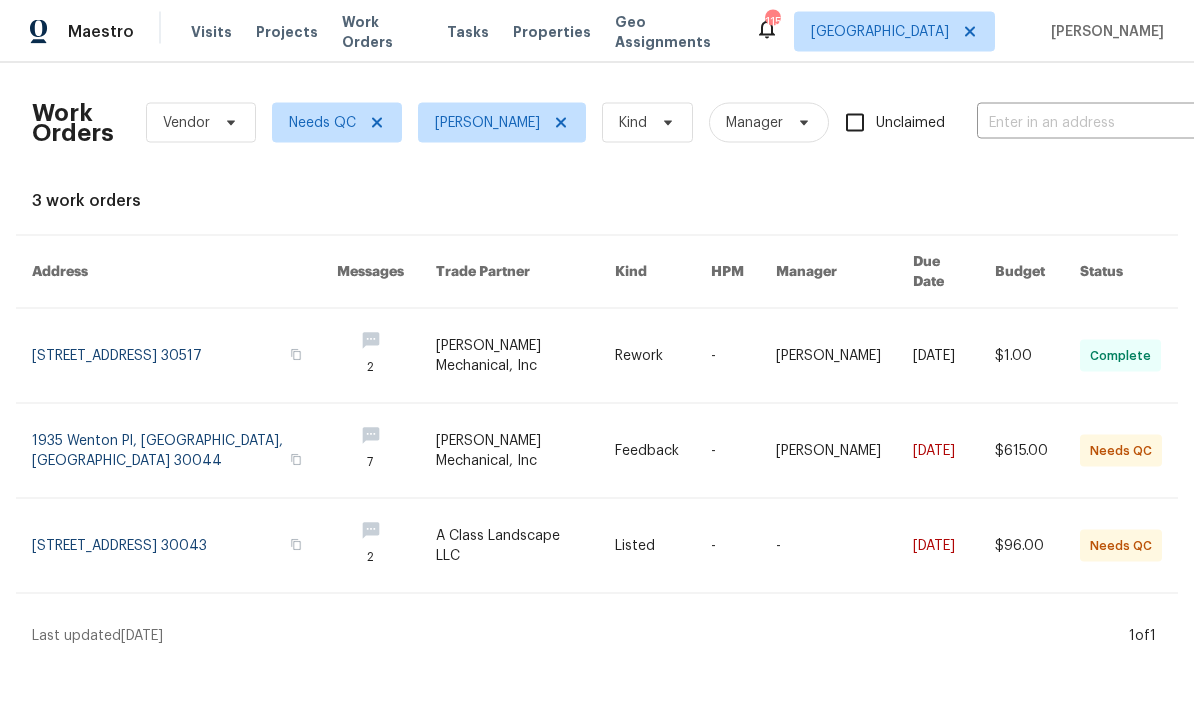 scroll, scrollTop: 0, scrollLeft: 0, axis: both 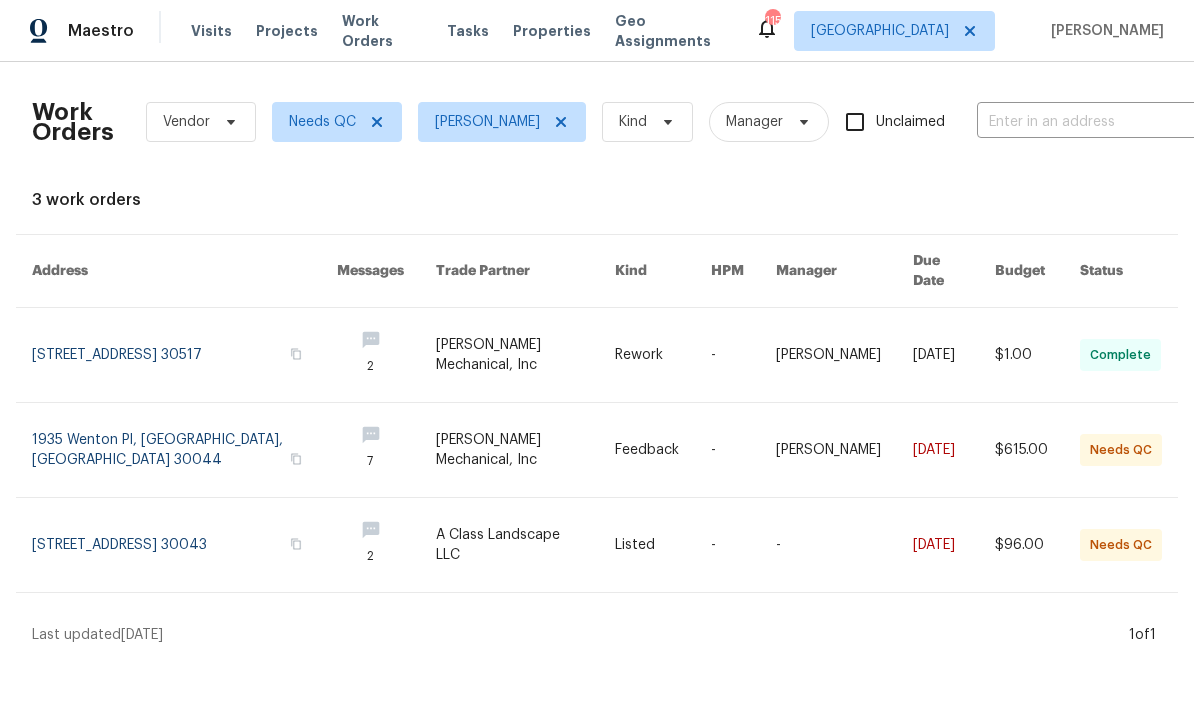 click at bounding box center (184, 546) 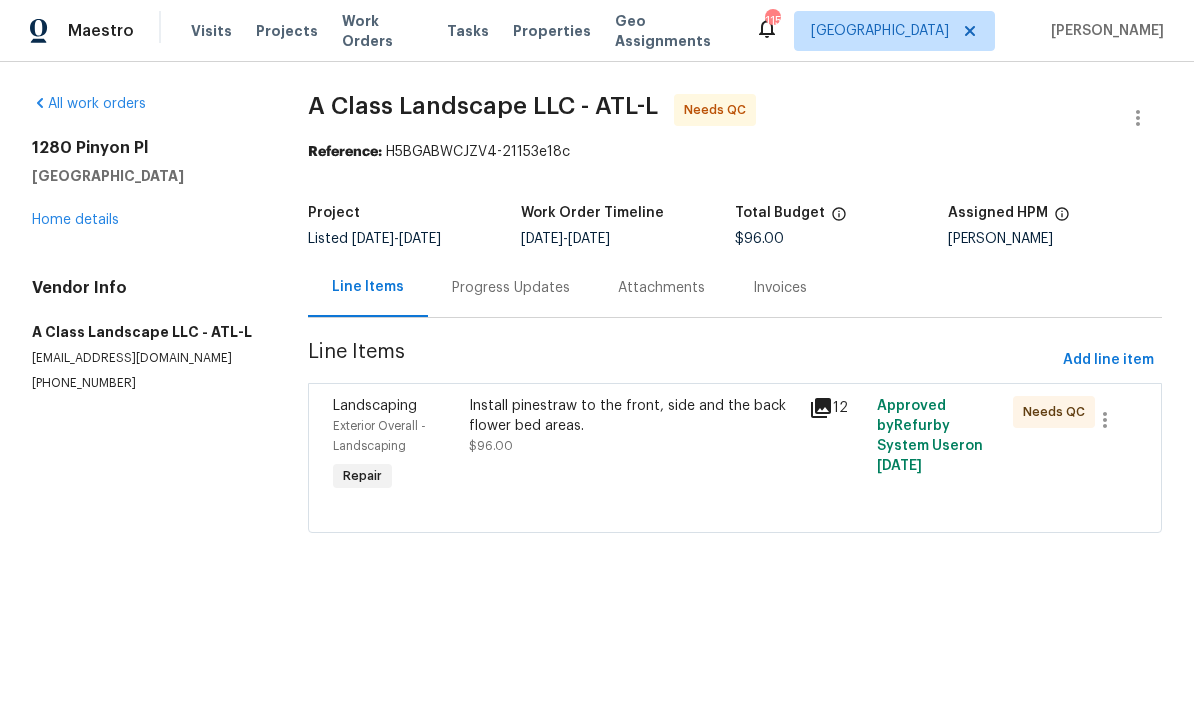 click on "Progress Updates" at bounding box center [511, 289] 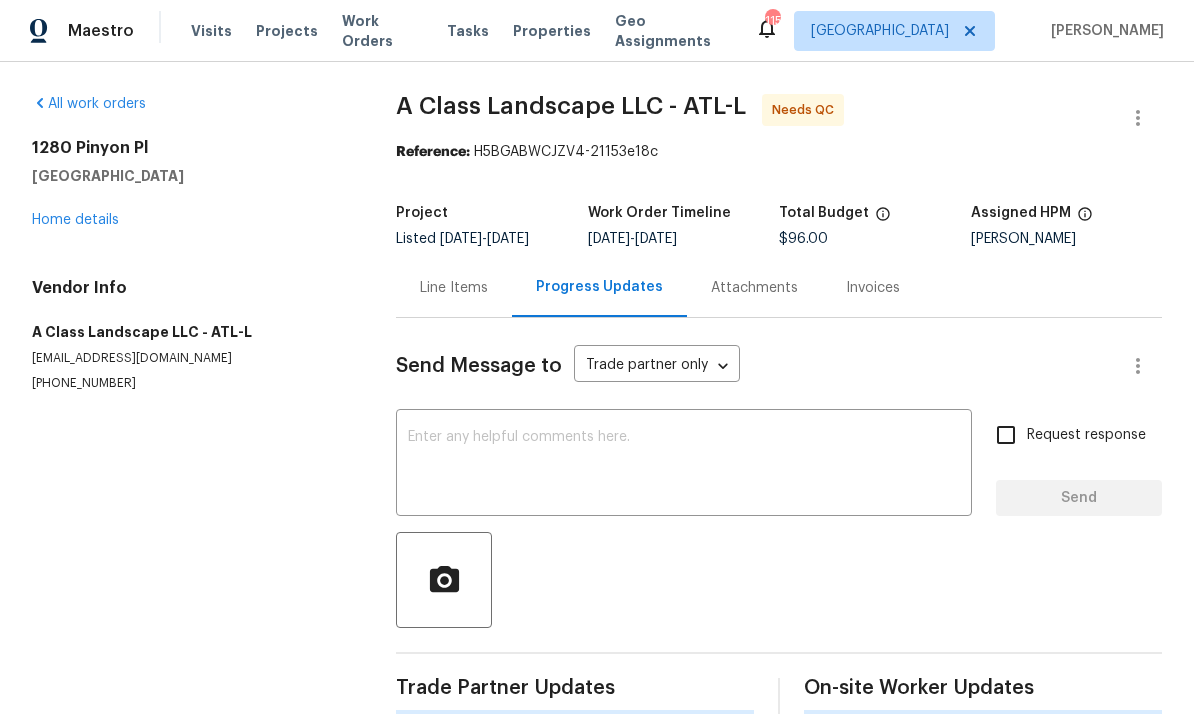 scroll, scrollTop: 1, scrollLeft: 0, axis: vertical 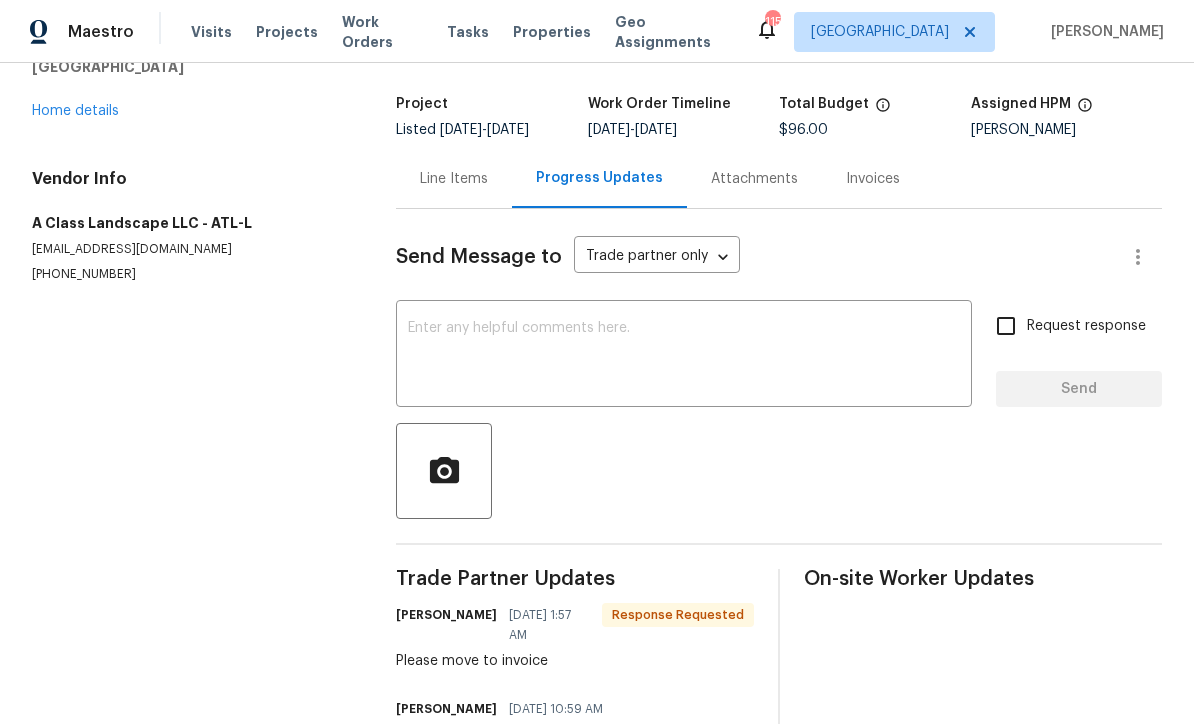 click on "Line Items" at bounding box center [454, 179] 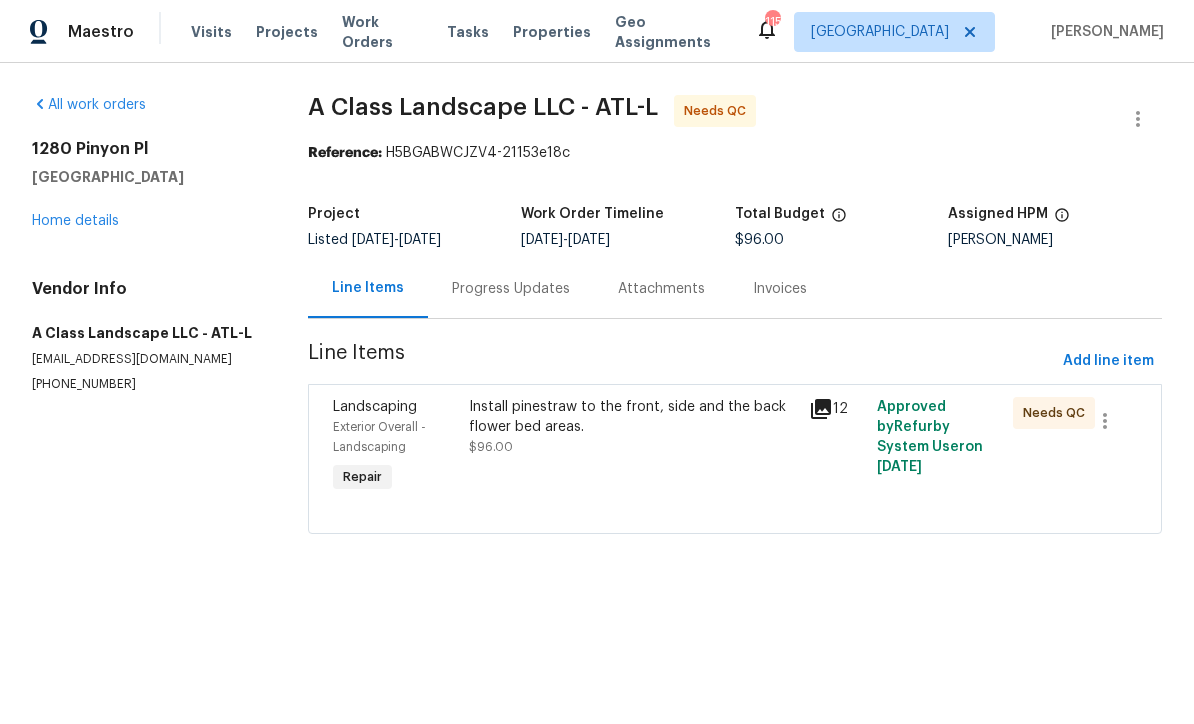 click on "Install pinestraw to the front, side and the back flower bed areas." at bounding box center (633, 417) 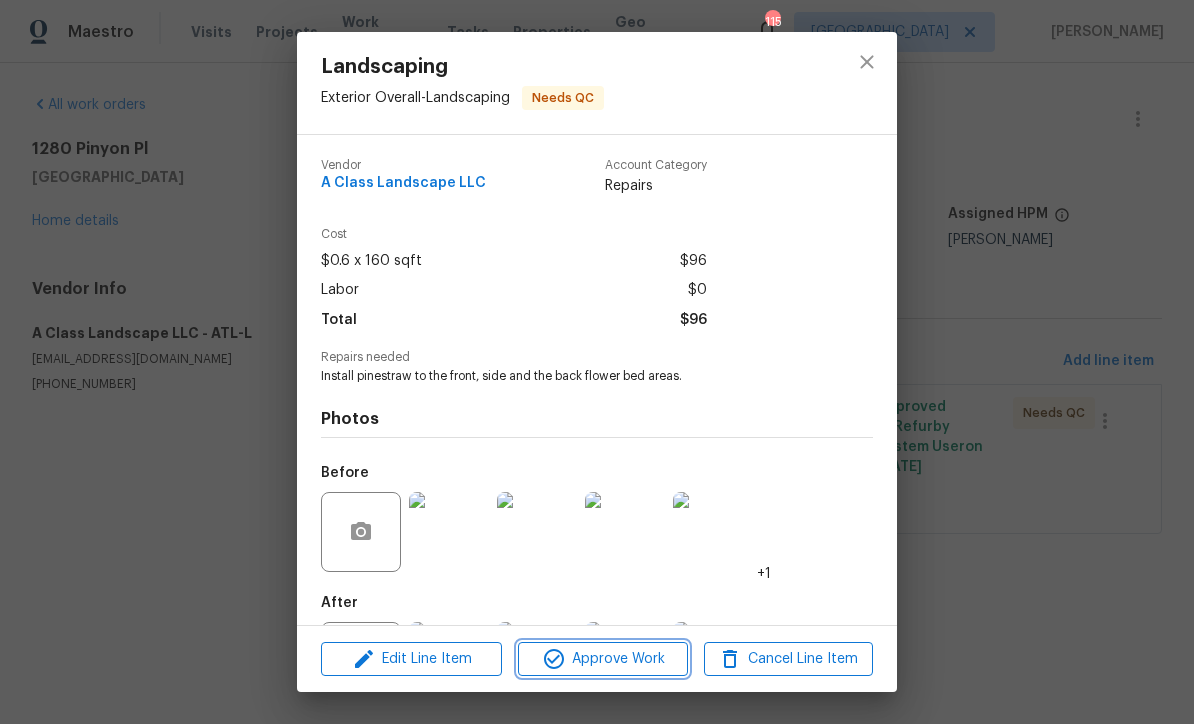 click on "Approve Work" at bounding box center [602, 659] 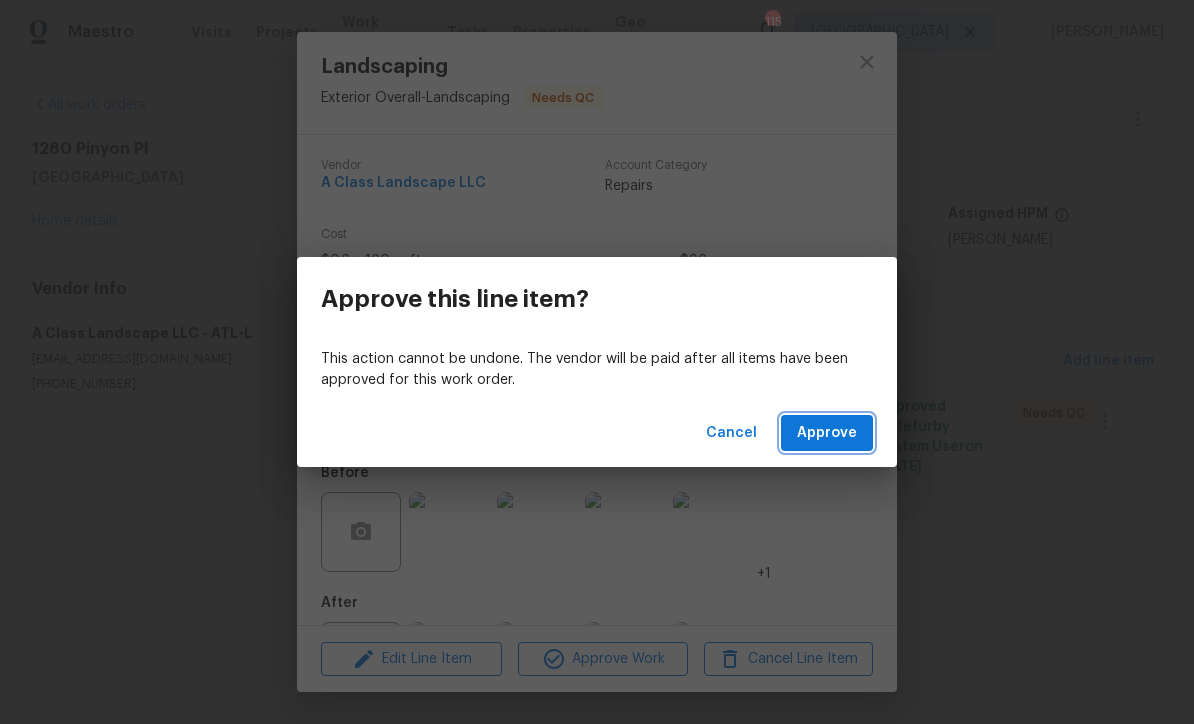 click on "Approve" at bounding box center [827, 433] 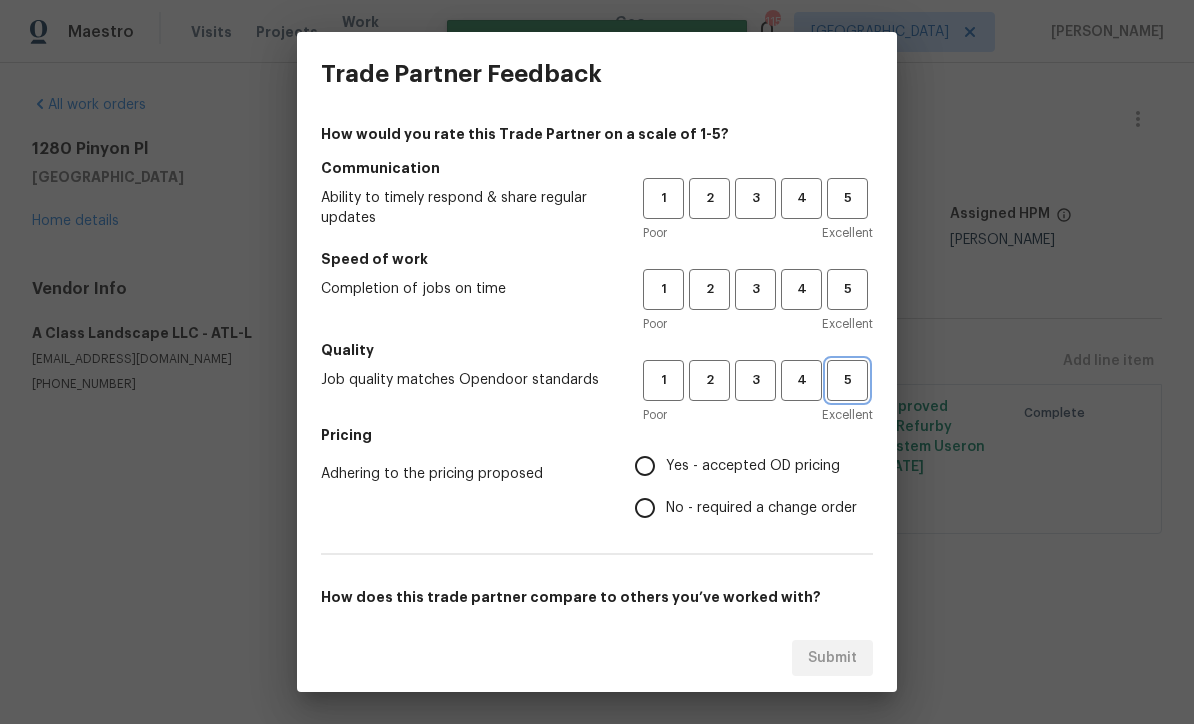 click on "5" at bounding box center (847, 380) 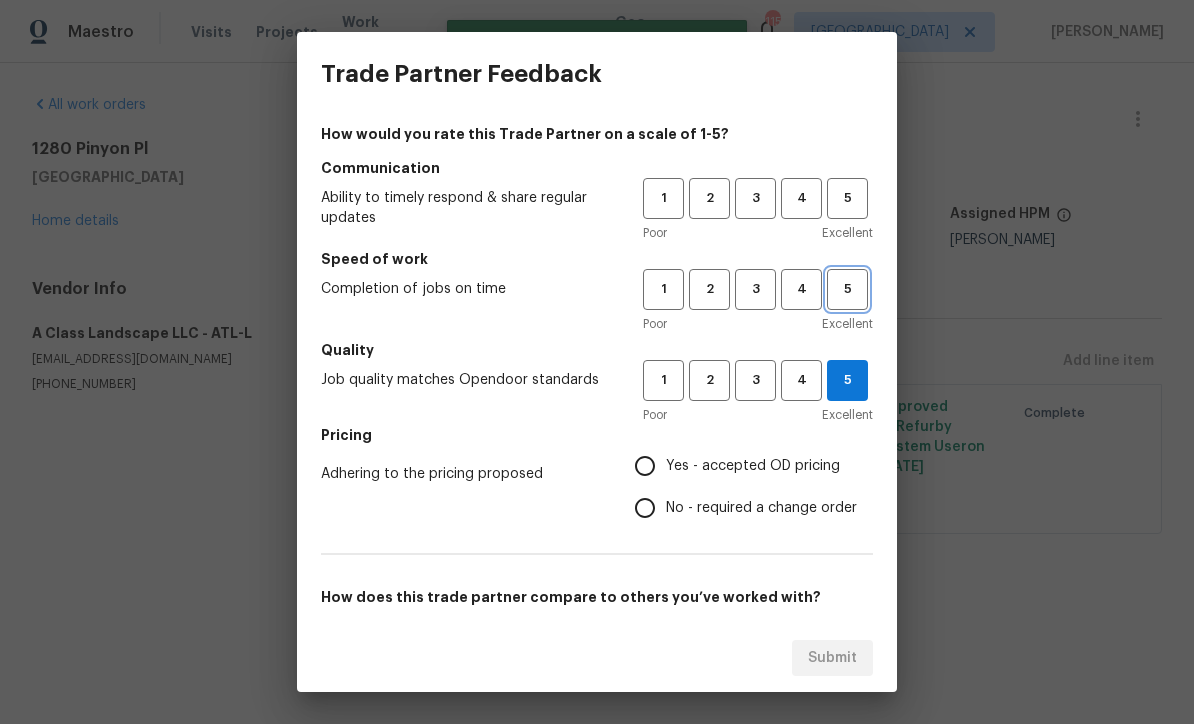 click on "5" at bounding box center (847, 289) 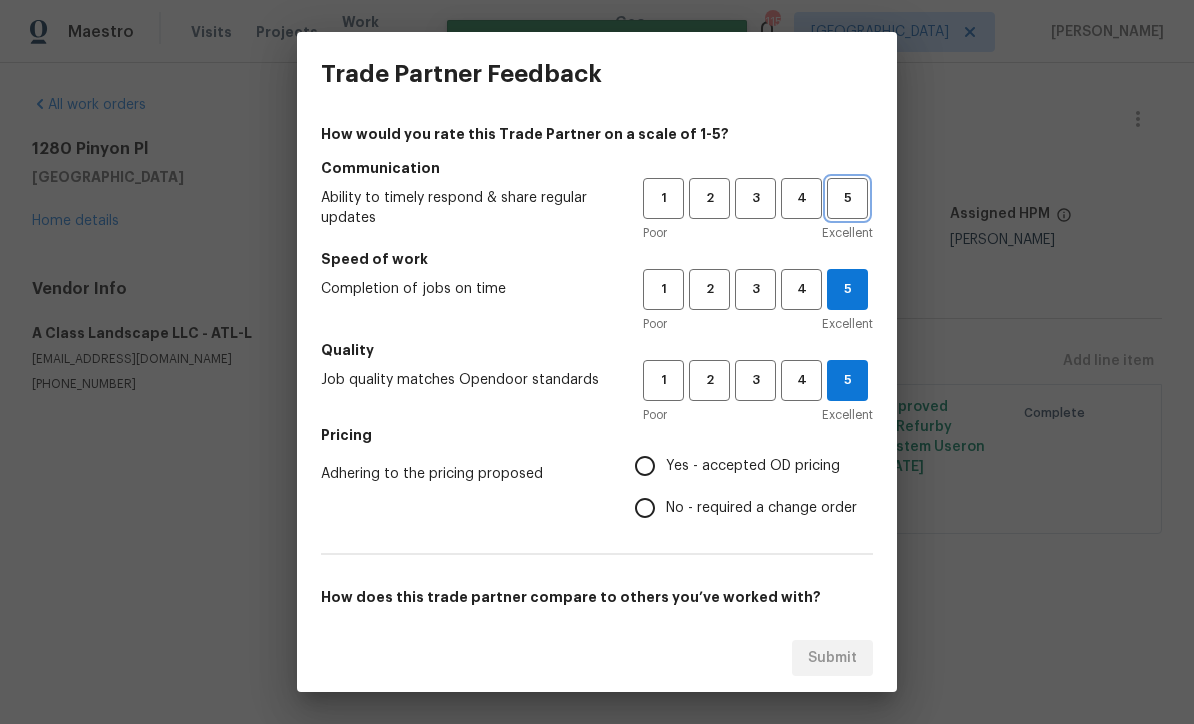 click on "5" at bounding box center (847, 198) 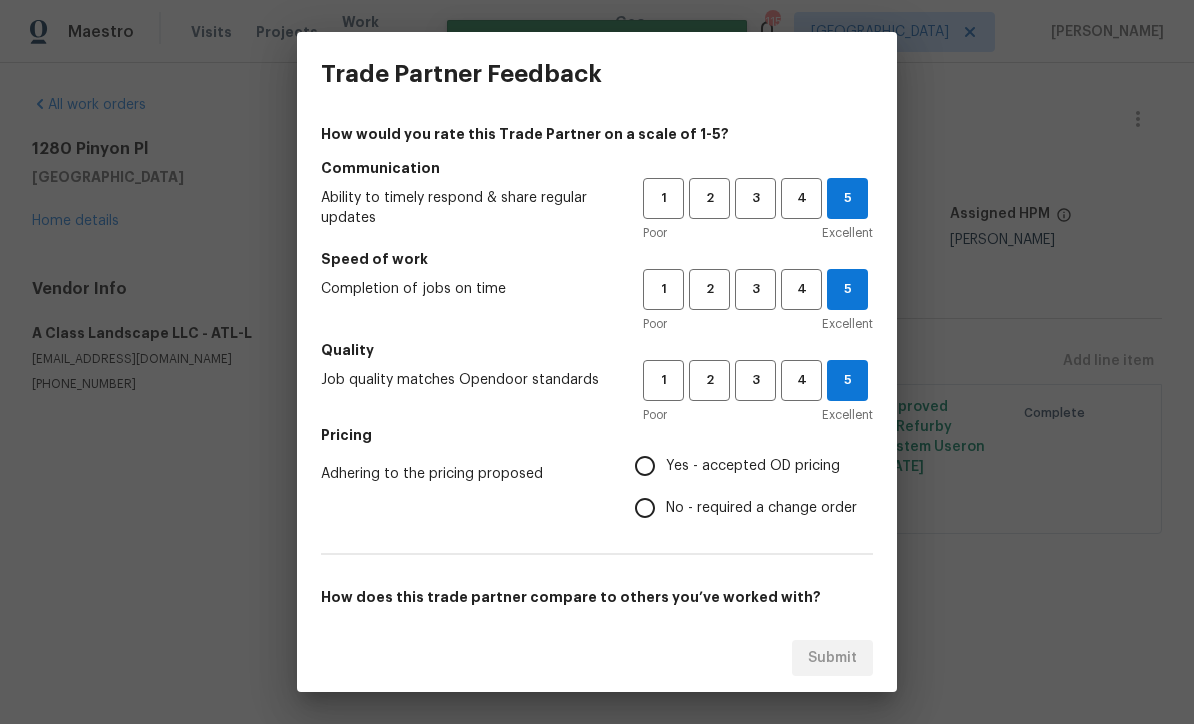 click on "Yes - accepted OD pricing" at bounding box center (645, 466) 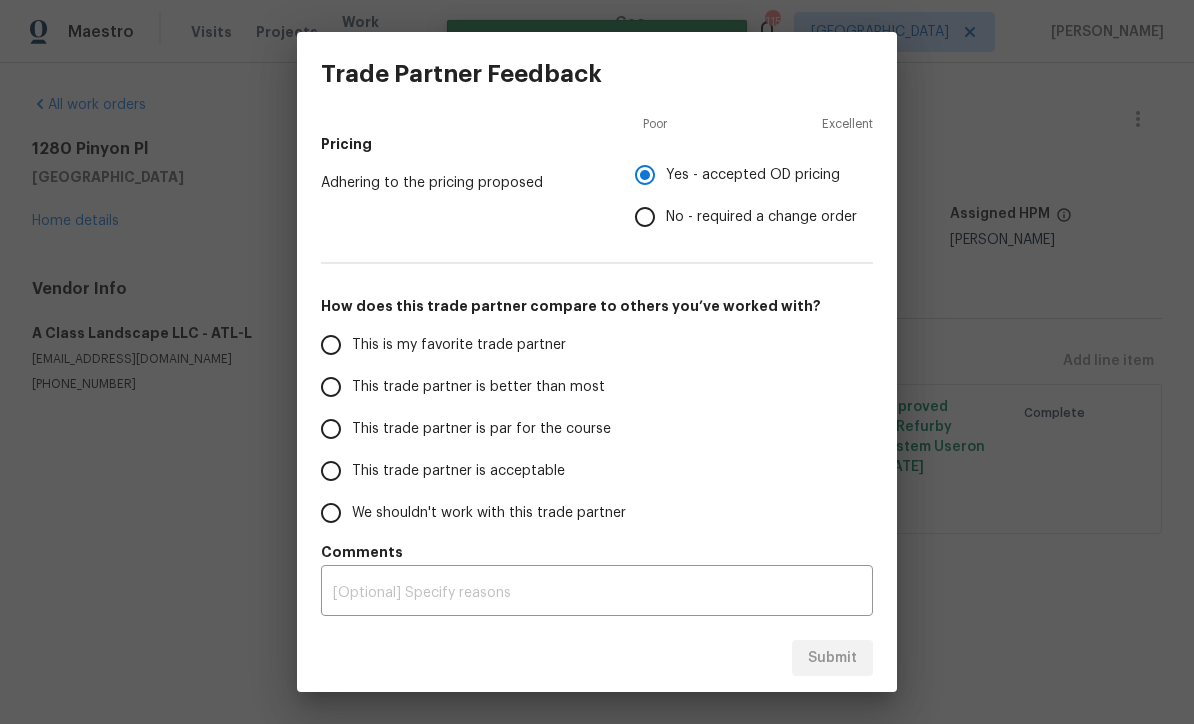 scroll, scrollTop: 291, scrollLeft: 0, axis: vertical 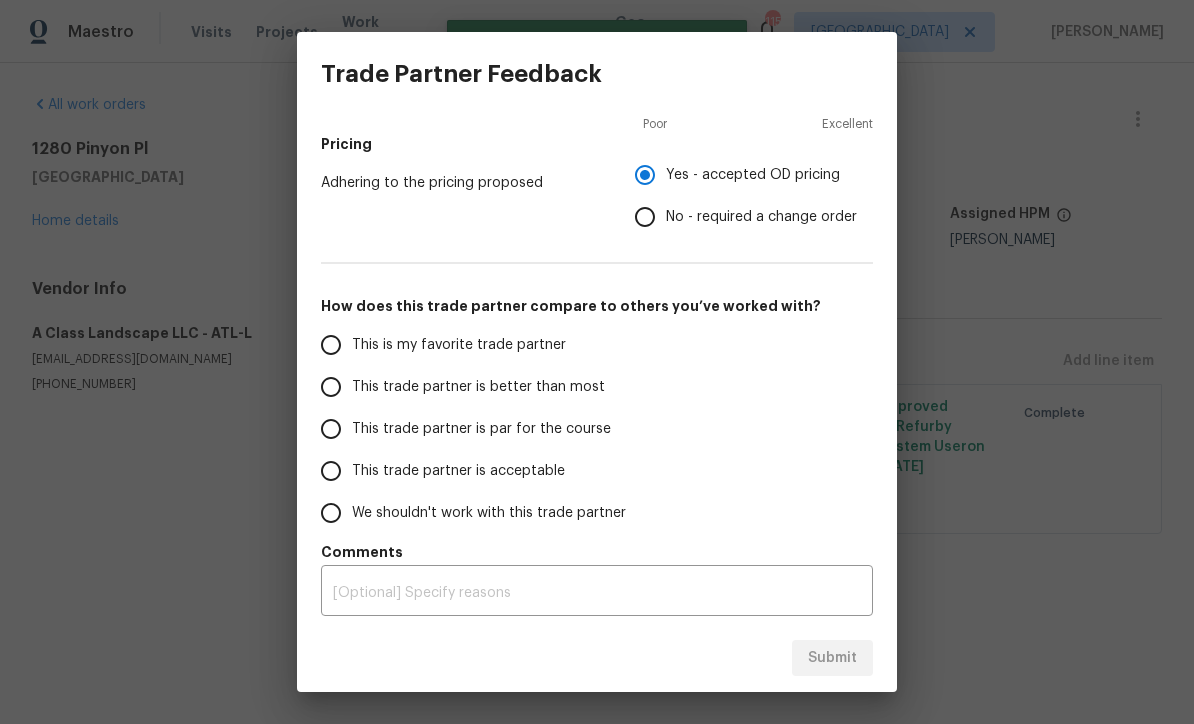 click on "This is my favorite trade partner" at bounding box center [331, 345] 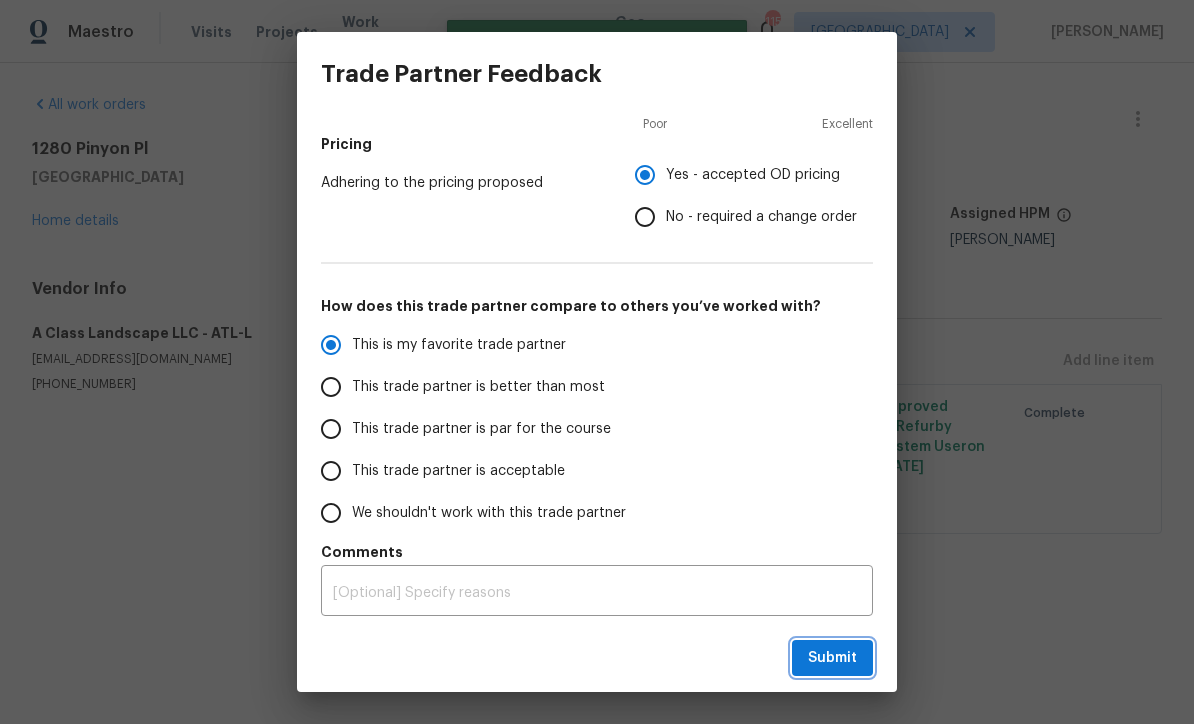 click on "Submit" at bounding box center [832, 658] 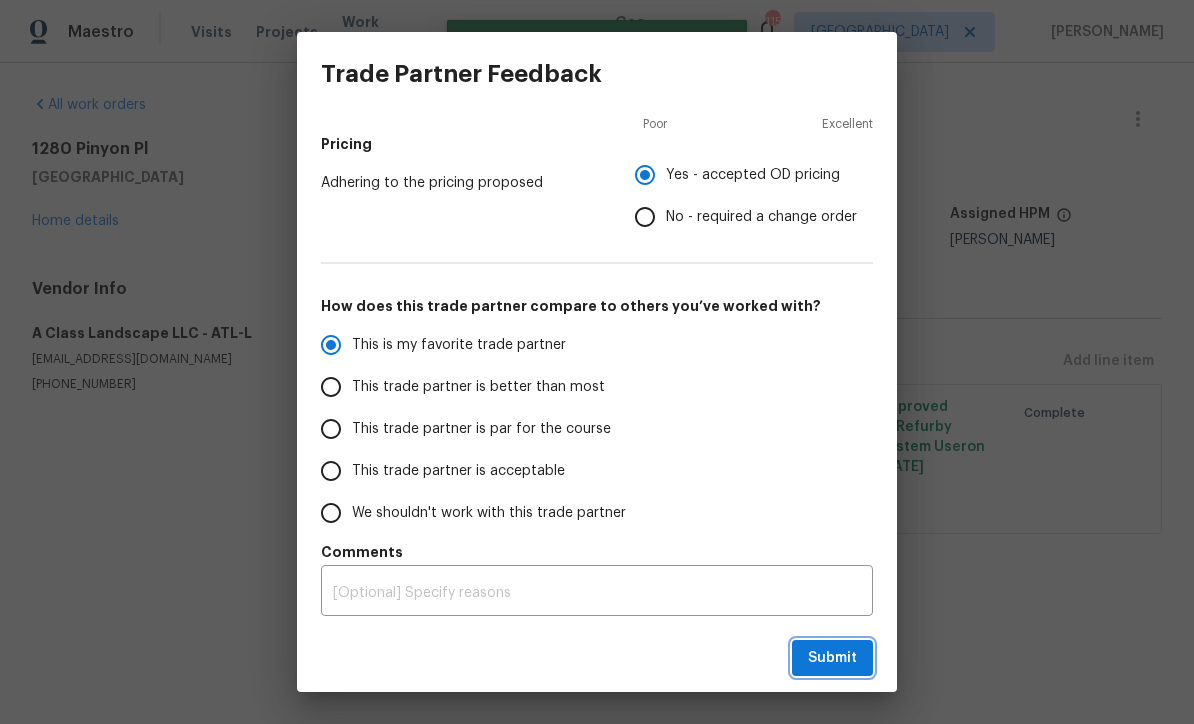 radio on "true" 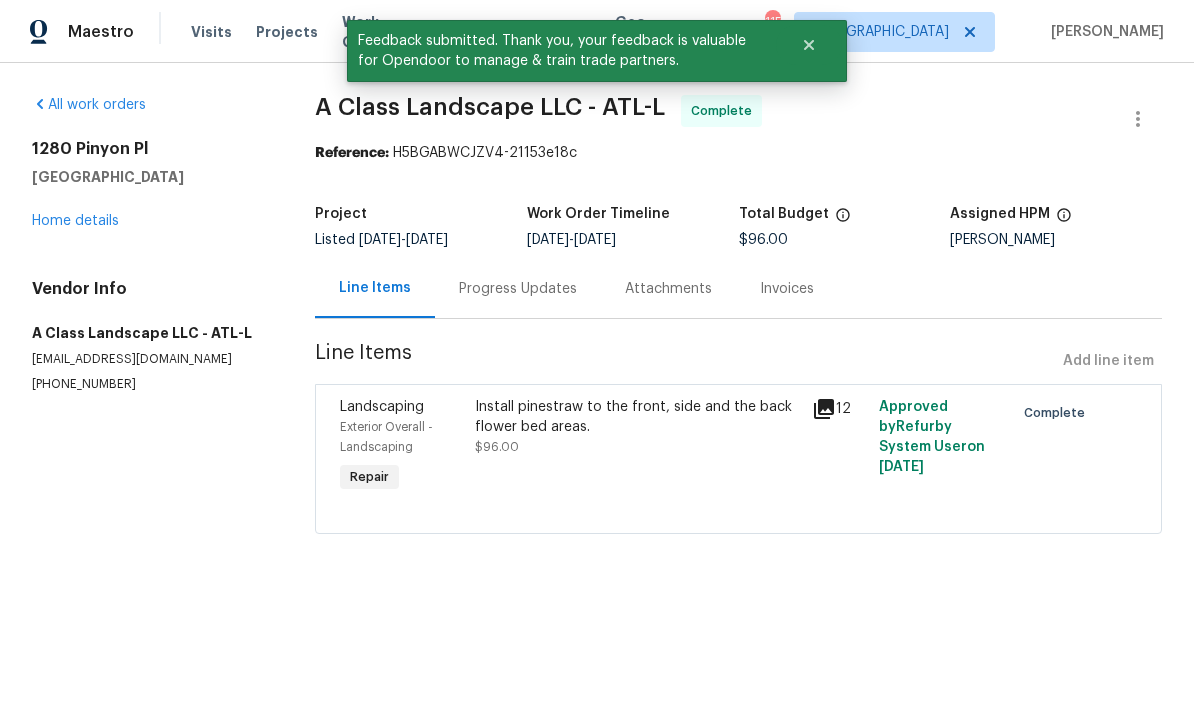 click on "Home details" at bounding box center (75, 221) 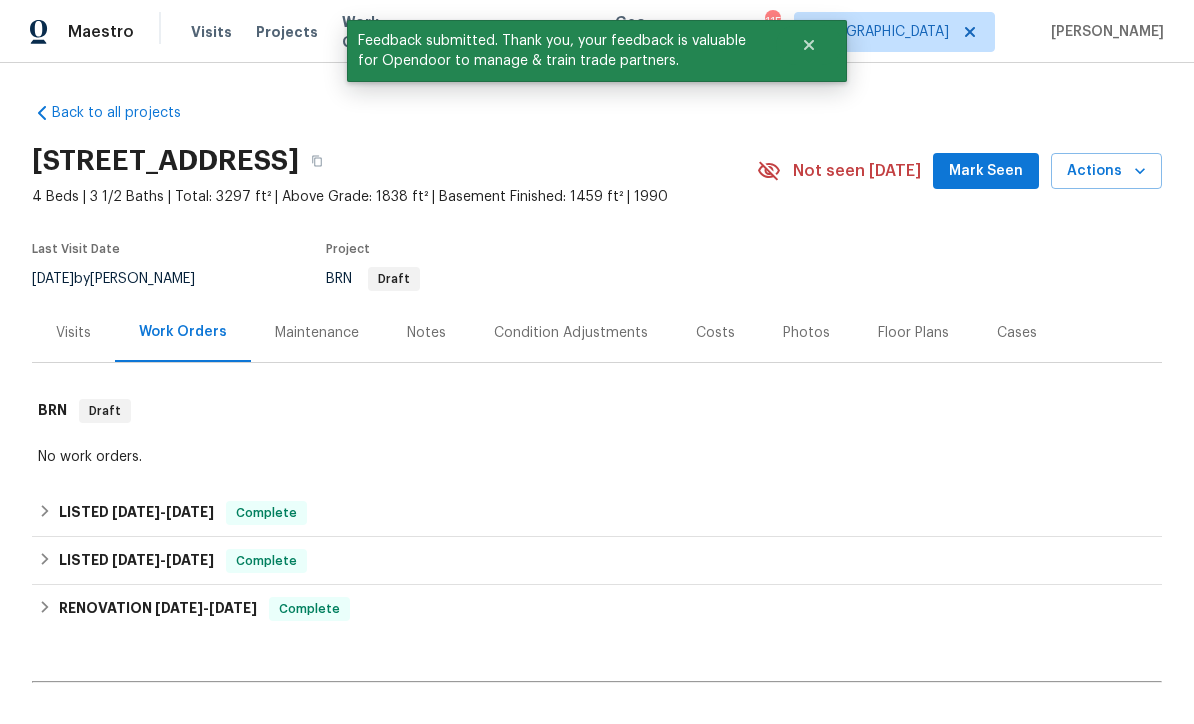 click on "Mark Seen" at bounding box center (986, 171) 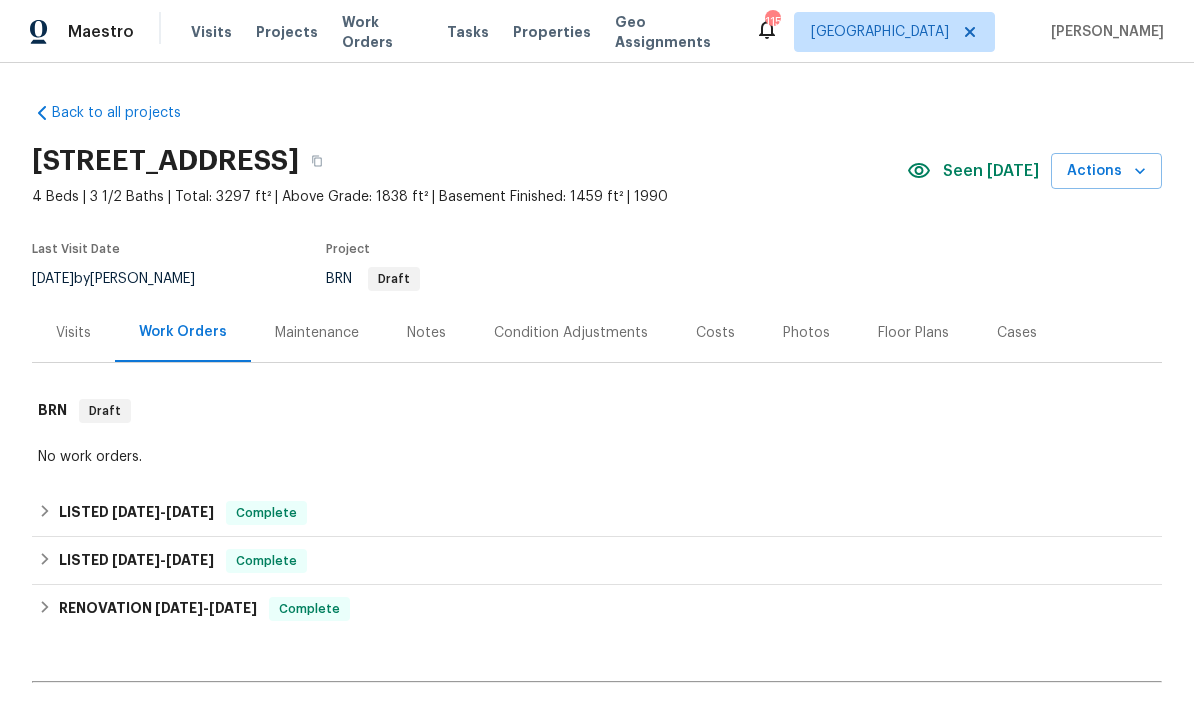 click on "Work Orders" at bounding box center [382, 32] 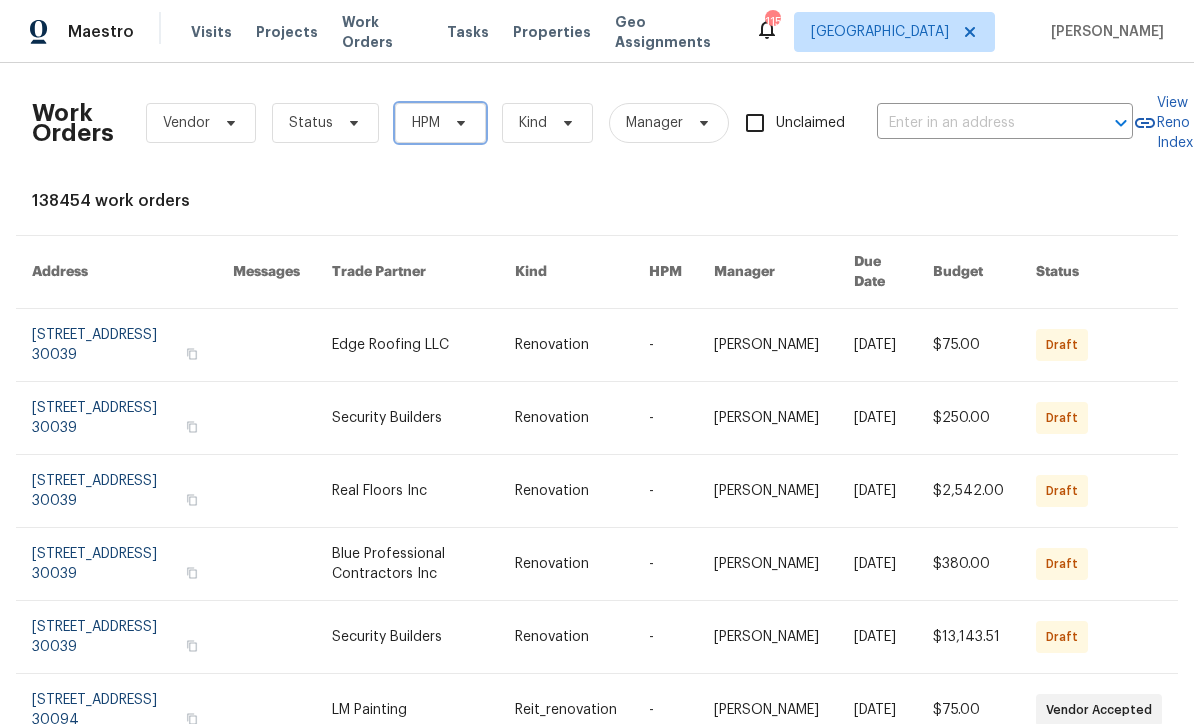 click on "HPM" at bounding box center [440, 123] 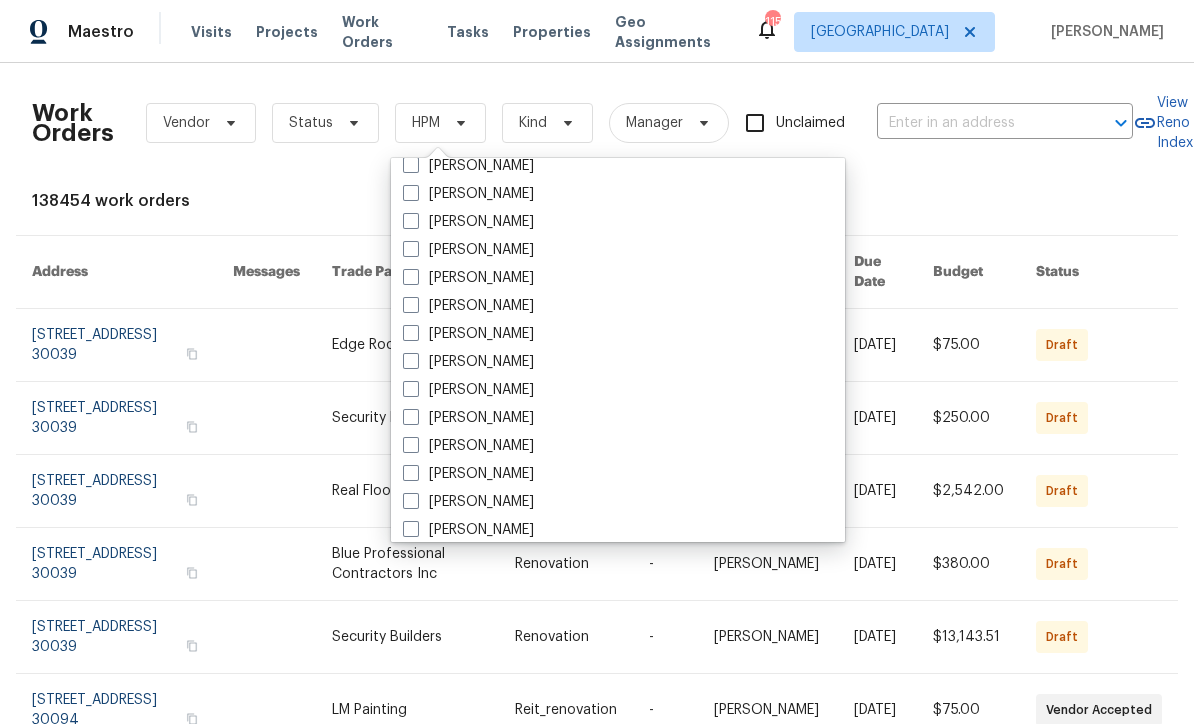 scroll, scrollTop: 1337, scrollLeft: 0, axis: vertical 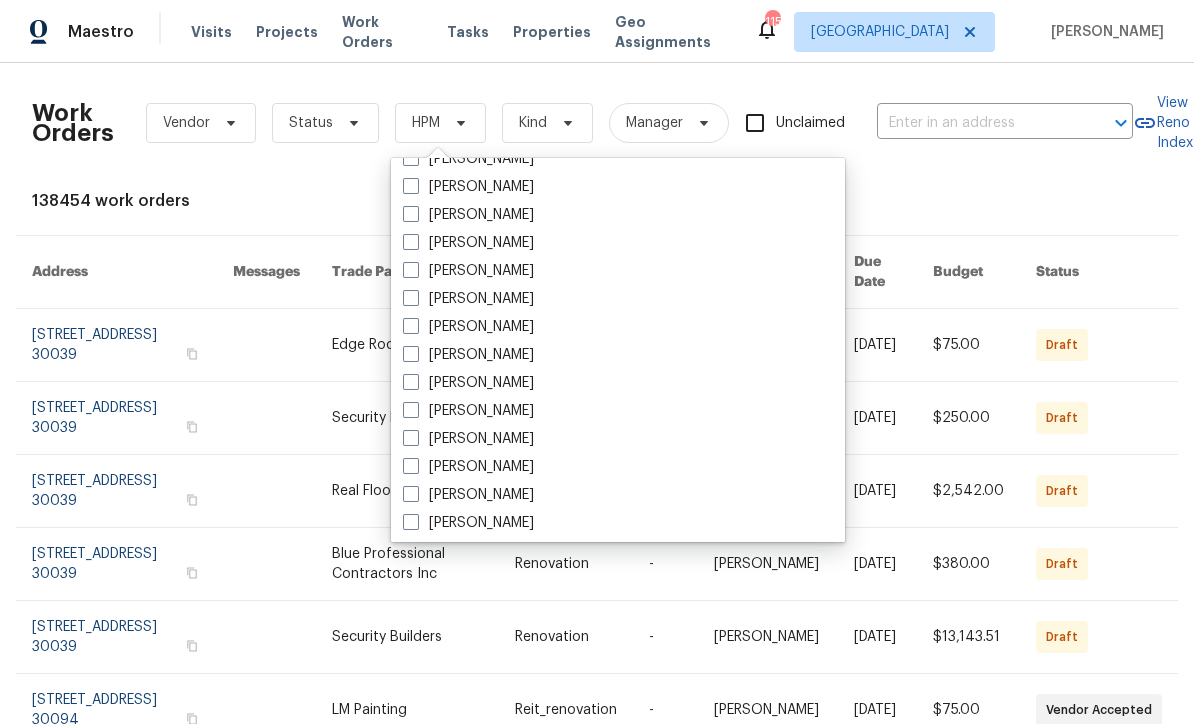 click at bounding box center (411, 298) 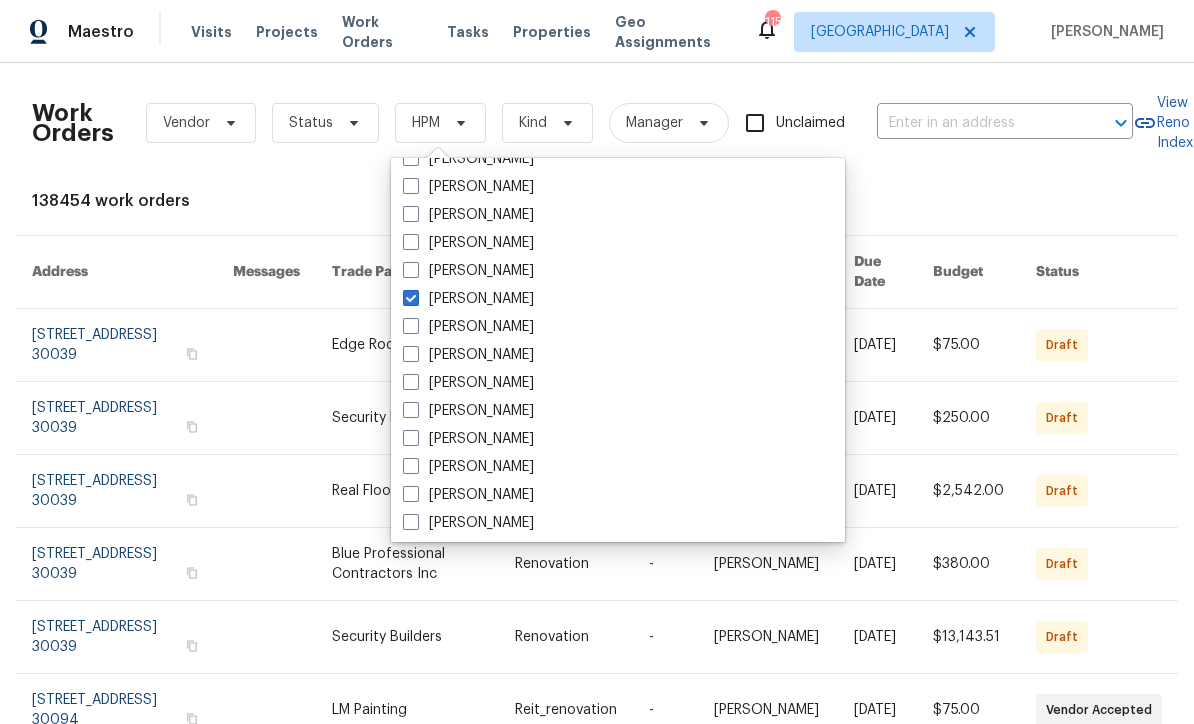 checkbox on "true" 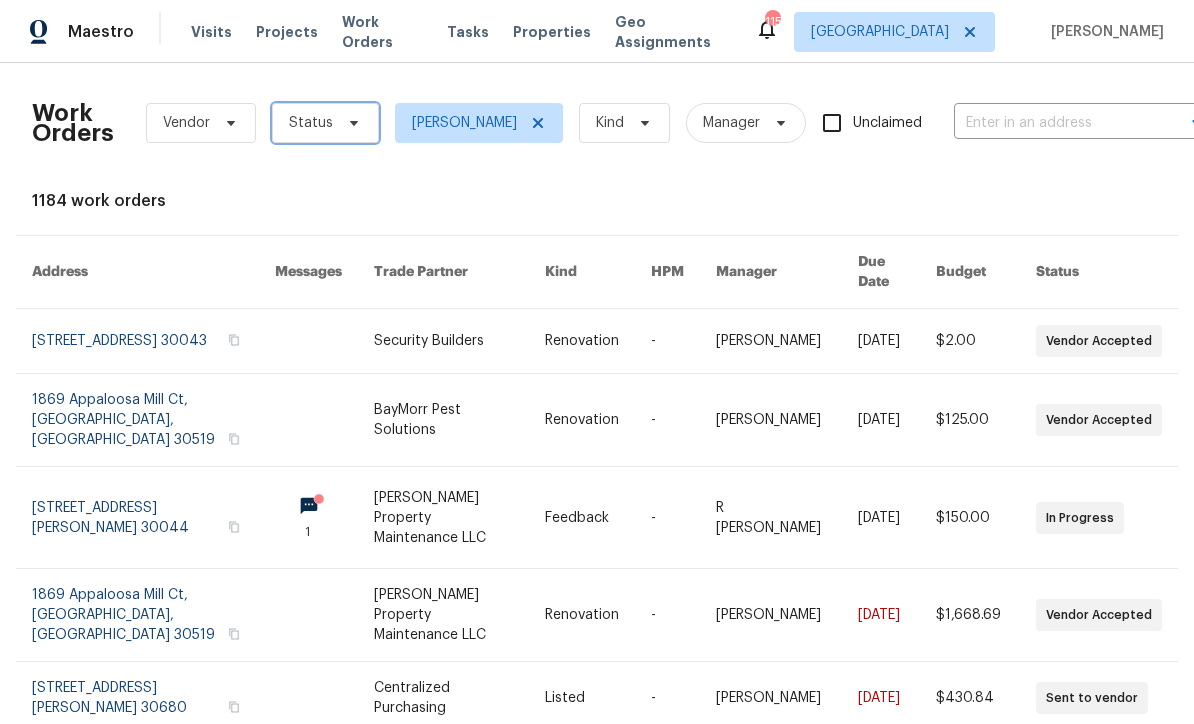 click 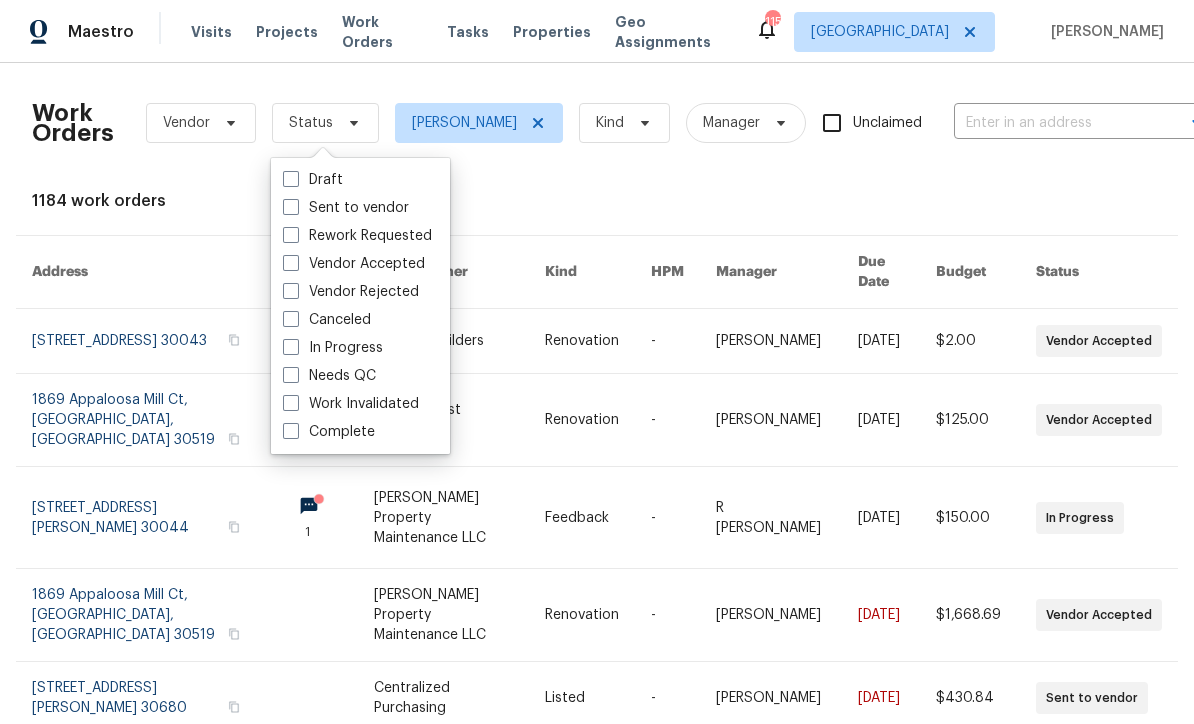 click at bounding box center [291, 375] 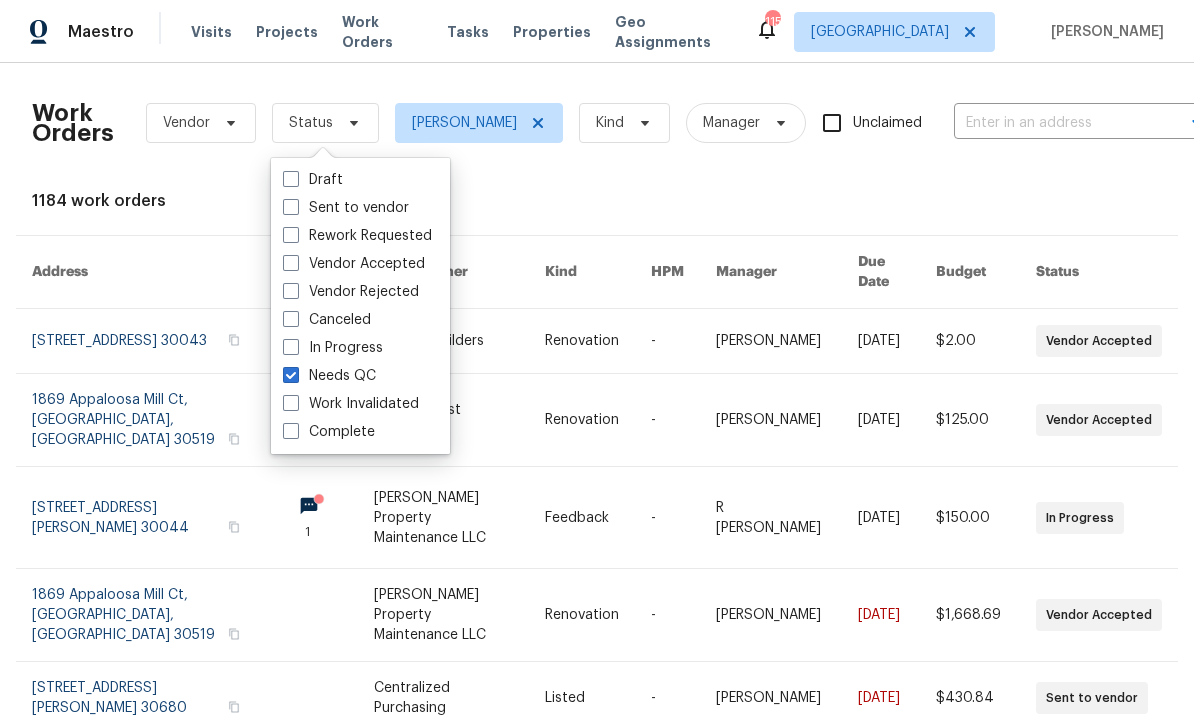 checkbox on "true" 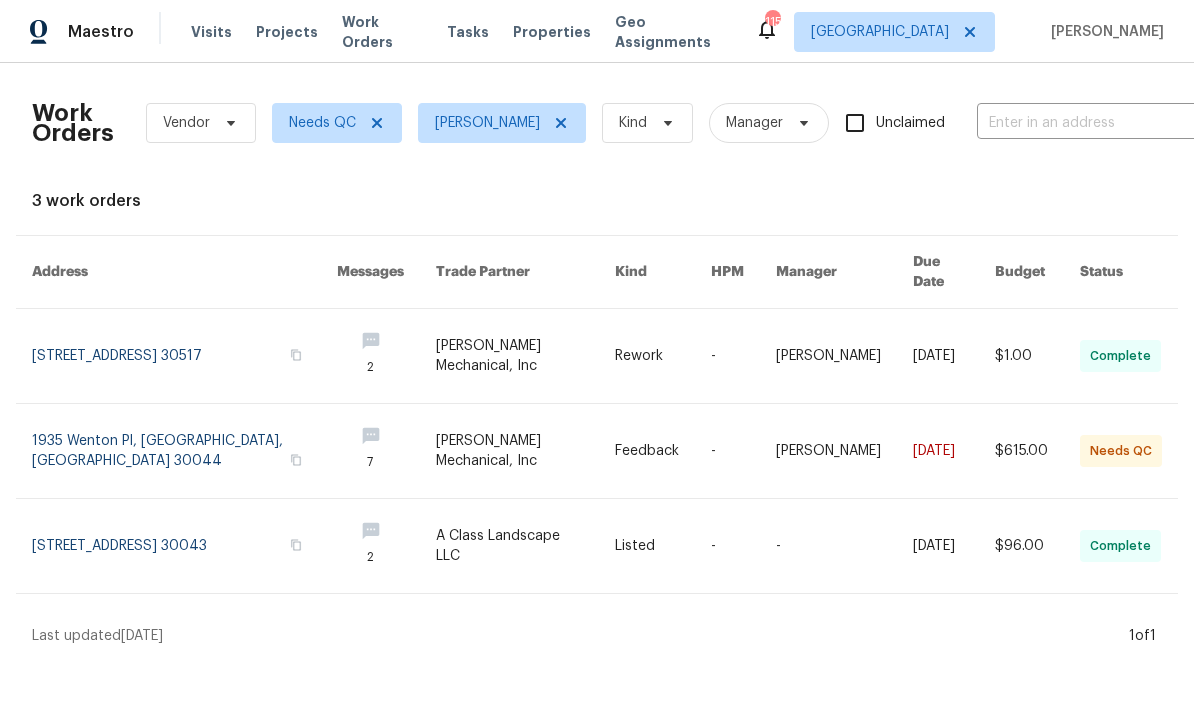 click at bounding box center [526, 451] 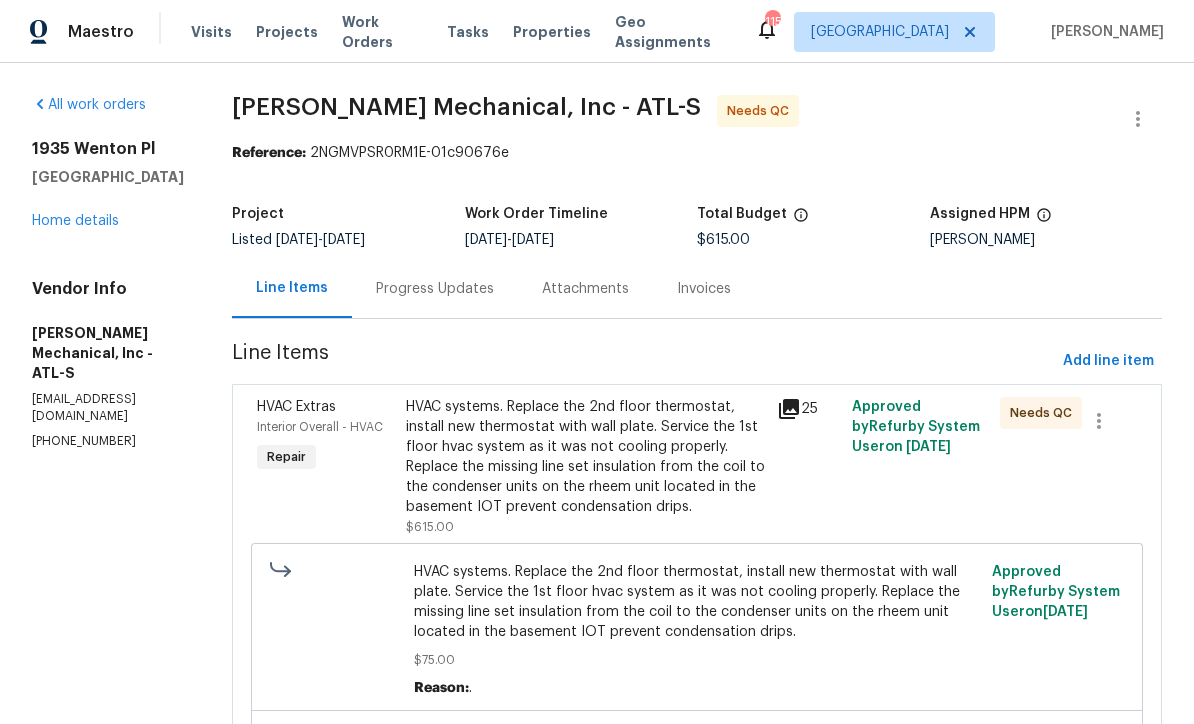 click on "Progress Updates" at bounding box center (435, 288) 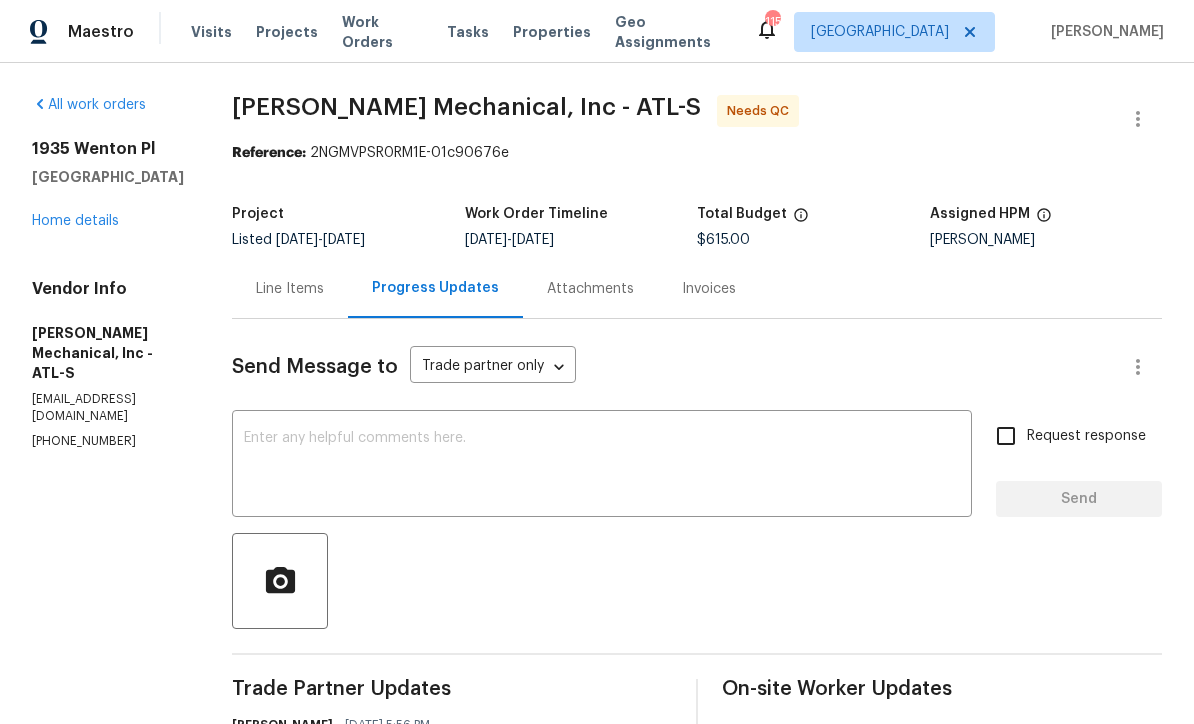 scroll, scrollTop: 0, scrollLeft: 0, axis: both 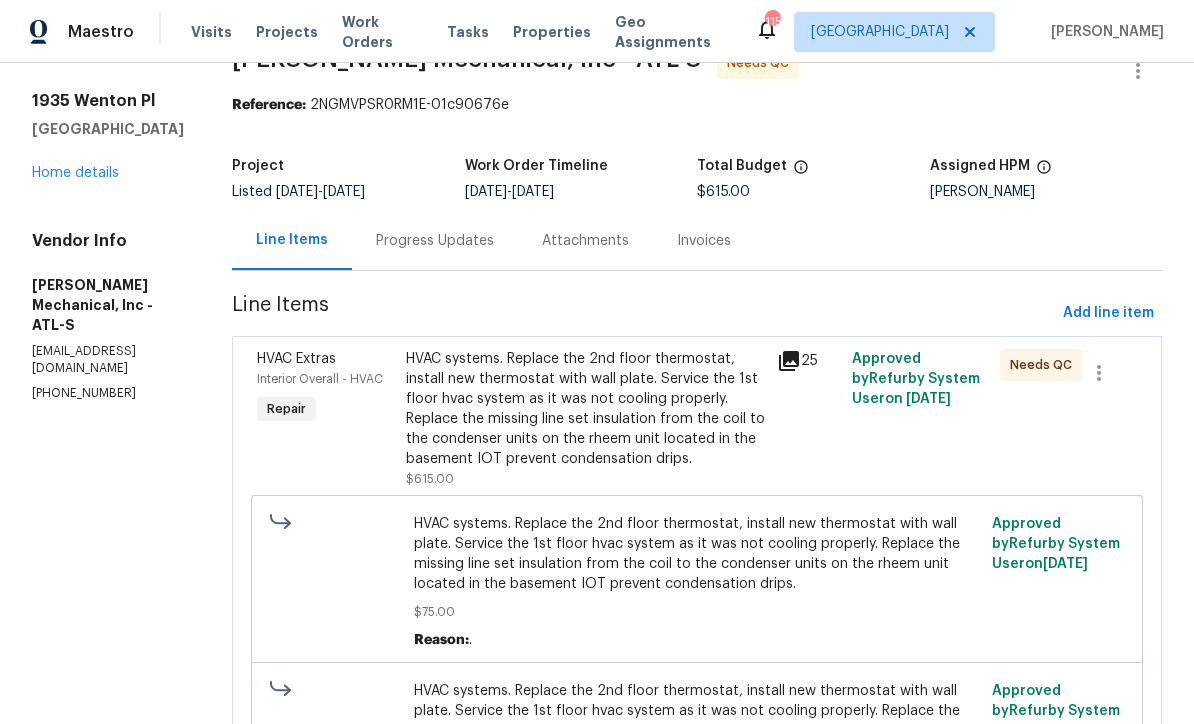 click on "HVAC systems.
Replace the 2nd floor thermostat, install new thermostat with wall plate.
Service the 1st floor hvac system as it was not cooling properly.
Replace the missing line set insulation from the coil to the condenser units on the rheem unit located in the basement IOT prevent condensation drips." at bounding box center [586, 409] 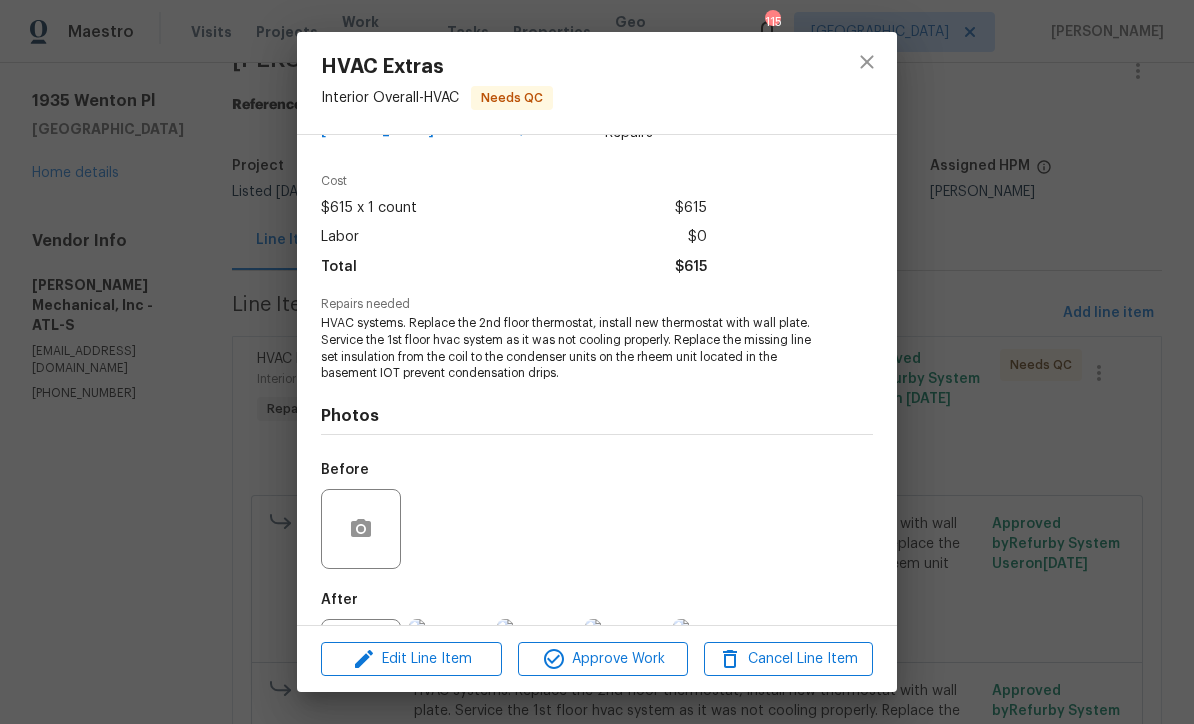 scroll, scrollTop: 144, scrollLeft: 0, axis: vertical 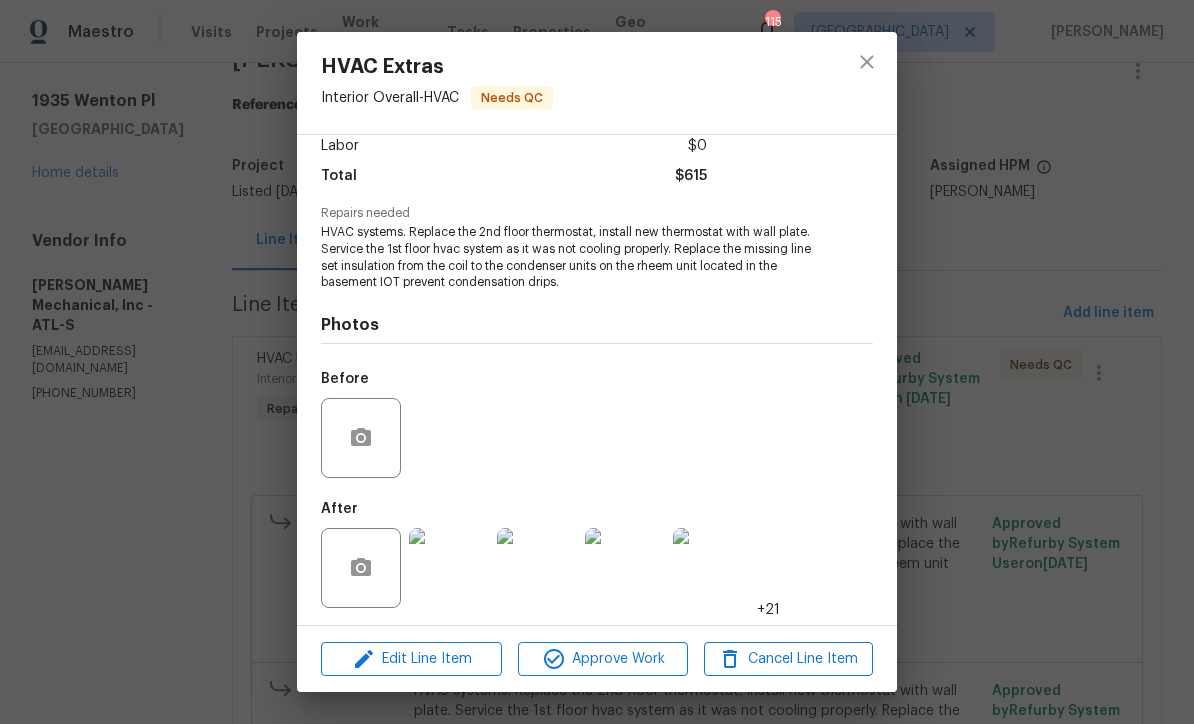 click at bounding box center (449, 568) 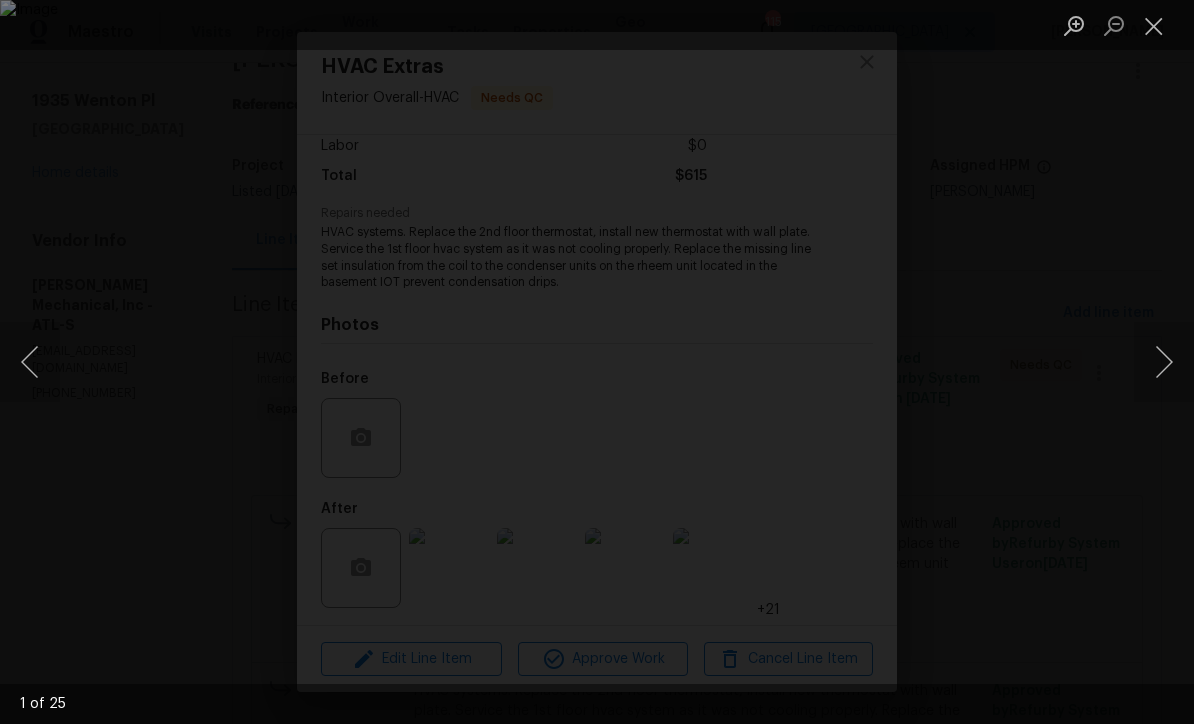 click at bounding box center (1164, 362) 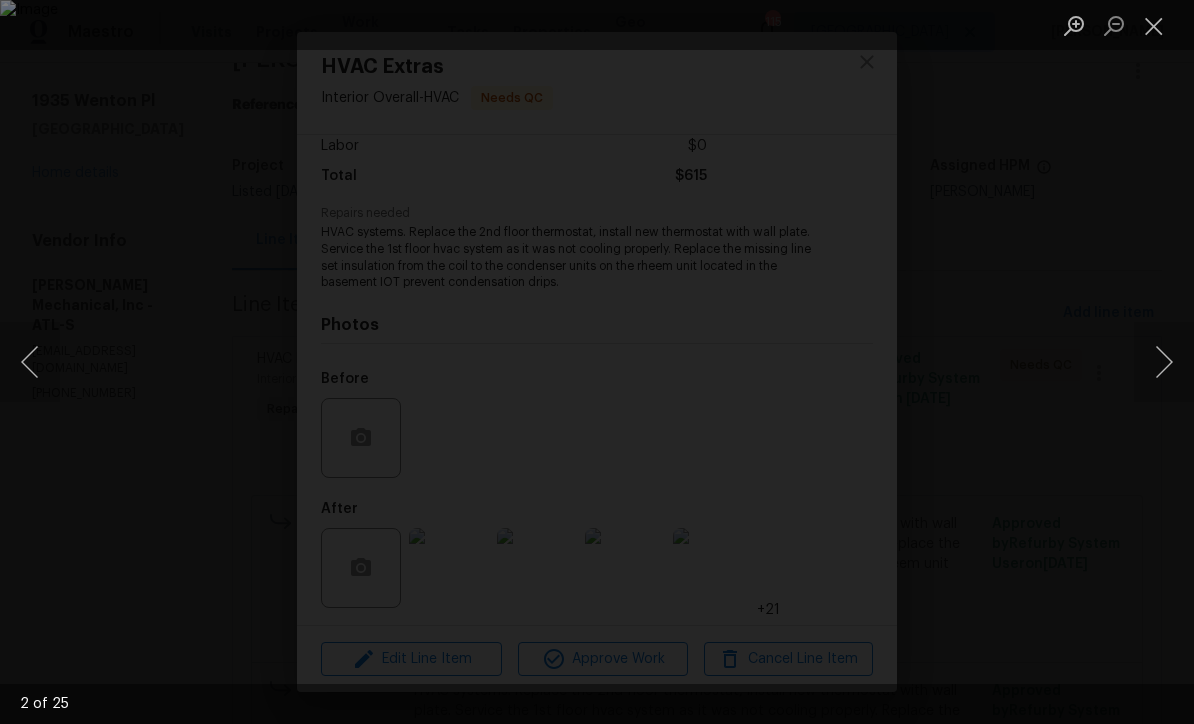 click at bounding box center (1164, 362) 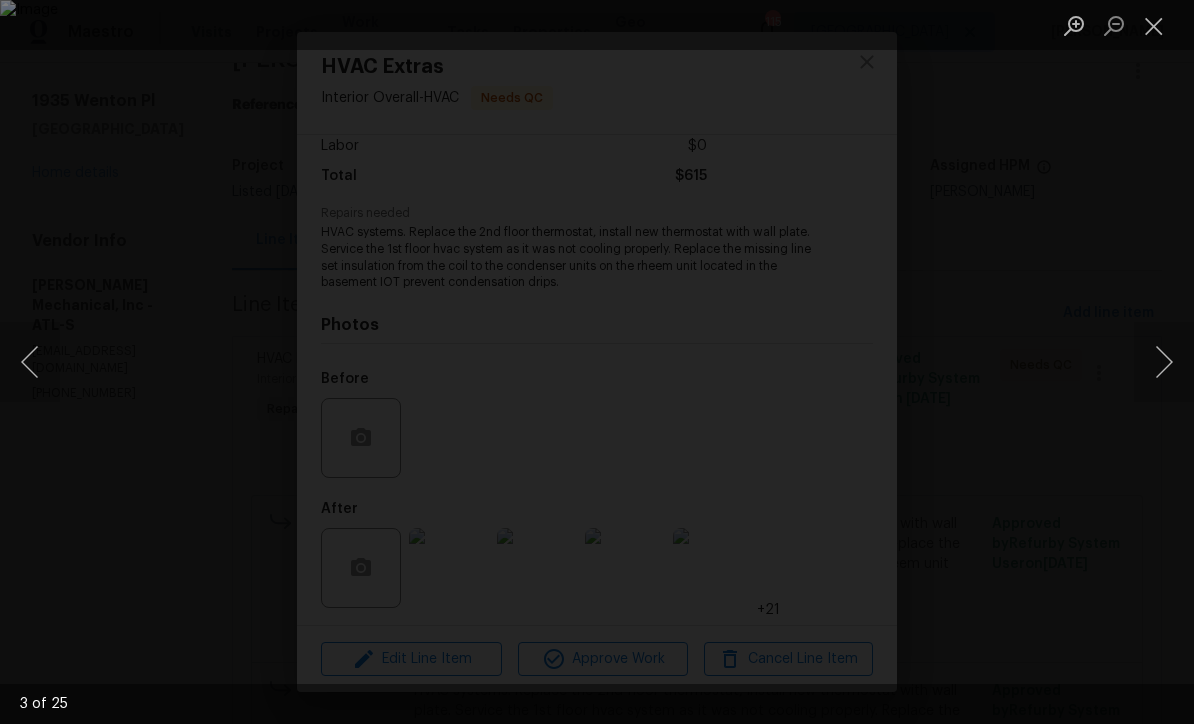 click at bounding box center (1164, 362) 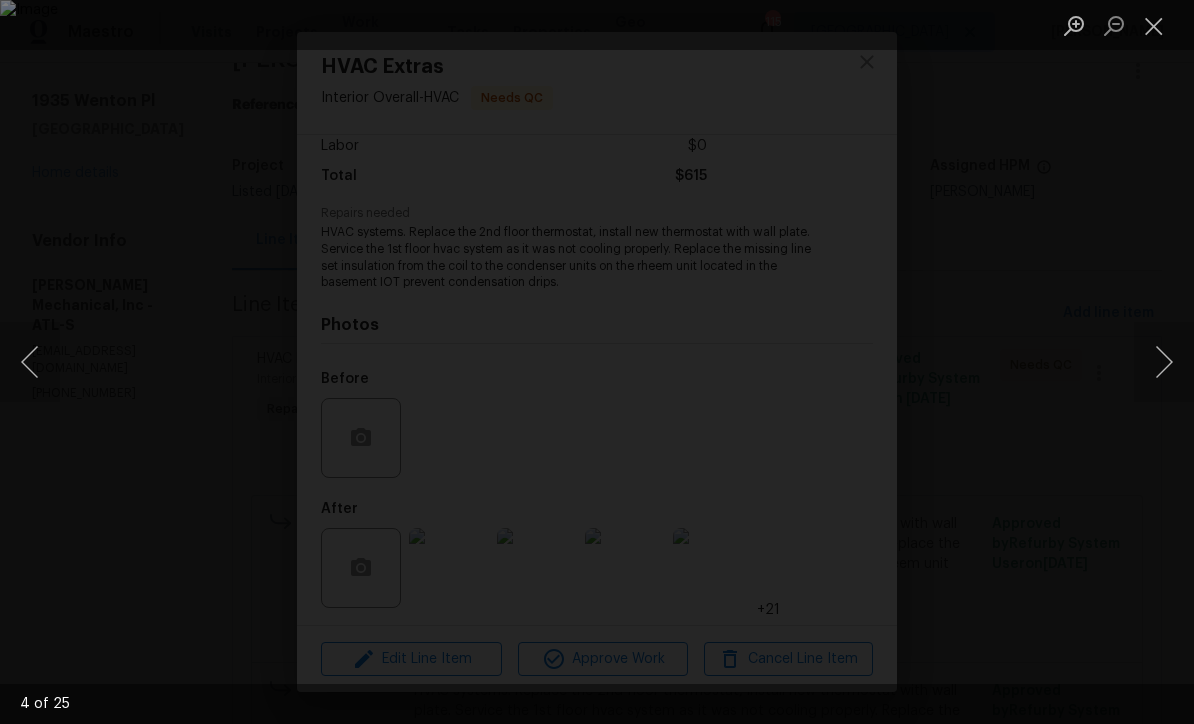 click at bounding box center [1164, 362] 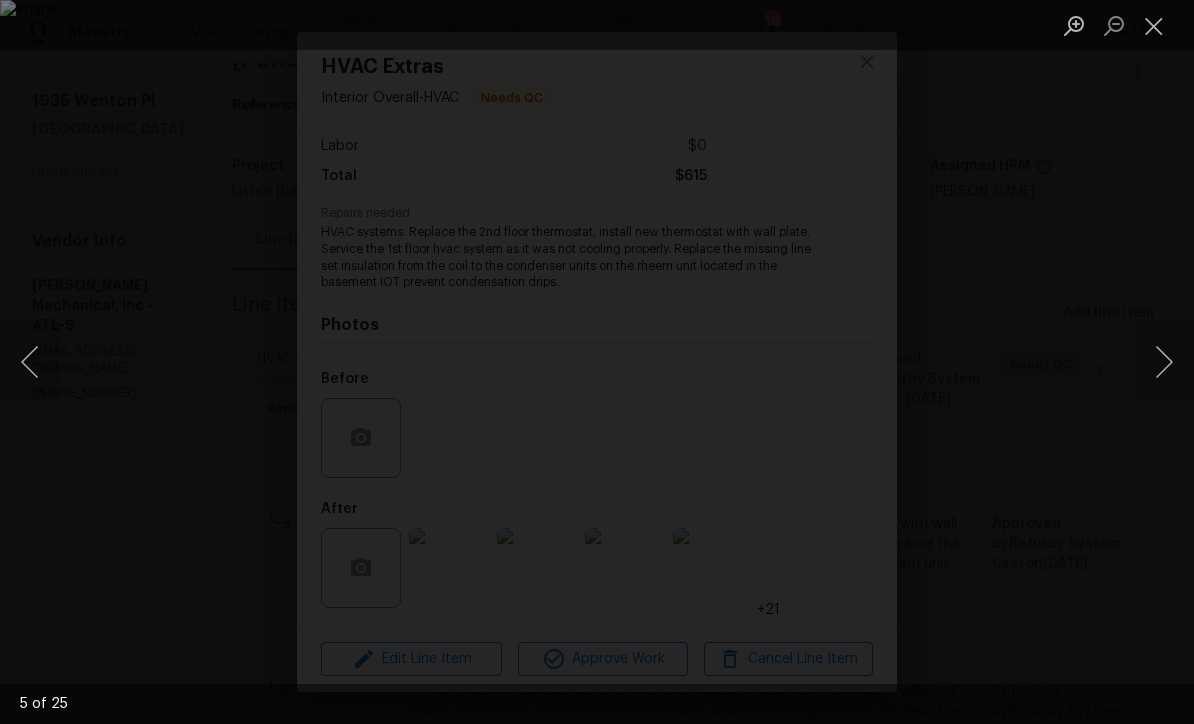 click at bounding box center (1164, 362) 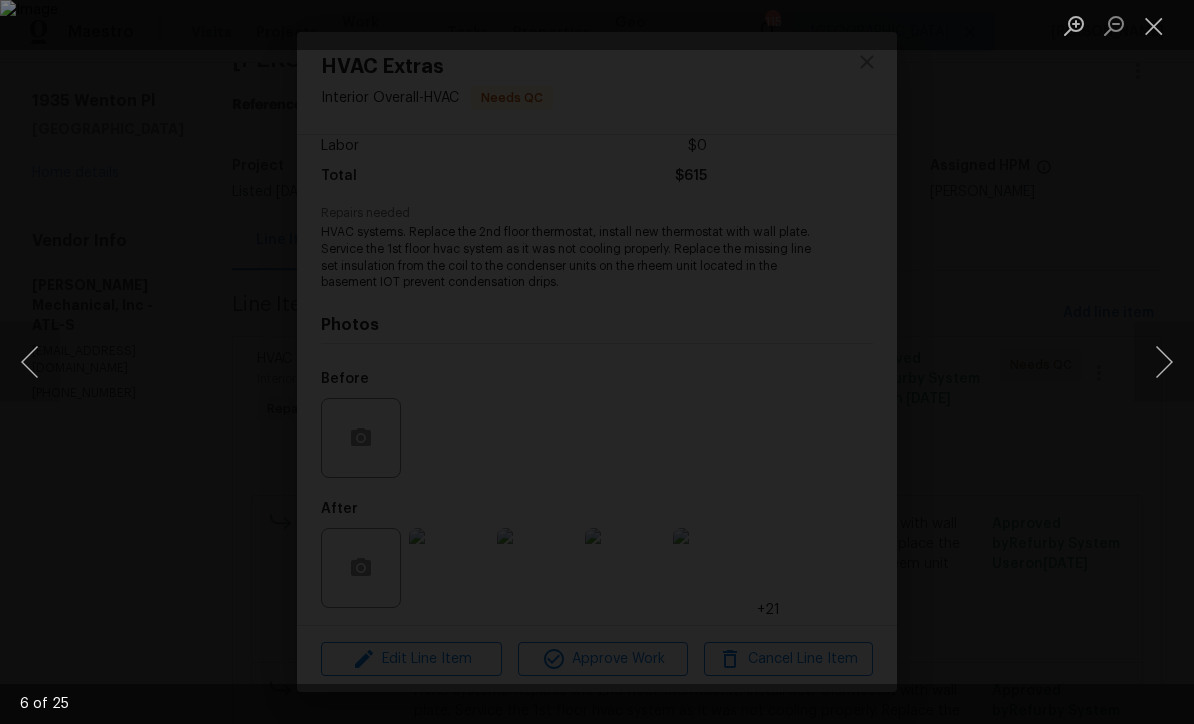 click at bounding box center (1164, 362) 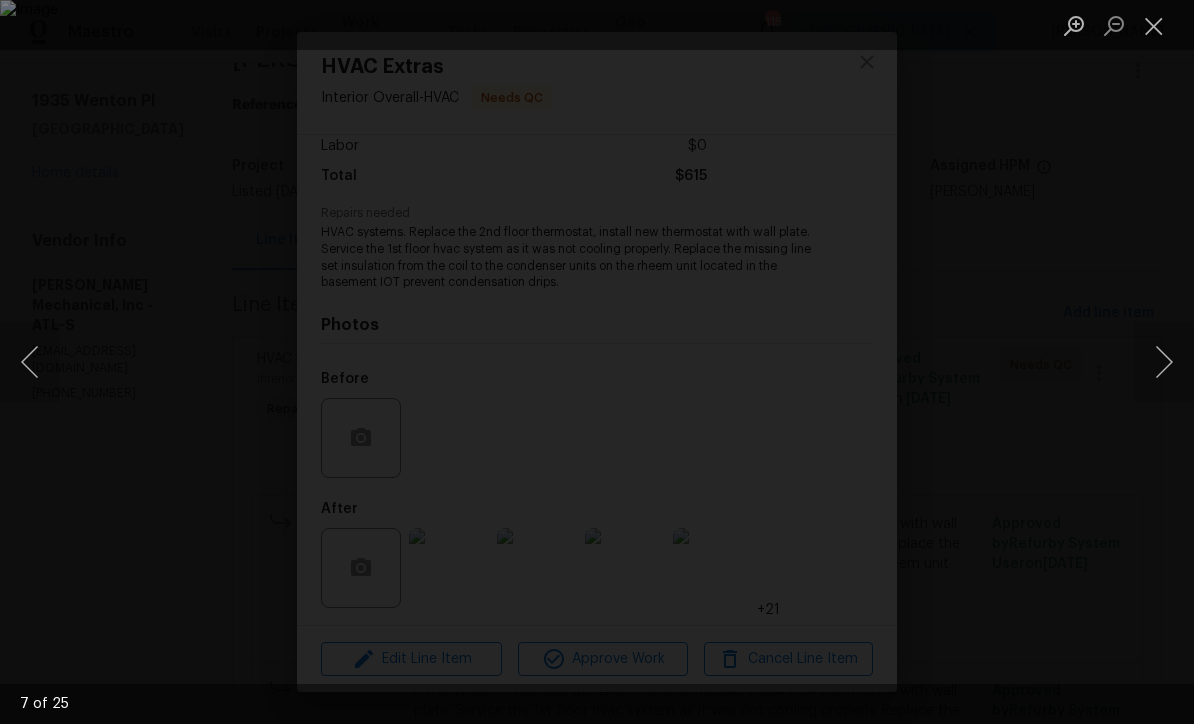 click at bounding box center (1164, 362) 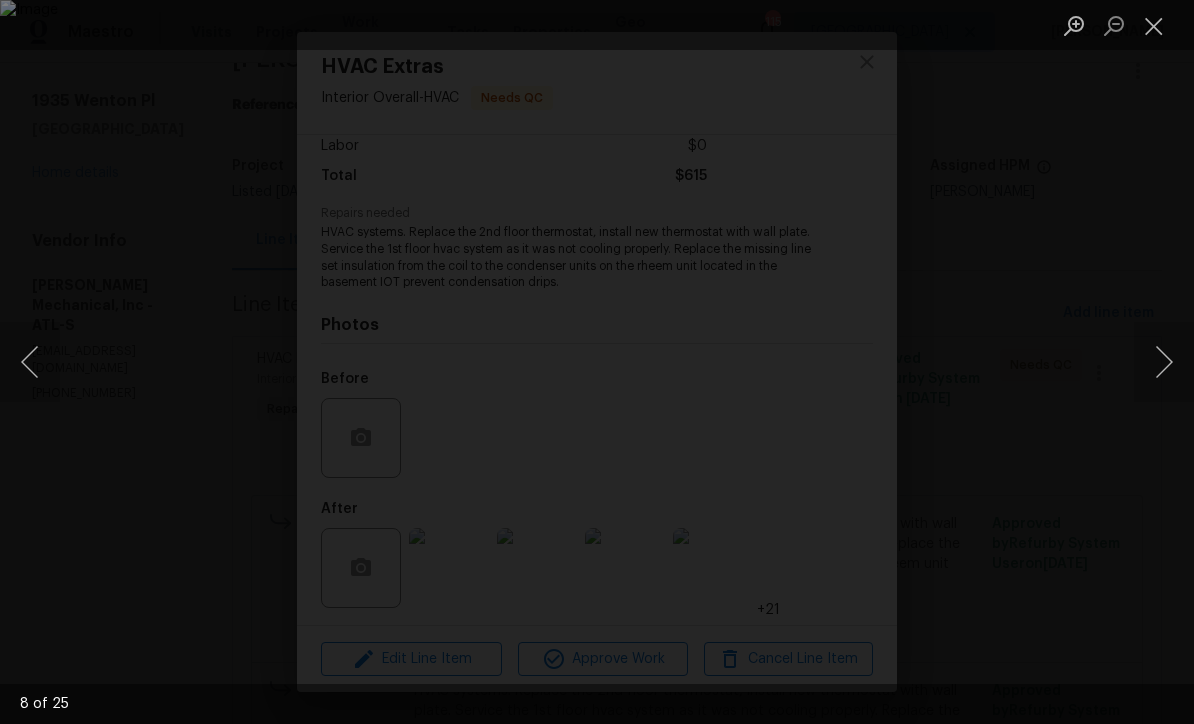 click at bounding box center (1164, 362) 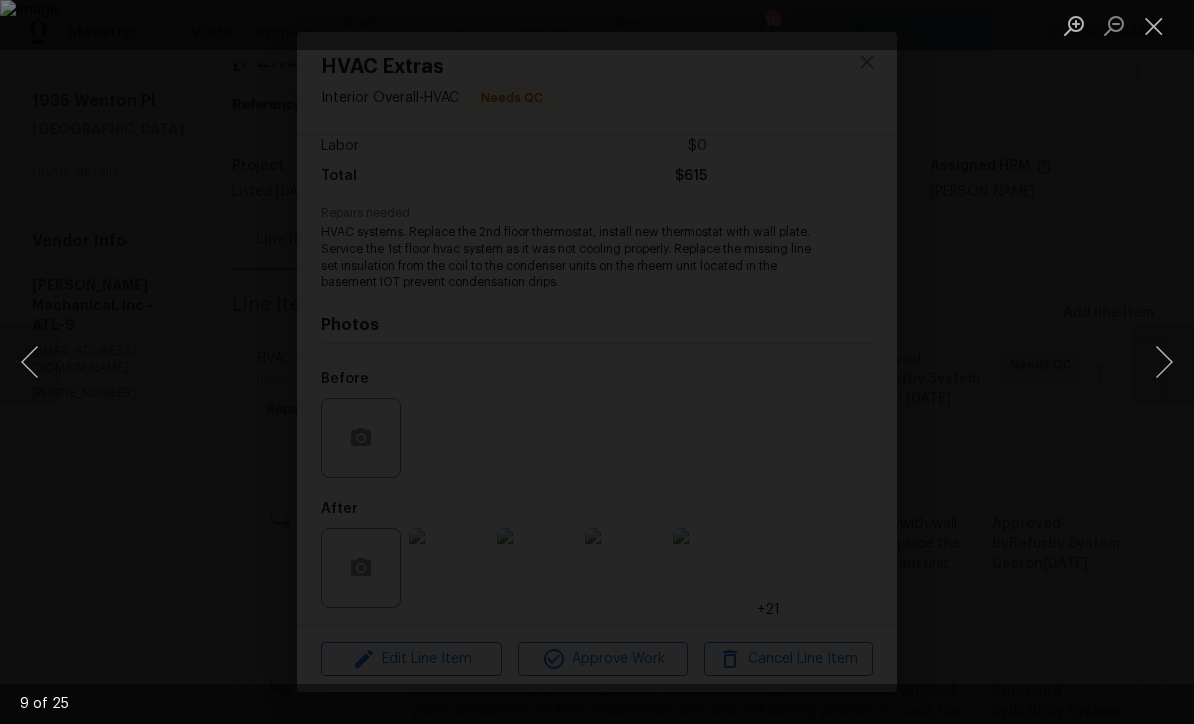 click at bounding box center (1164, 362) 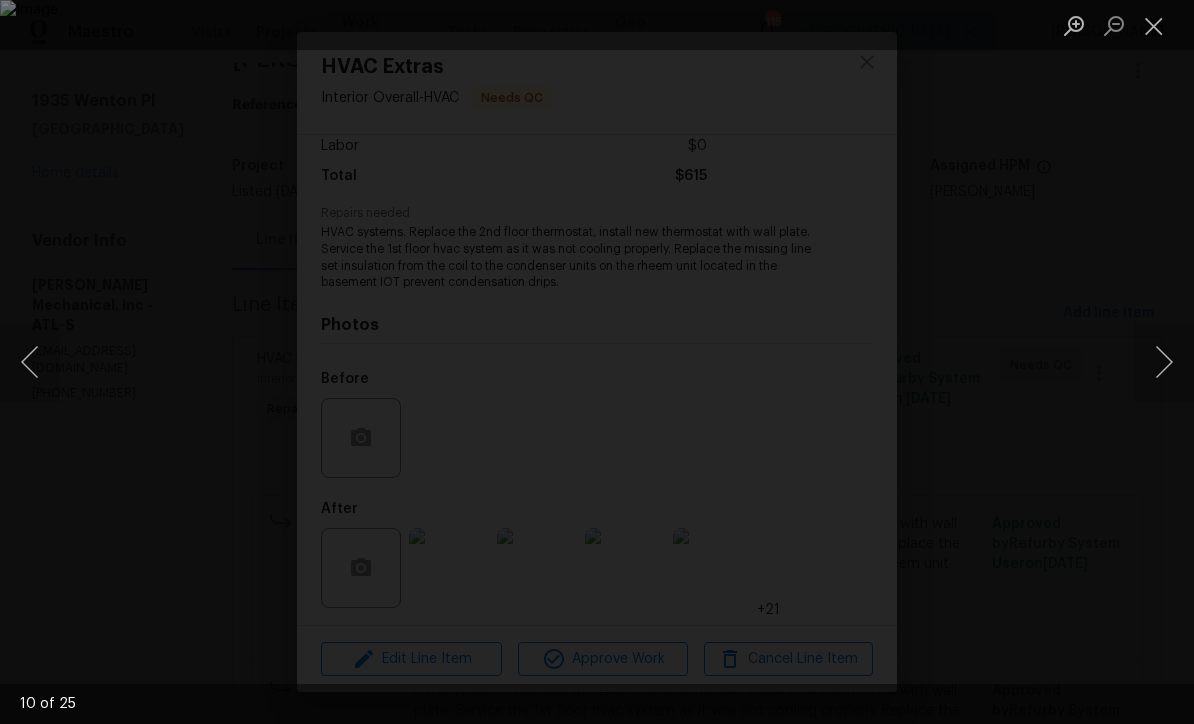 click at bounding box center [1164, 362] 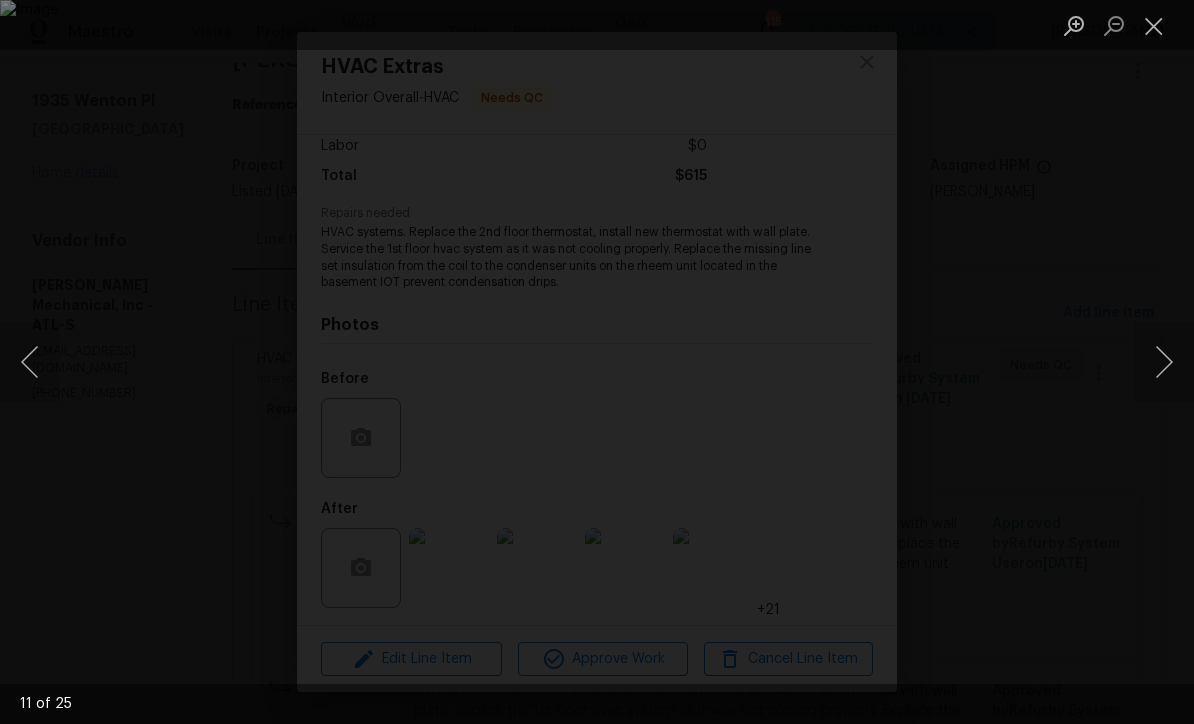 click at bounding box center (1164, 362) 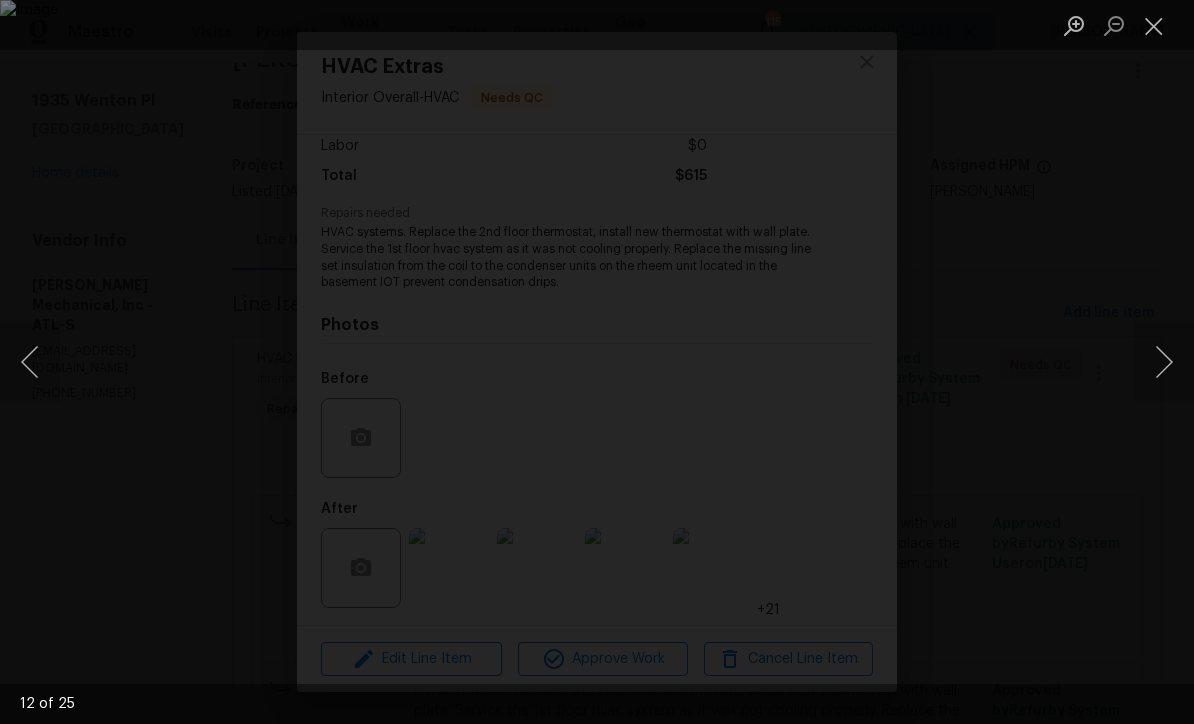 click at bounding box center (1164, 362) 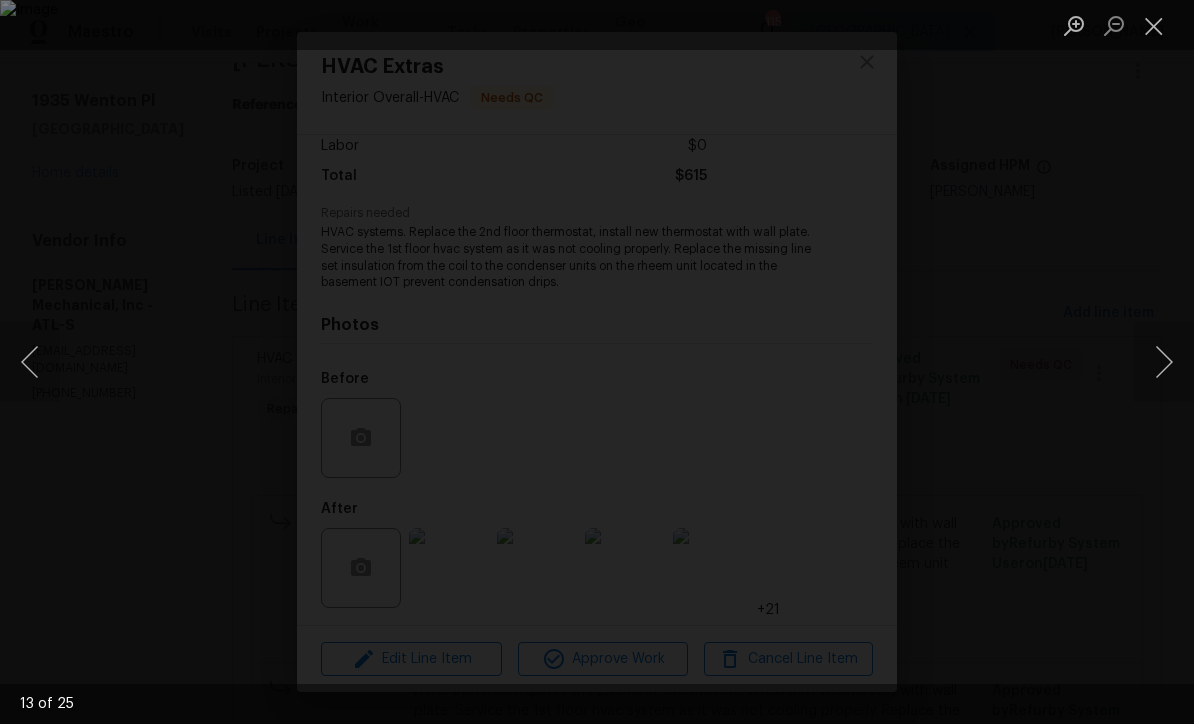 click at bounding box center (1164, 362) 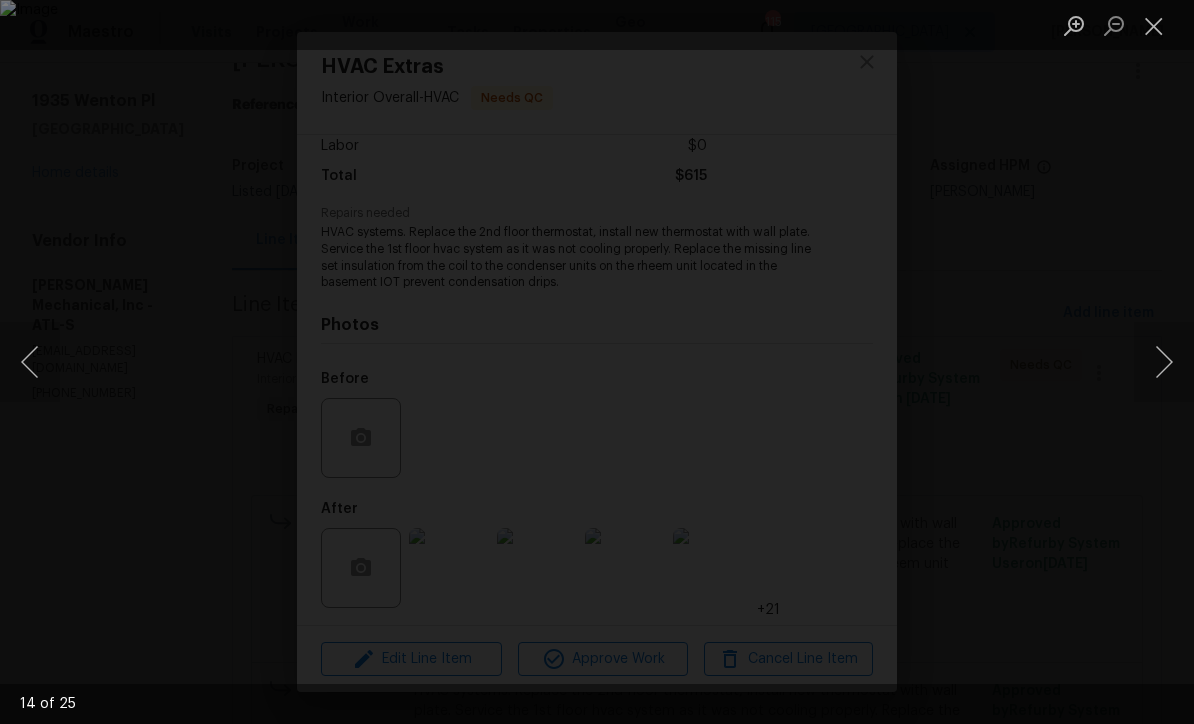 click at bounding box center (1164, 362) 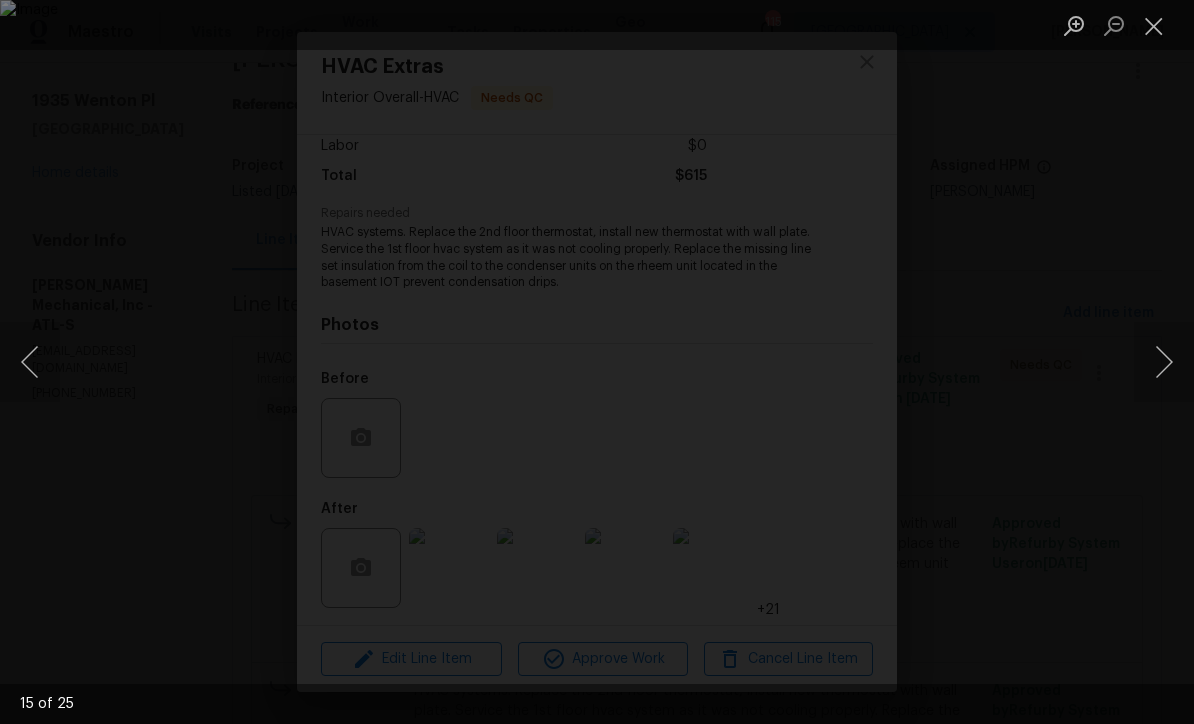 click at bounding box center [1164, 362] 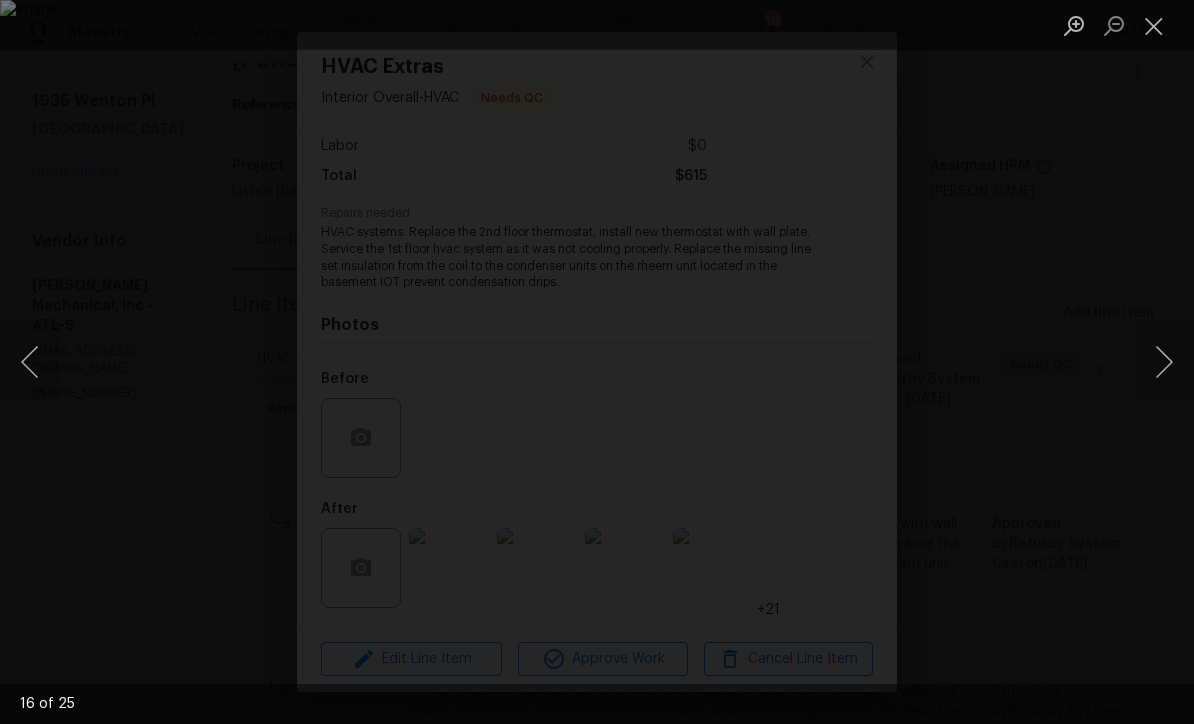 click at bounding box center (1154, 25) 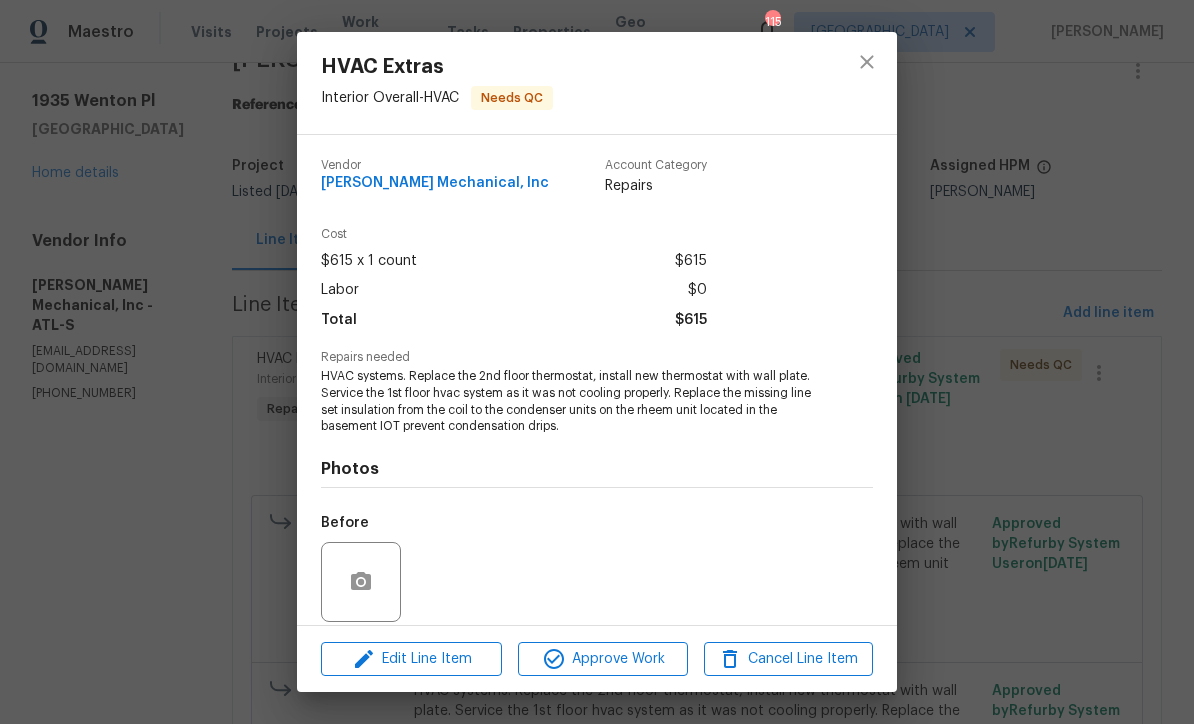 scroll, scrollTop: 0, scrollLeft: 0, axis: both 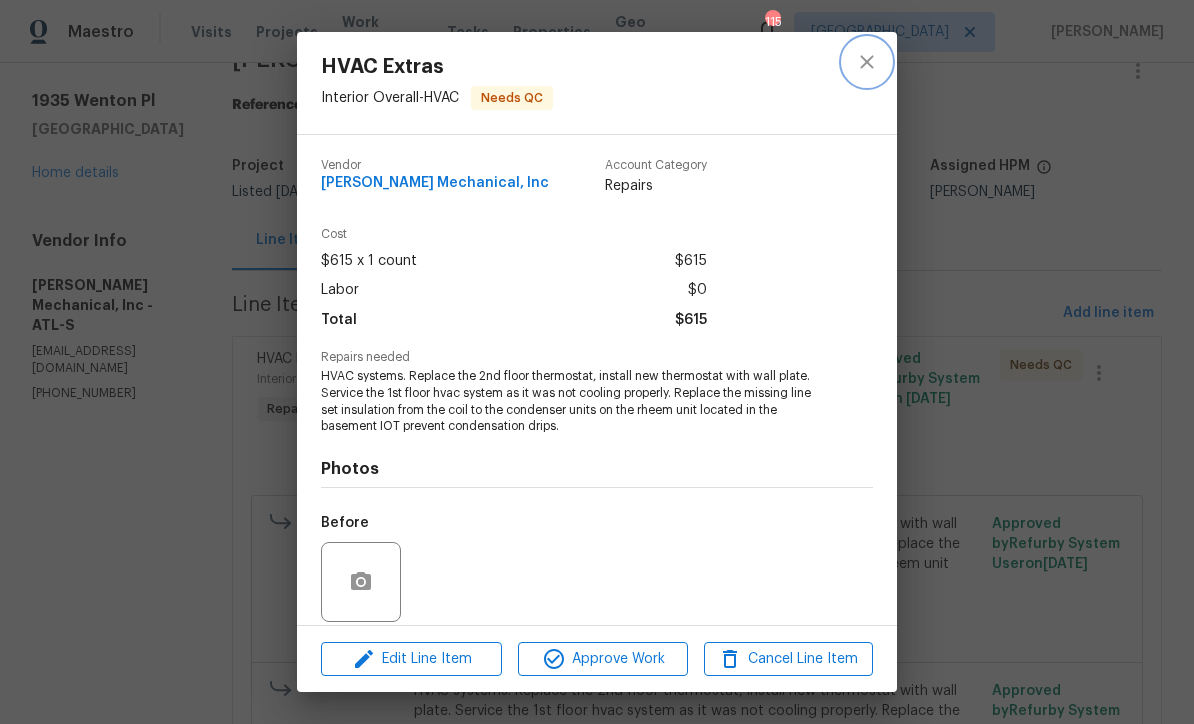 click 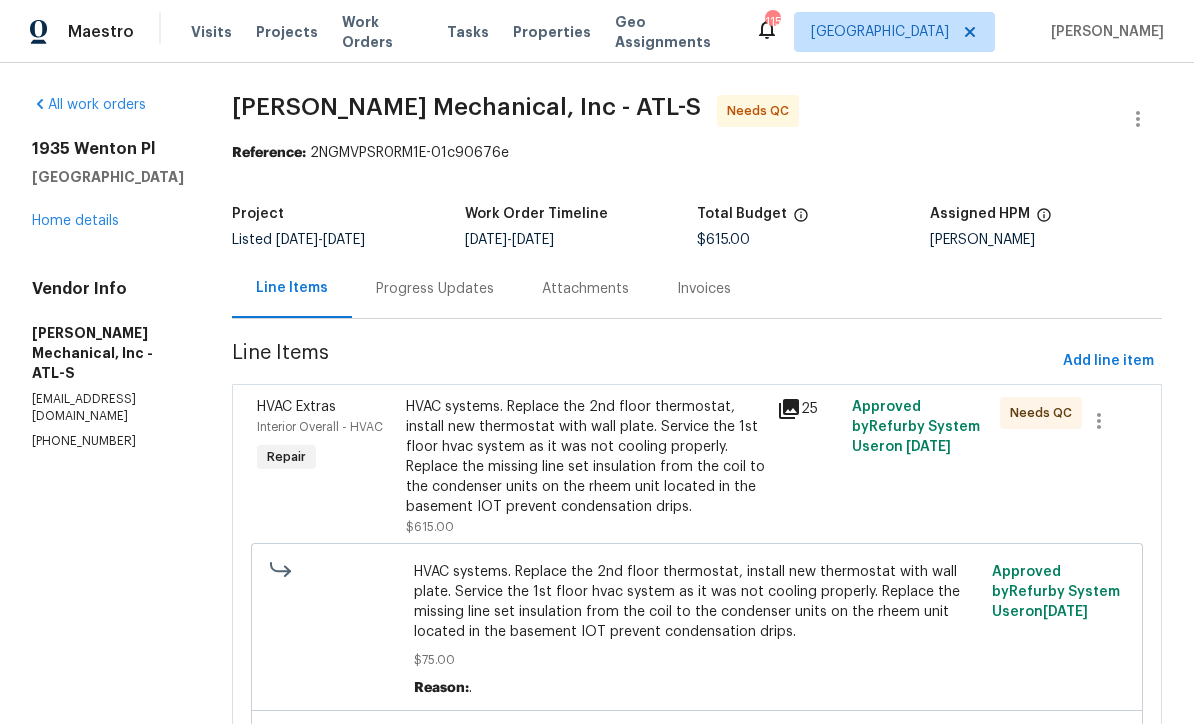scroll, scrollTop: 0, scrollLeft: 0, axis: both 